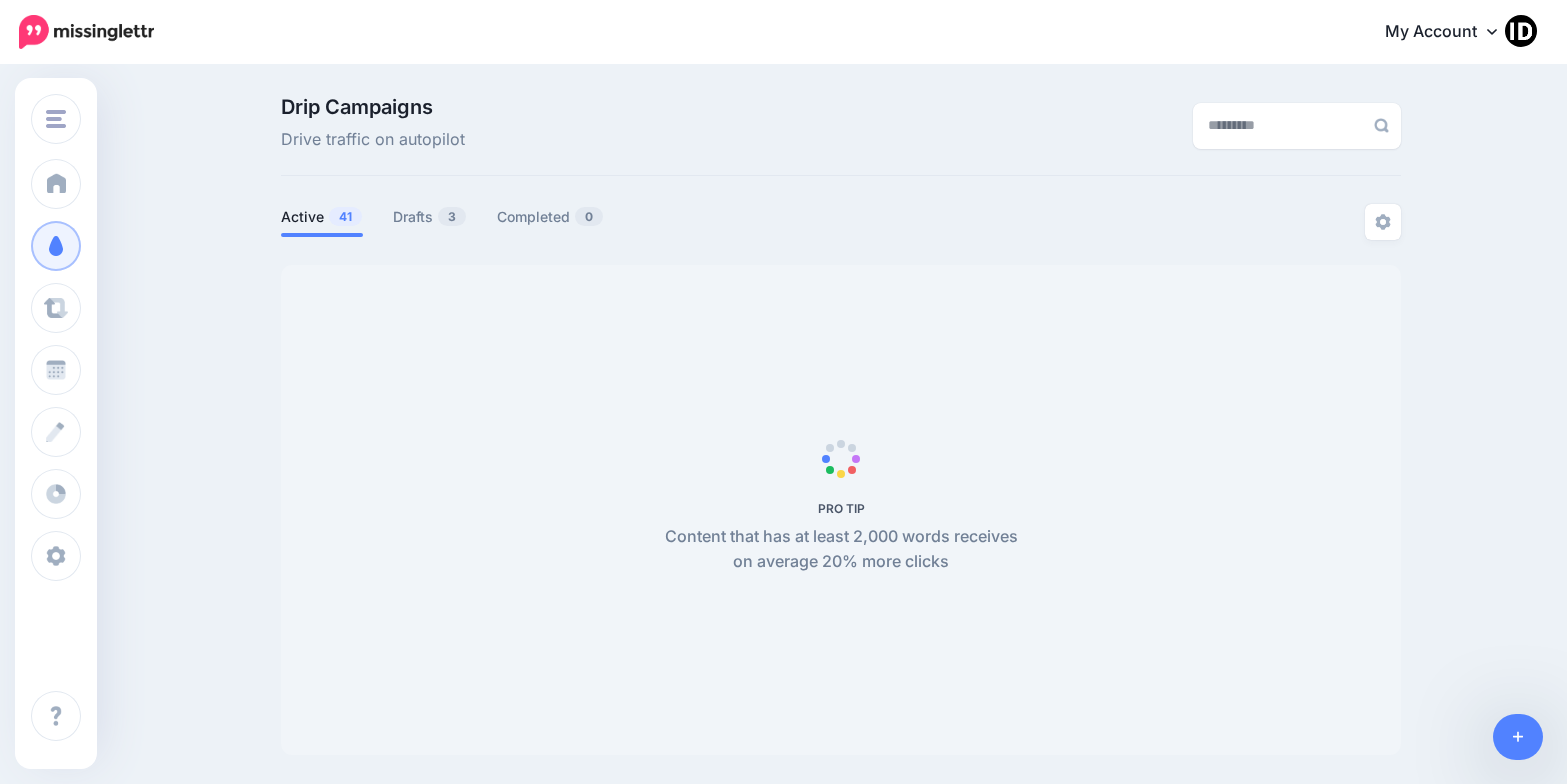 scroll, scrollTop: 0, scrollLeft: 0, axis: both 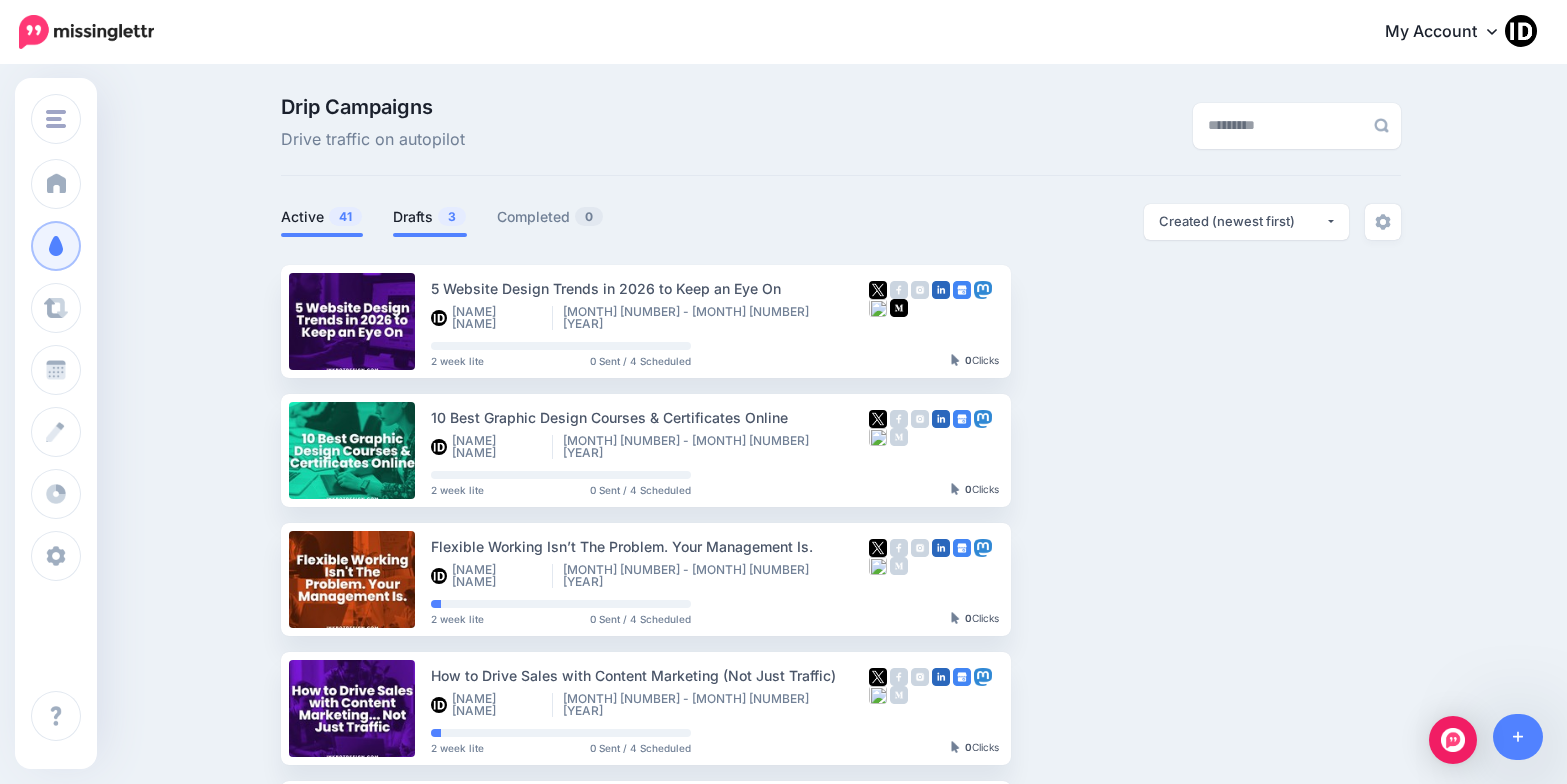 click on "Drafts  3" at bounding box center [430, 217] 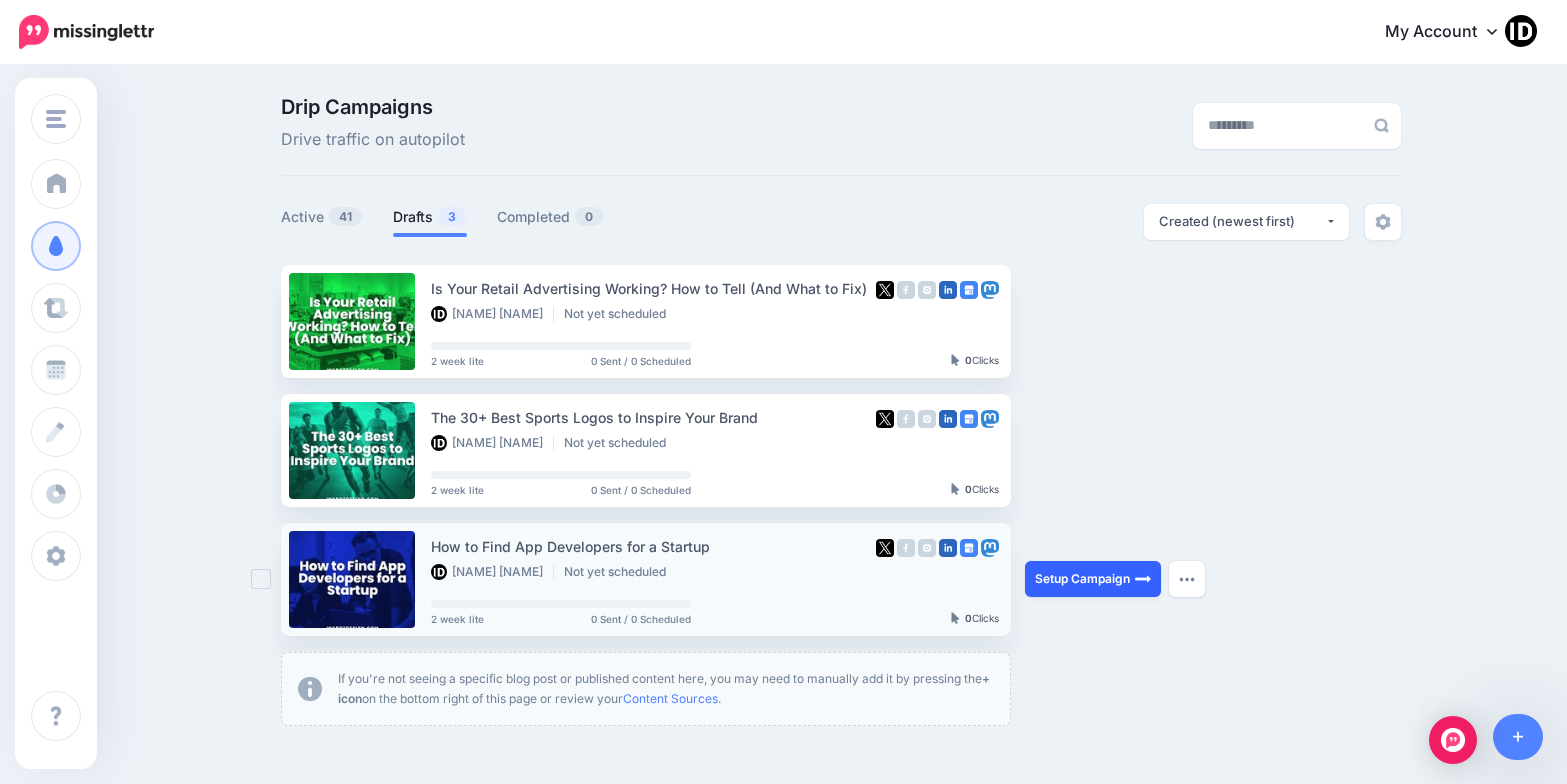click on "Setup Campaign" at bounding box center [1093, 579] 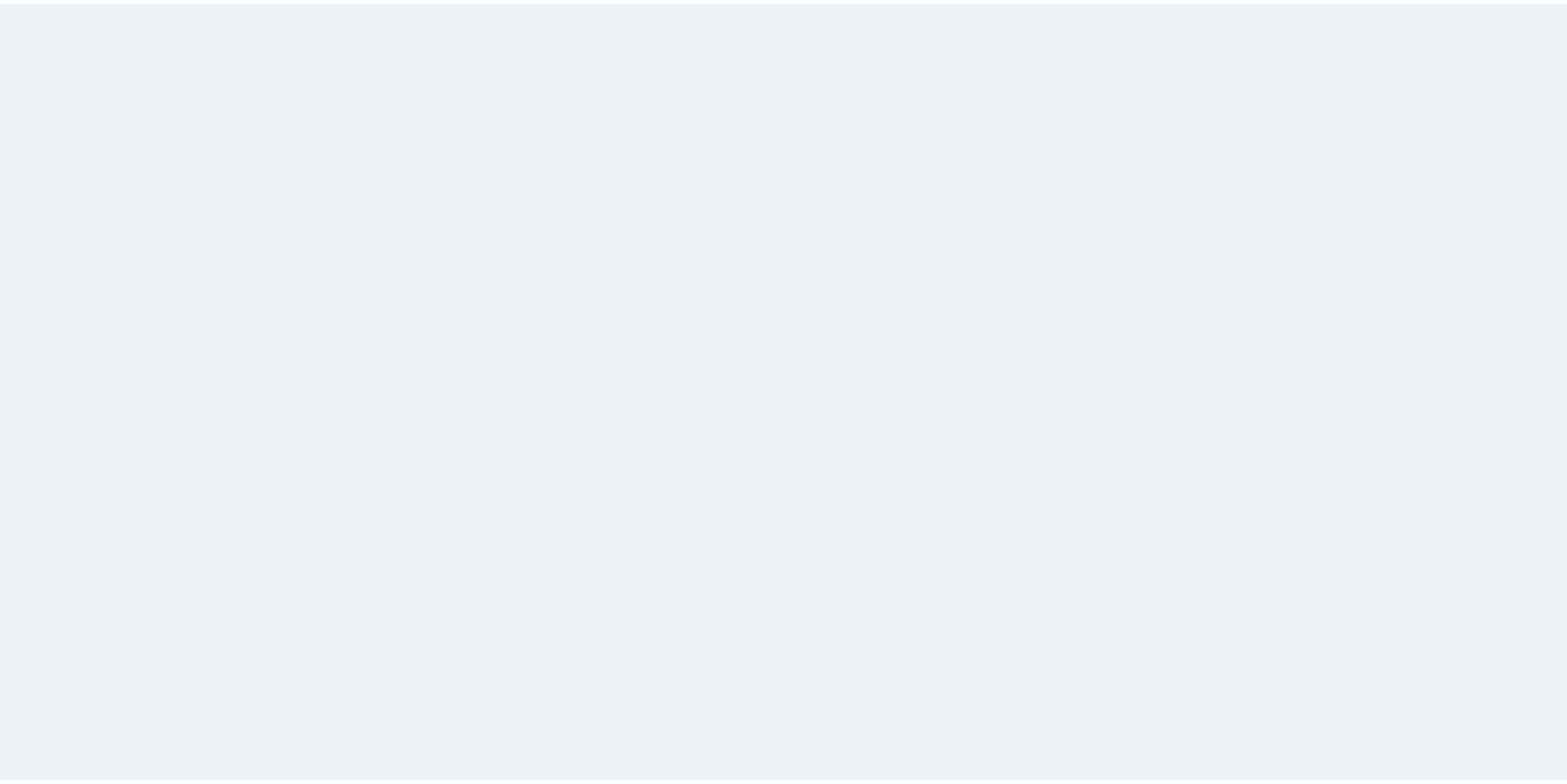 scroll, scrollTop: 0, scrollLeft: 0, axis: both 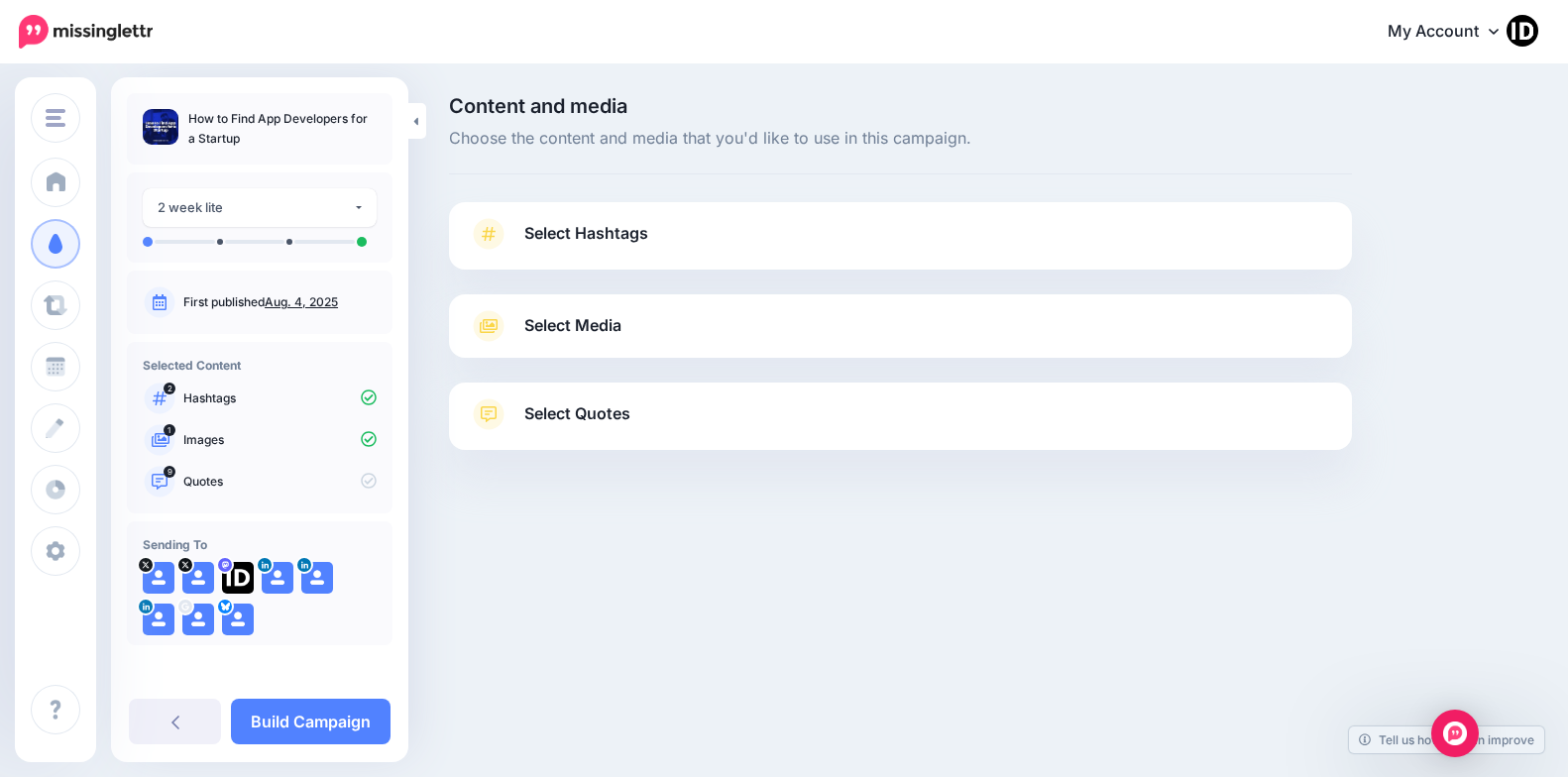 click on "Select Hashtags" at bounding box center (586, 233) 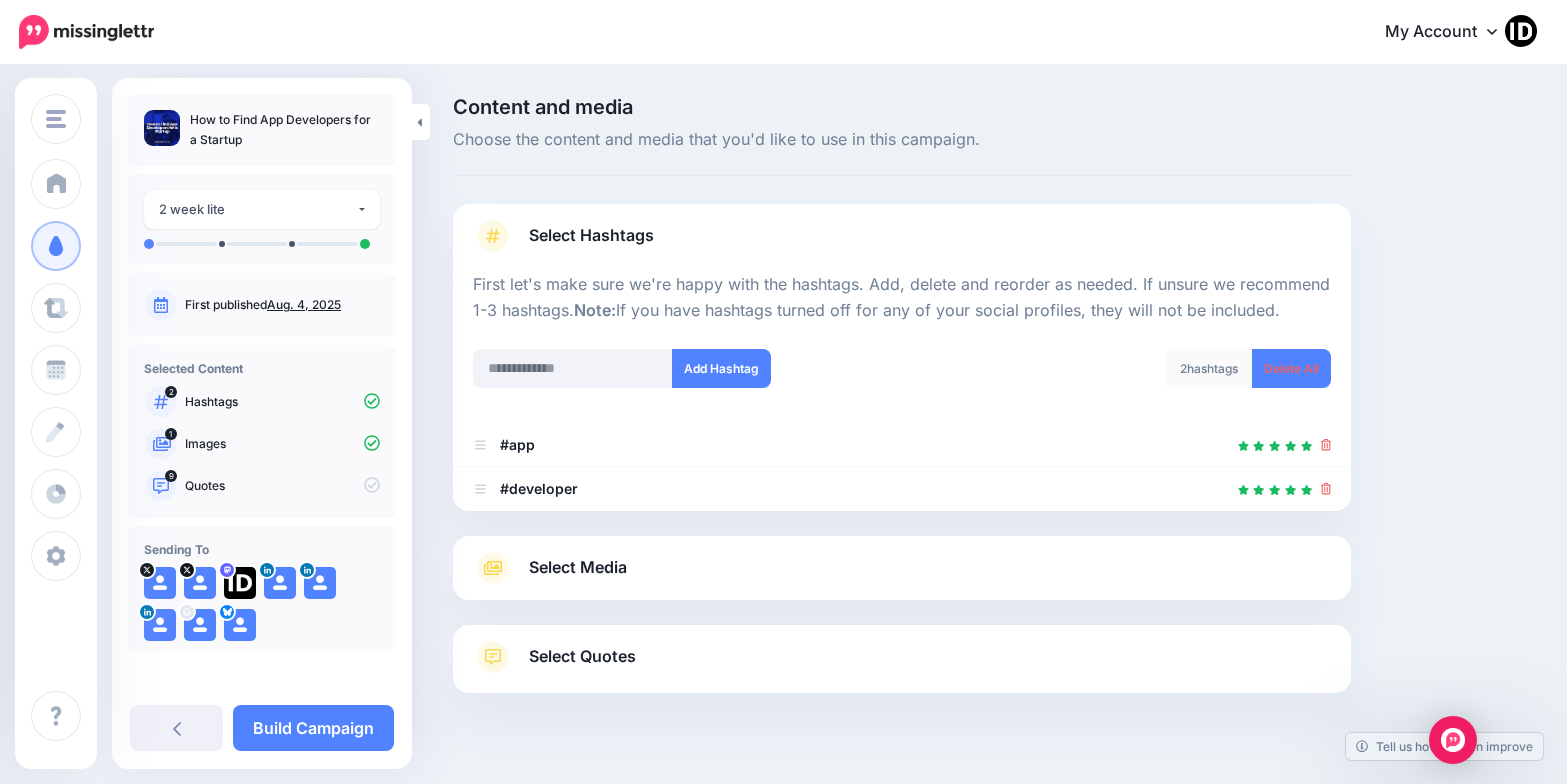 click on "Select Media" at bounding box center (578, 567) 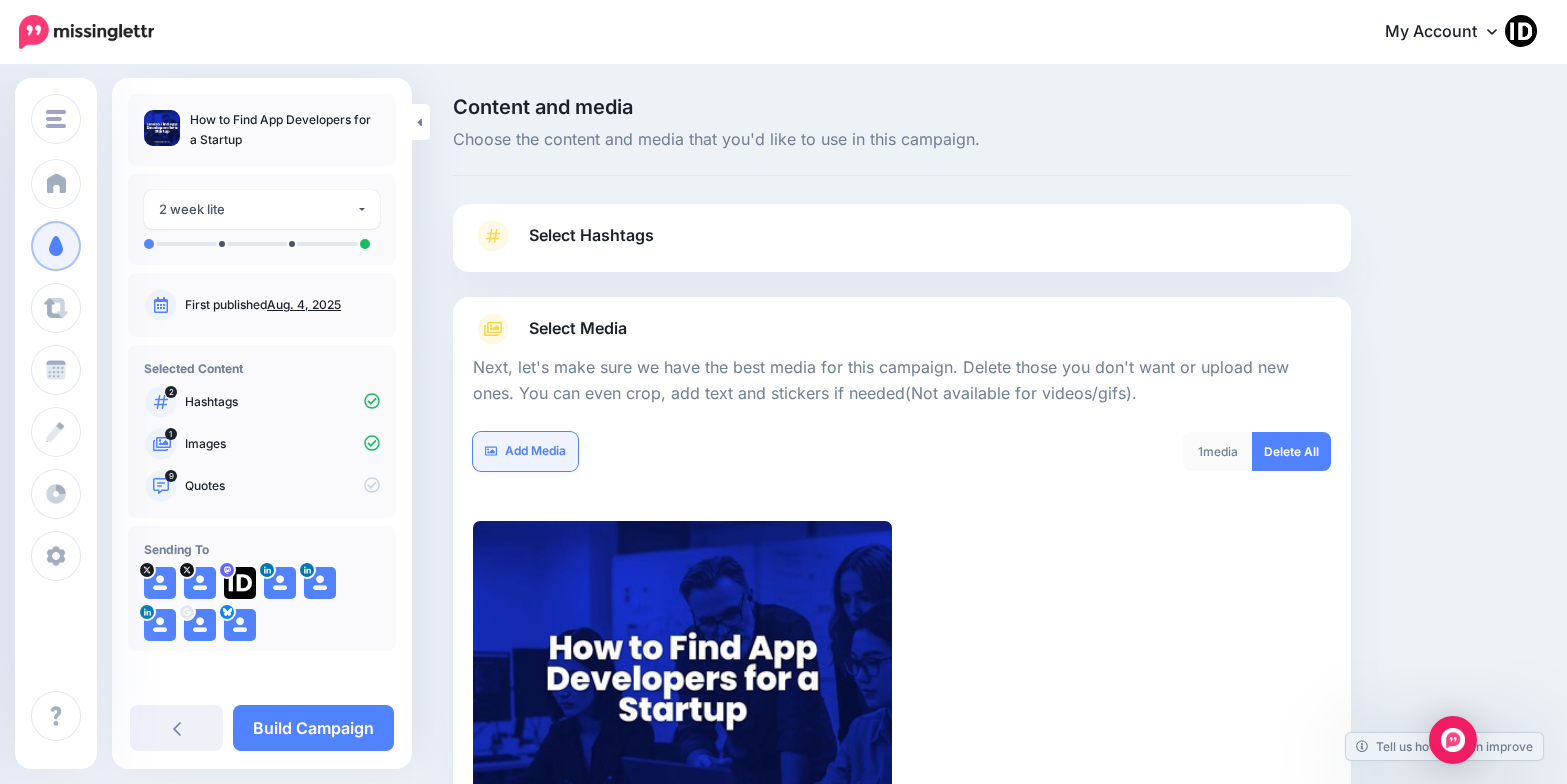 click on "Add Media" at bounding box center [525, 451] 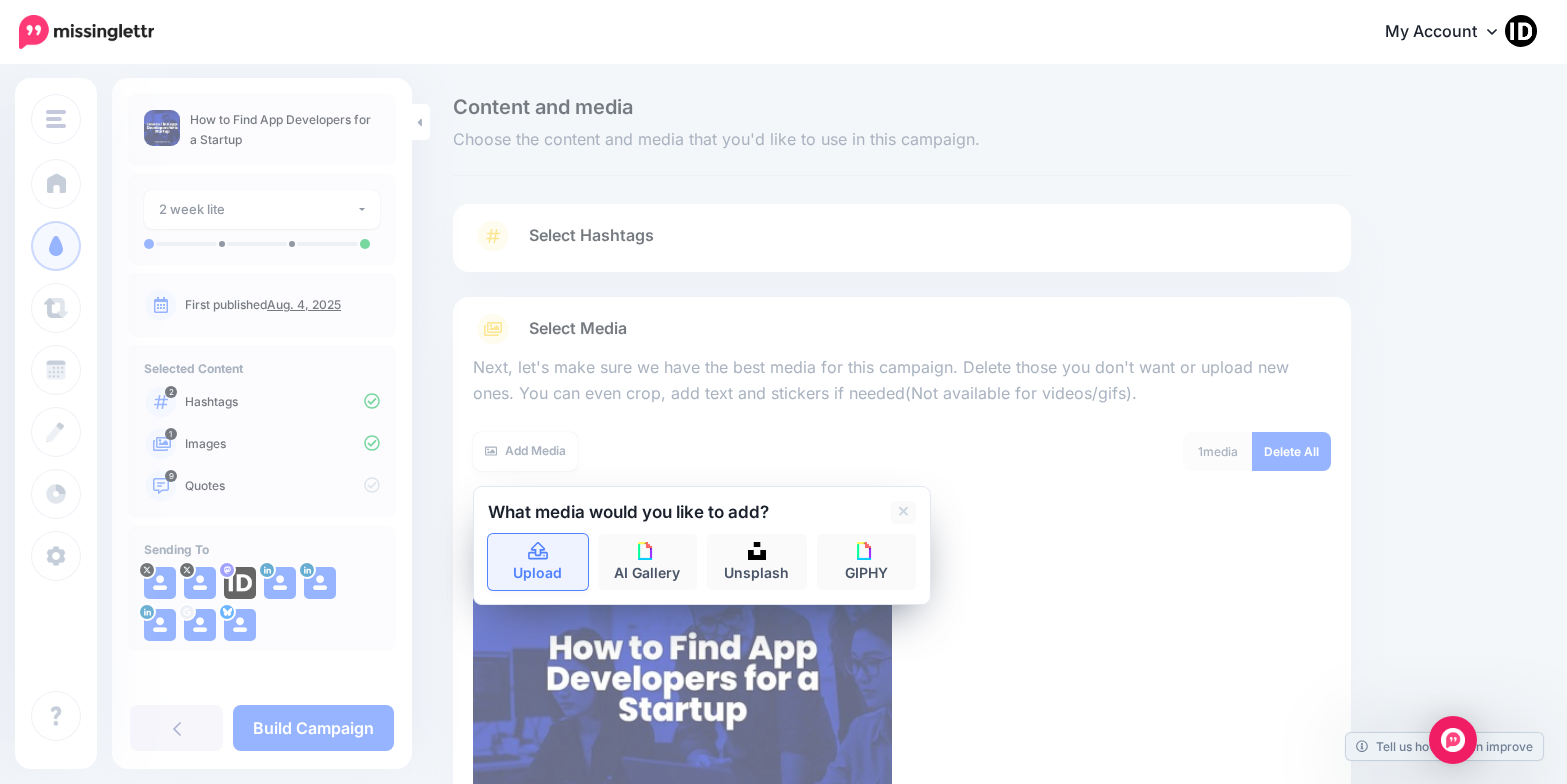 click on "Upload" at bounding box center (538, 562) 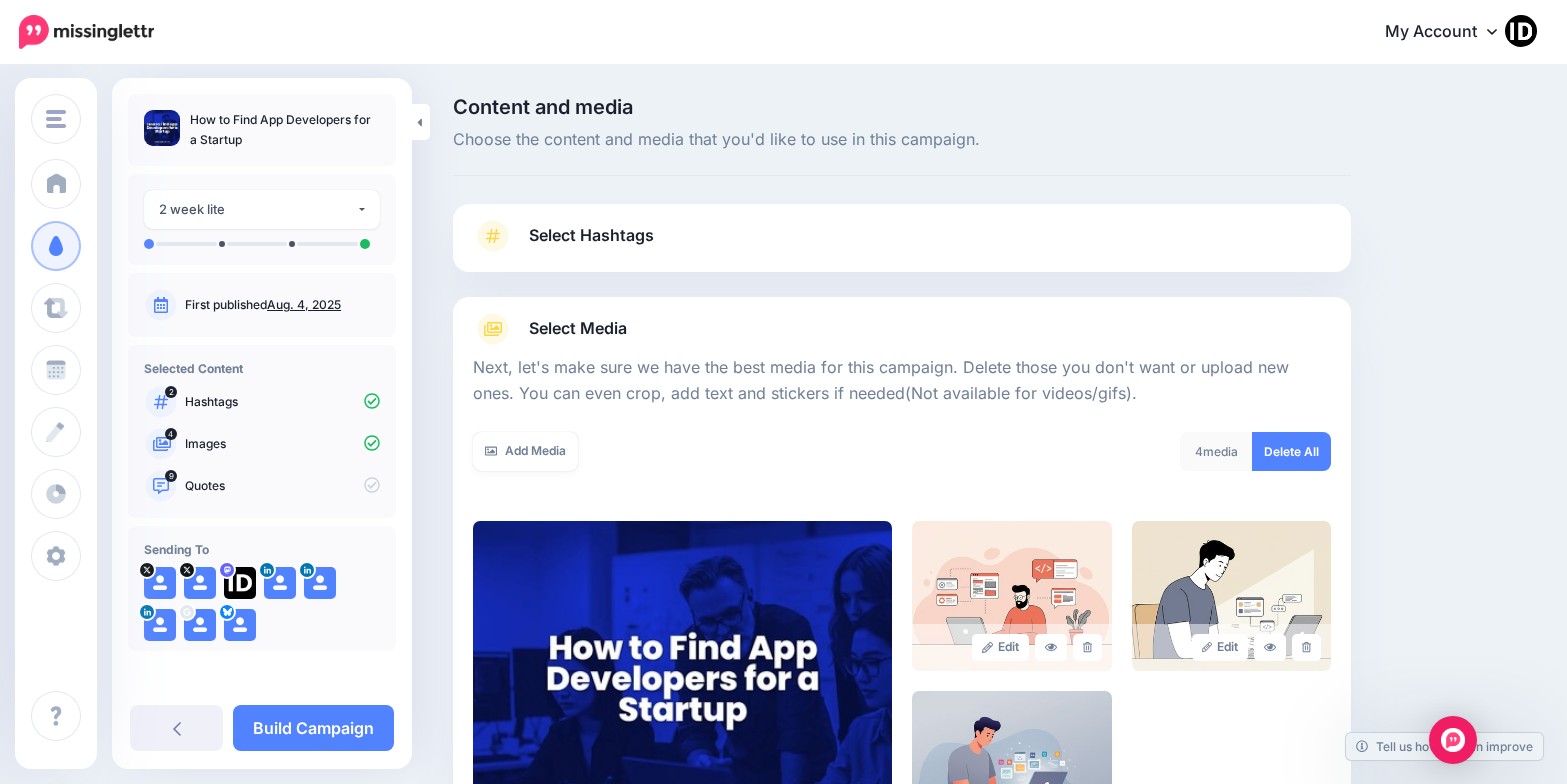 scroll, scrollTop: 296, scrollLeft: 0, axis: vertical 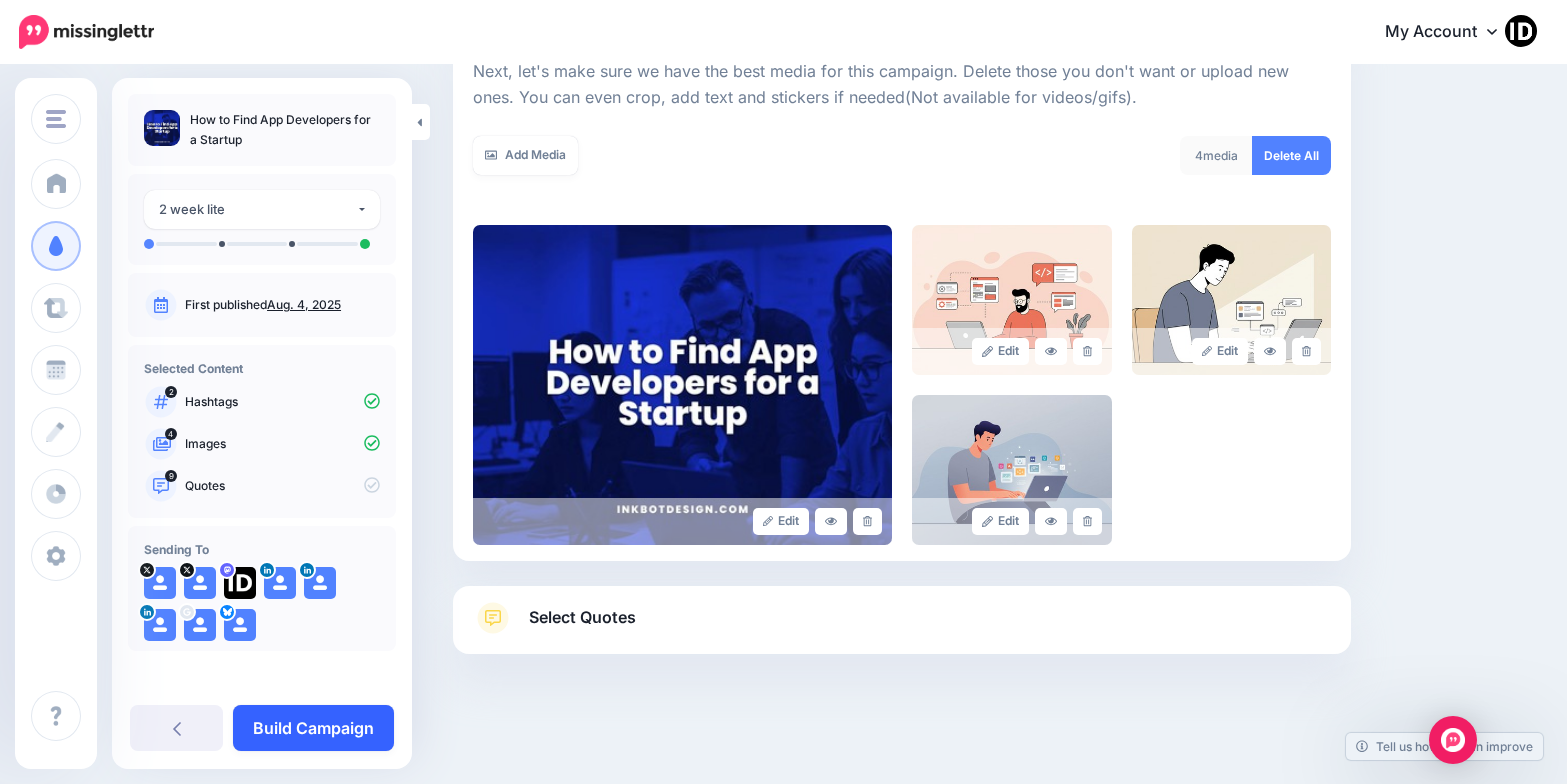 click on "Build Campaign" at bounding box center [313, 728] 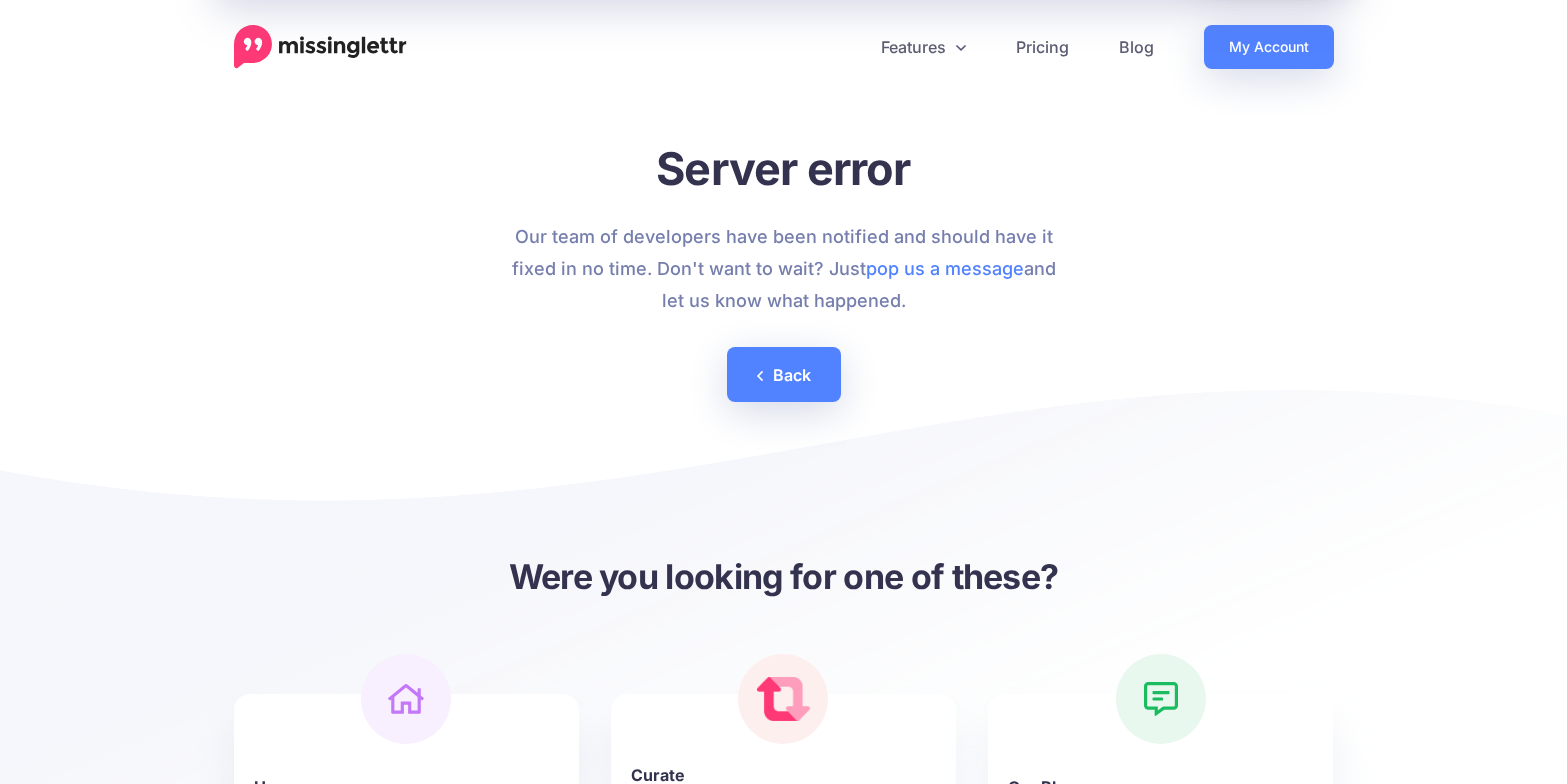 scroll, scrollTop: 0, scrollLeft: 0, axis: both 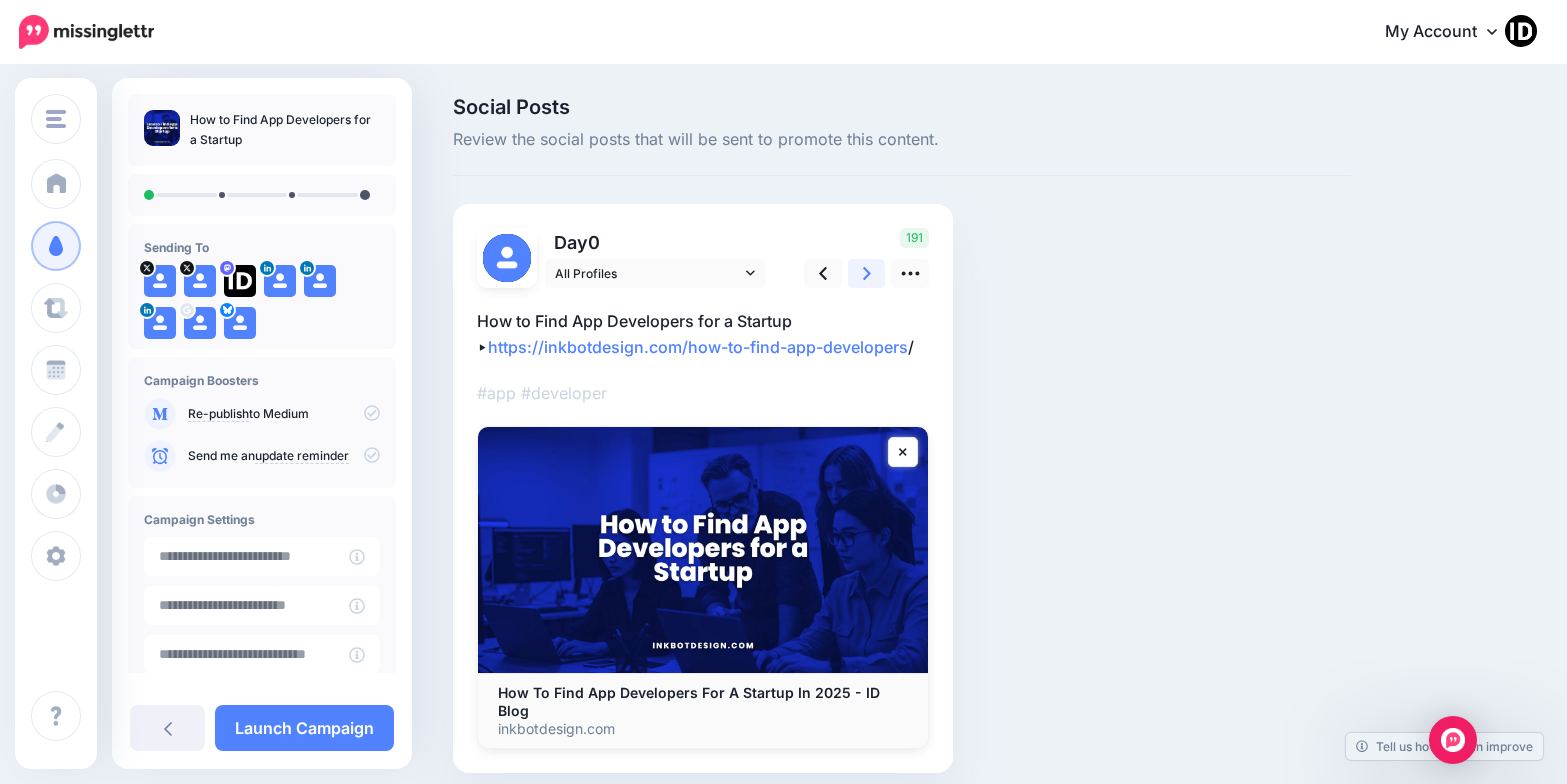 click 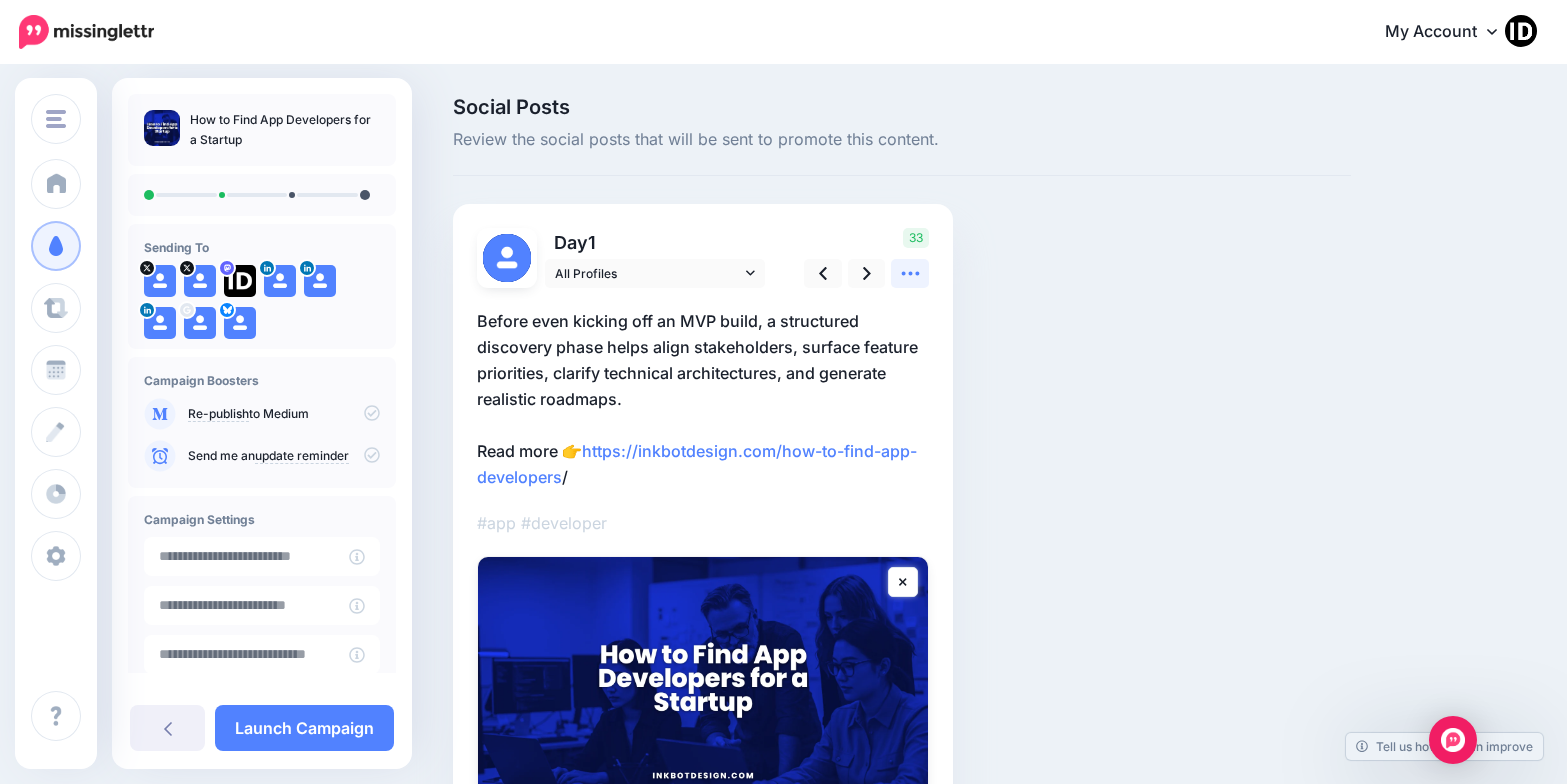 click 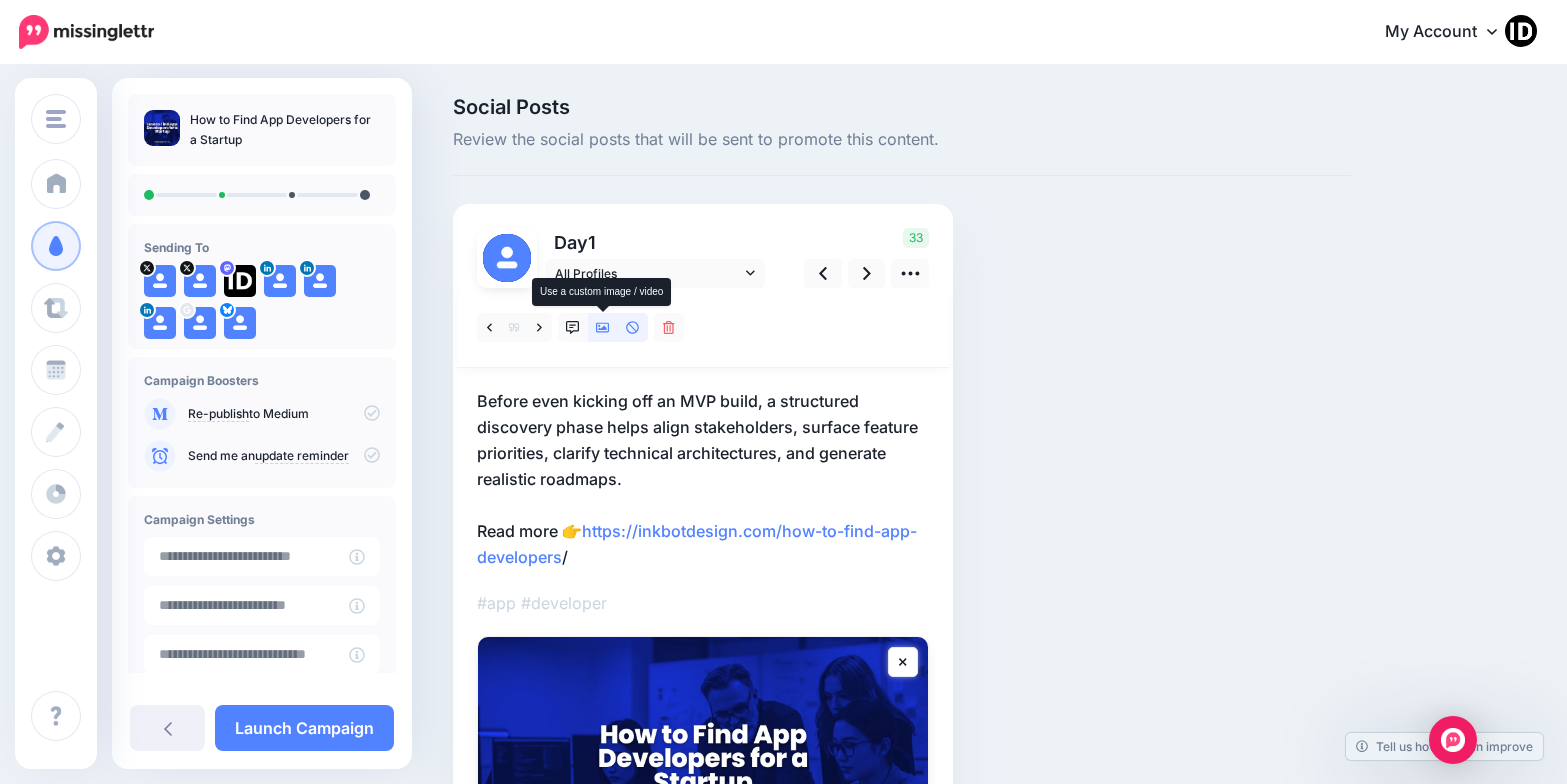 click 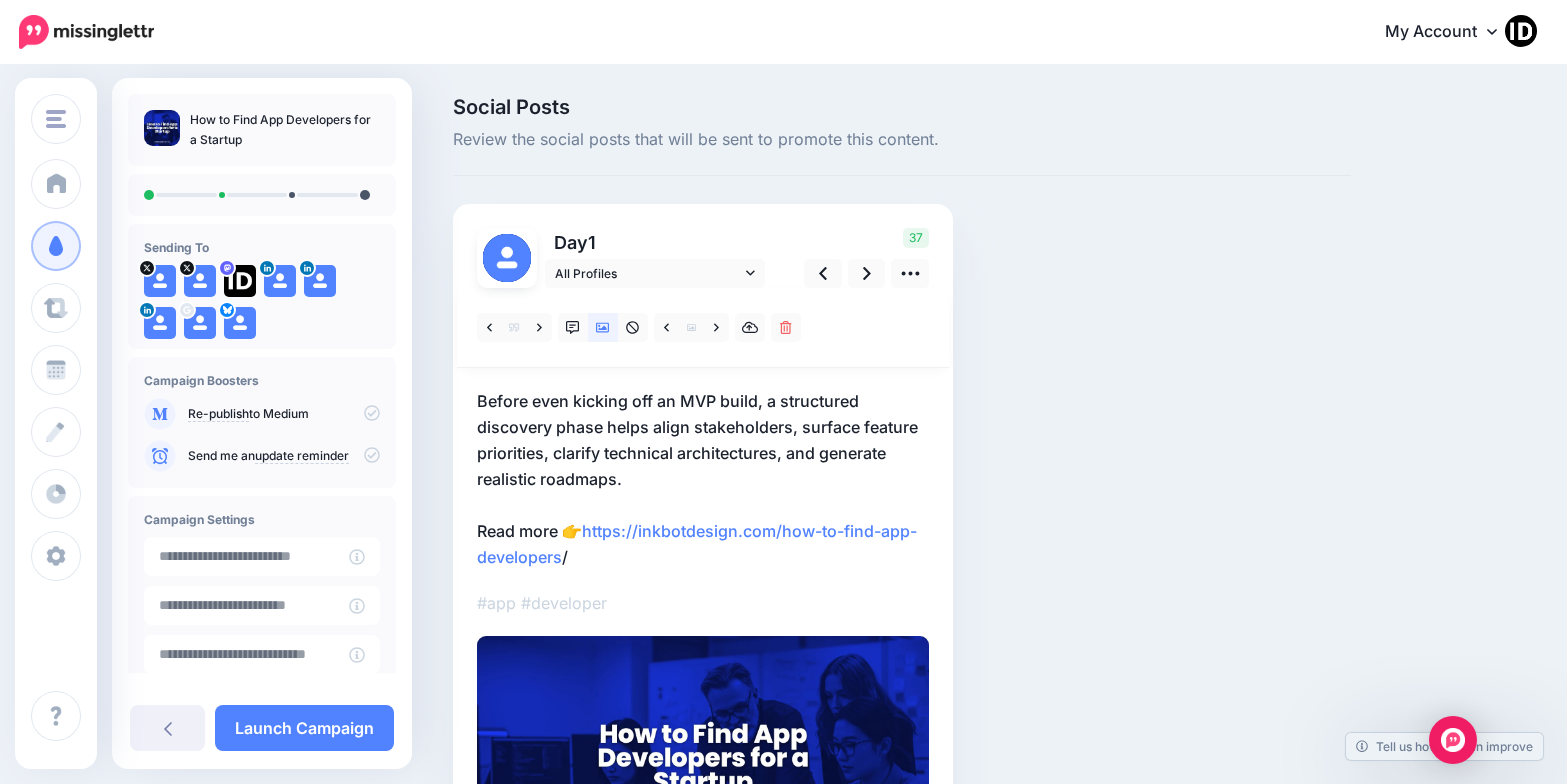 click at bounding box center (642, 327) 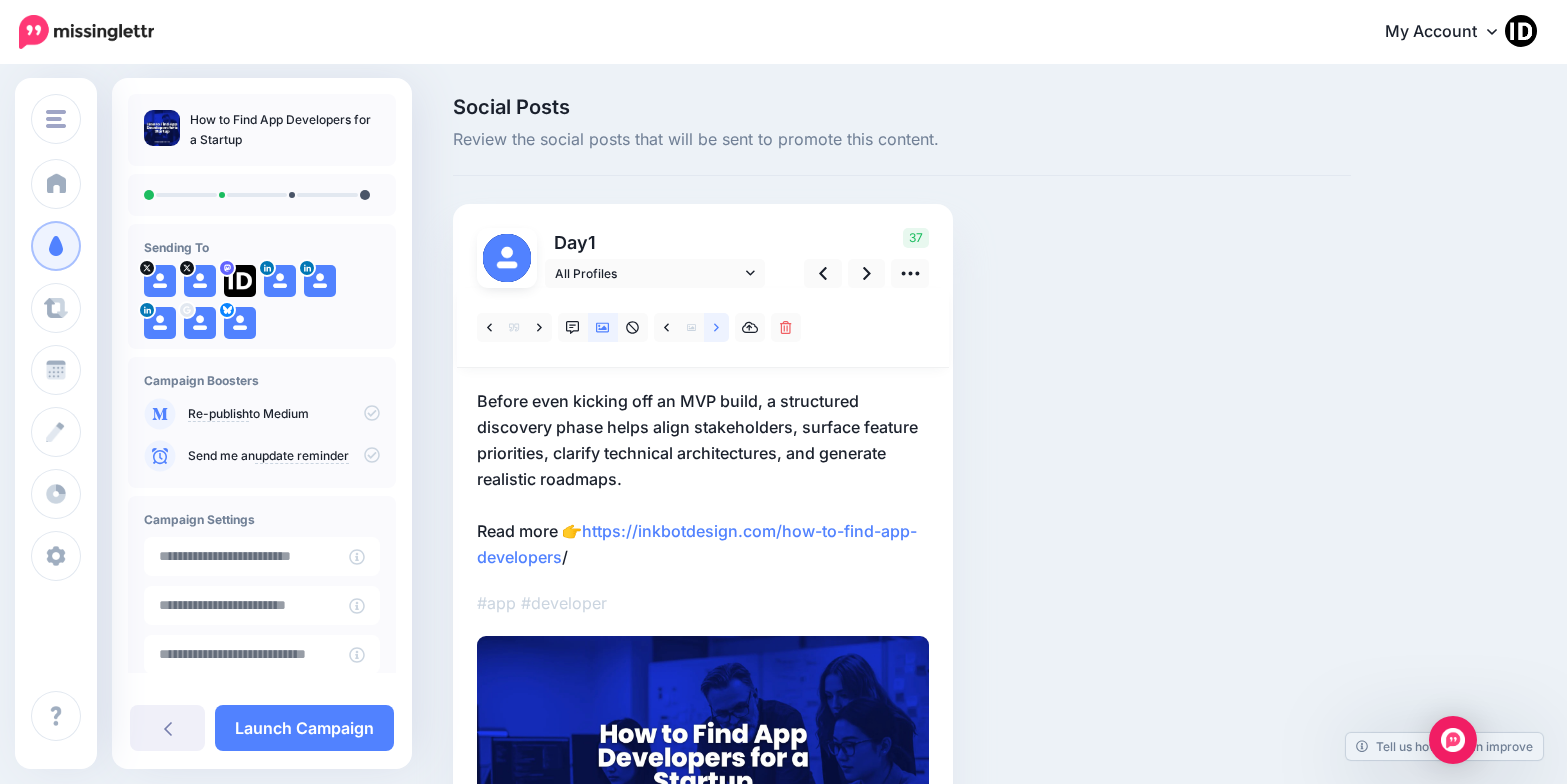 click 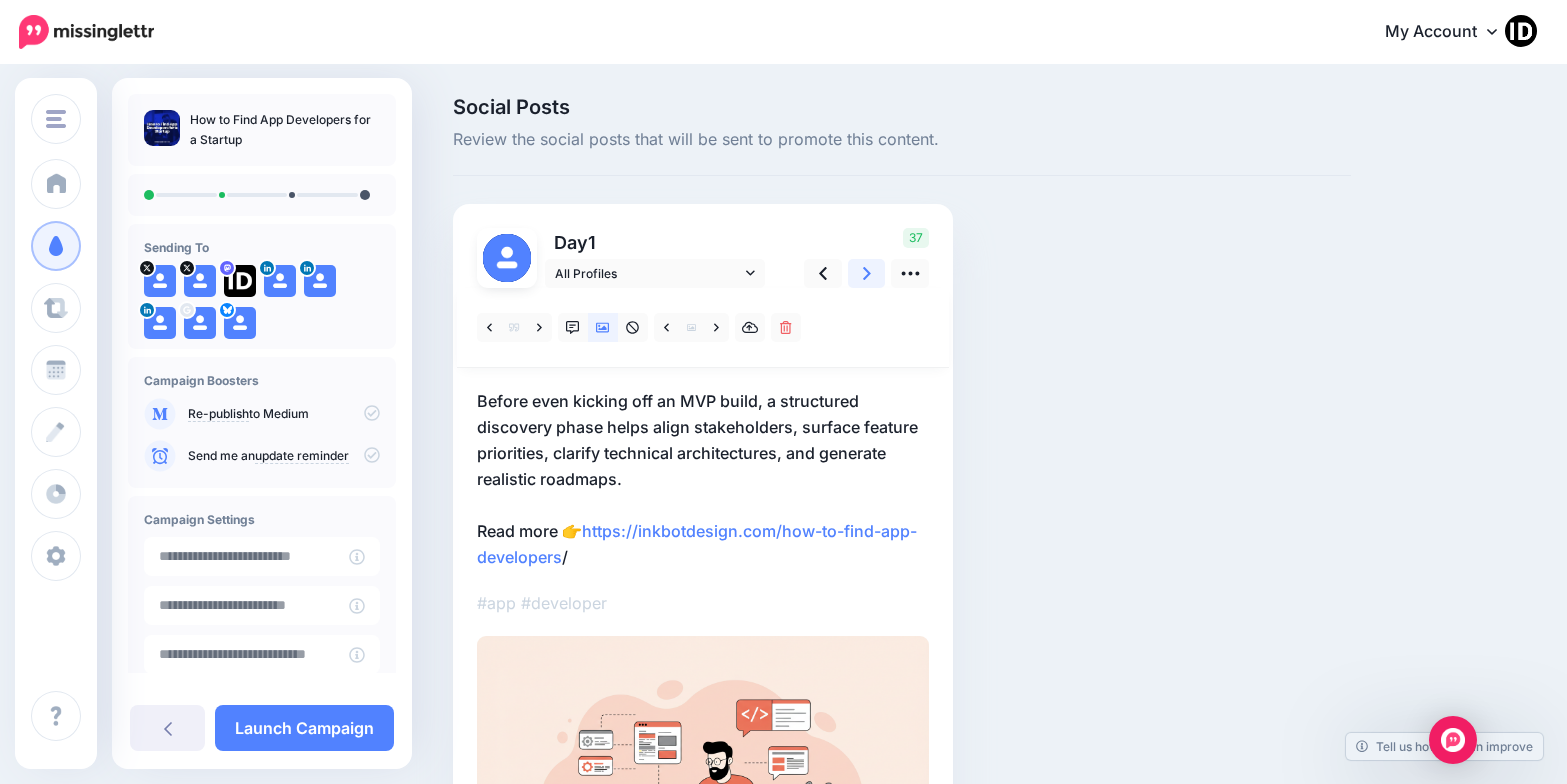 click 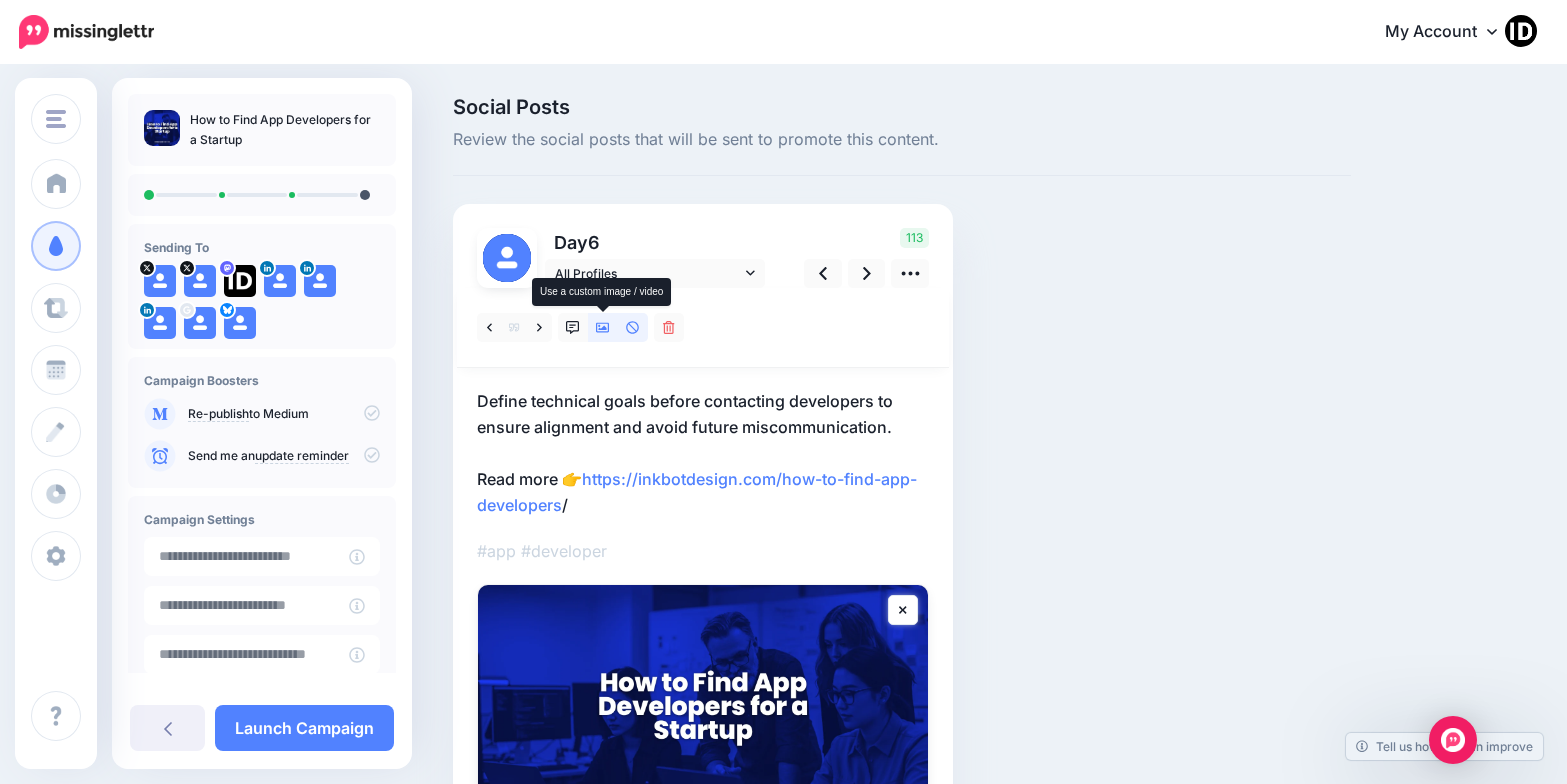 click at bounding box center (603, 327) 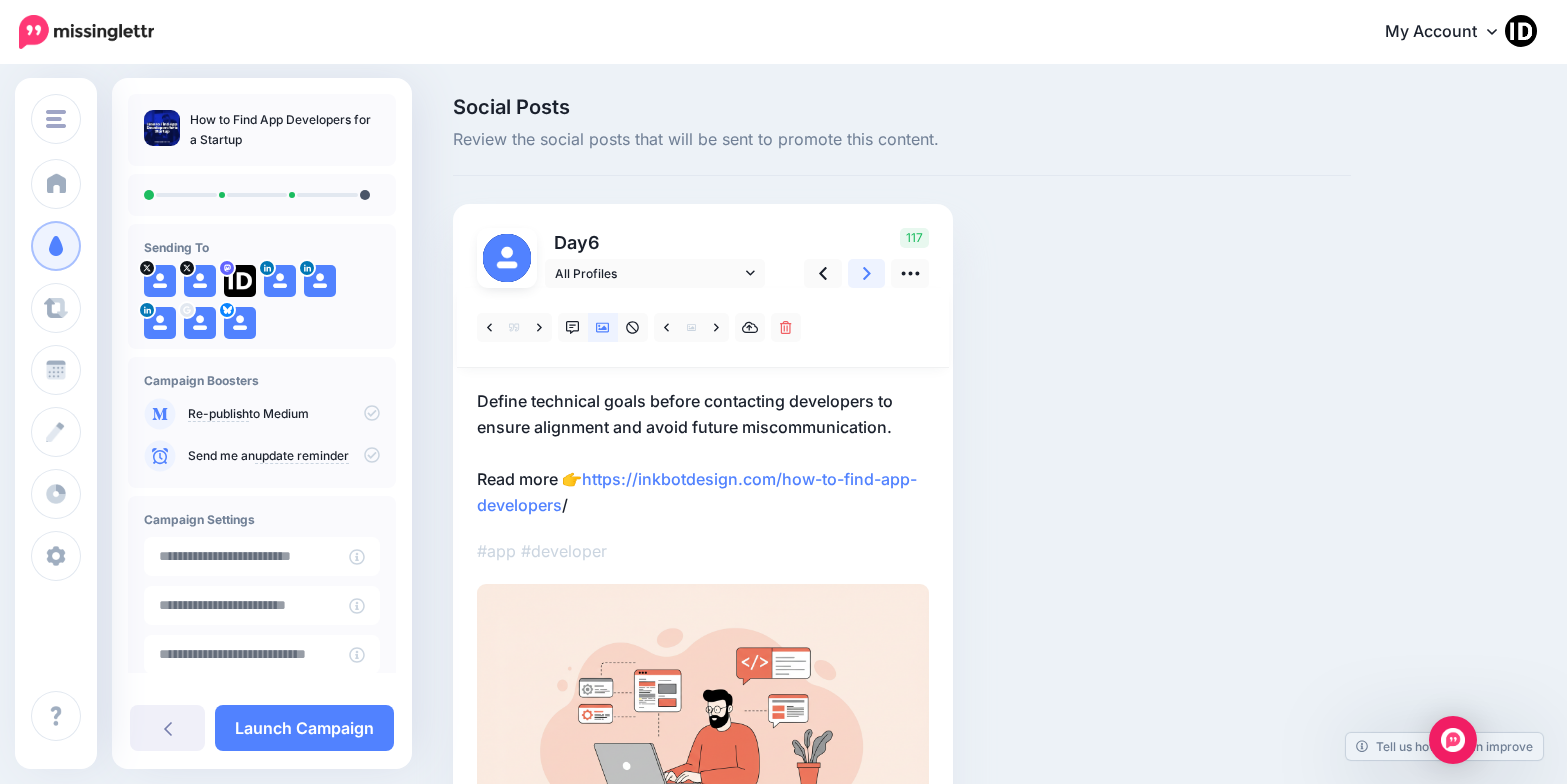 click at bounding box center [867, 273] 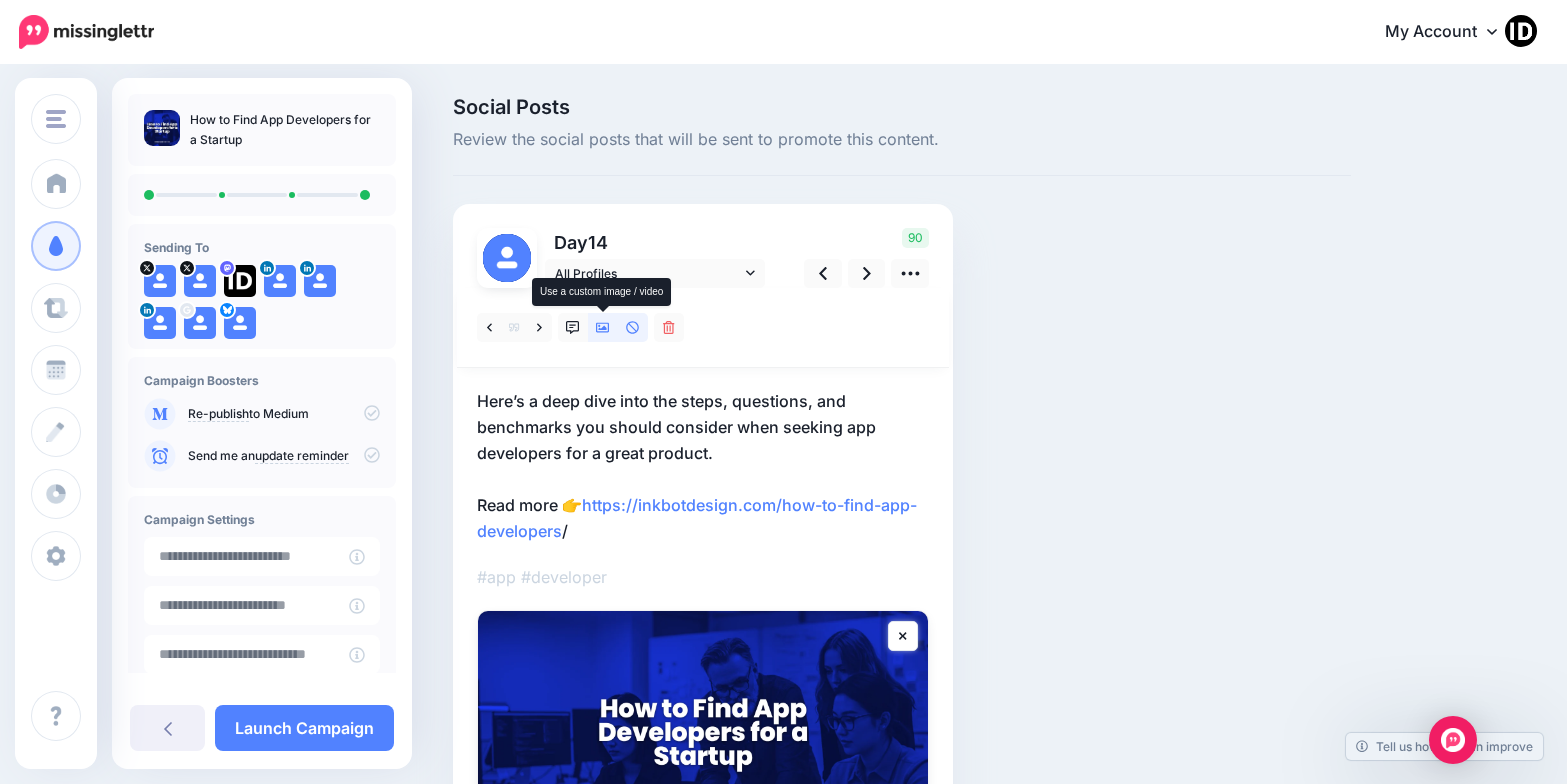 click 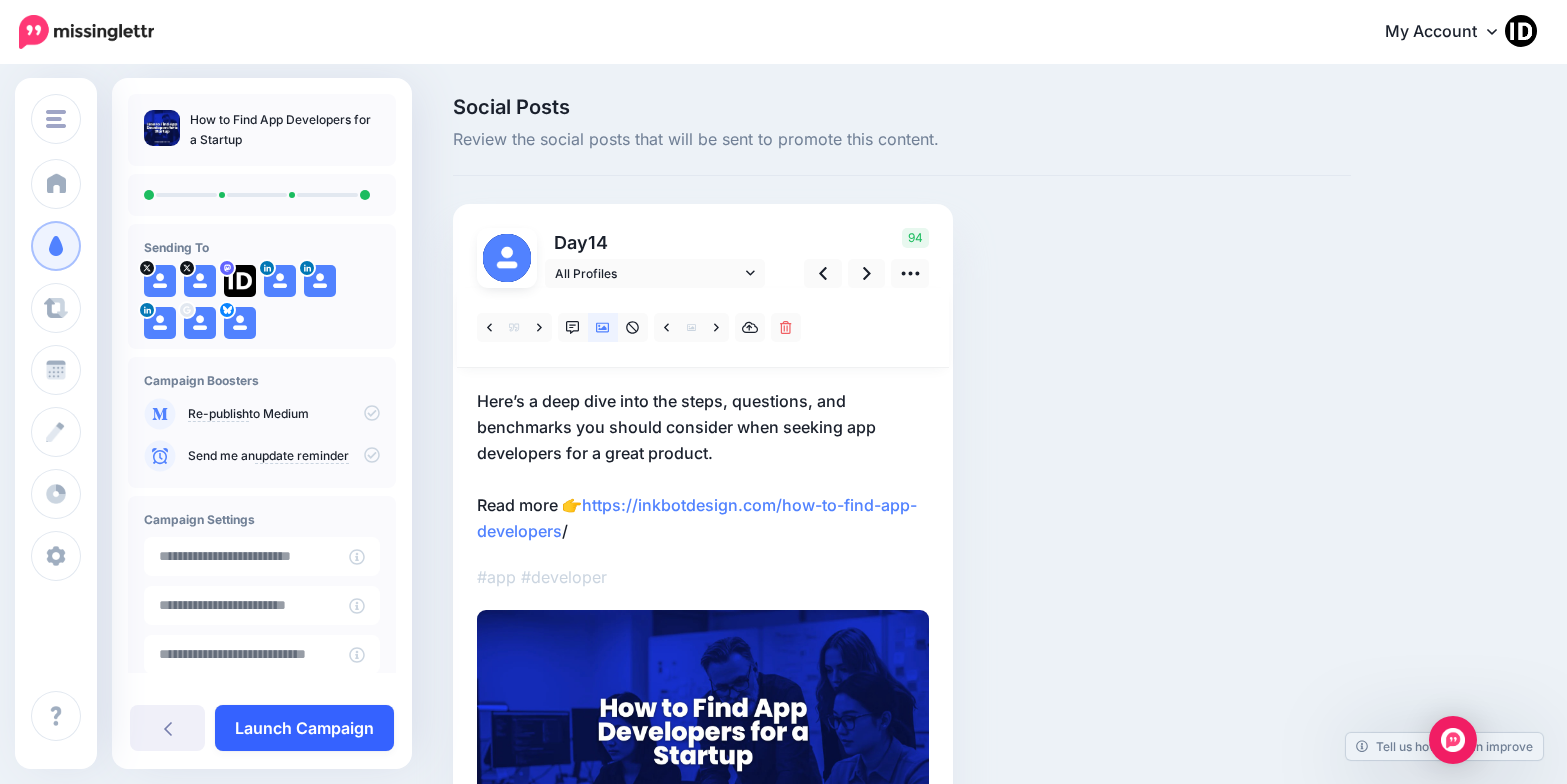 click on "Launch Campaign" at bounding box center [304, 728] 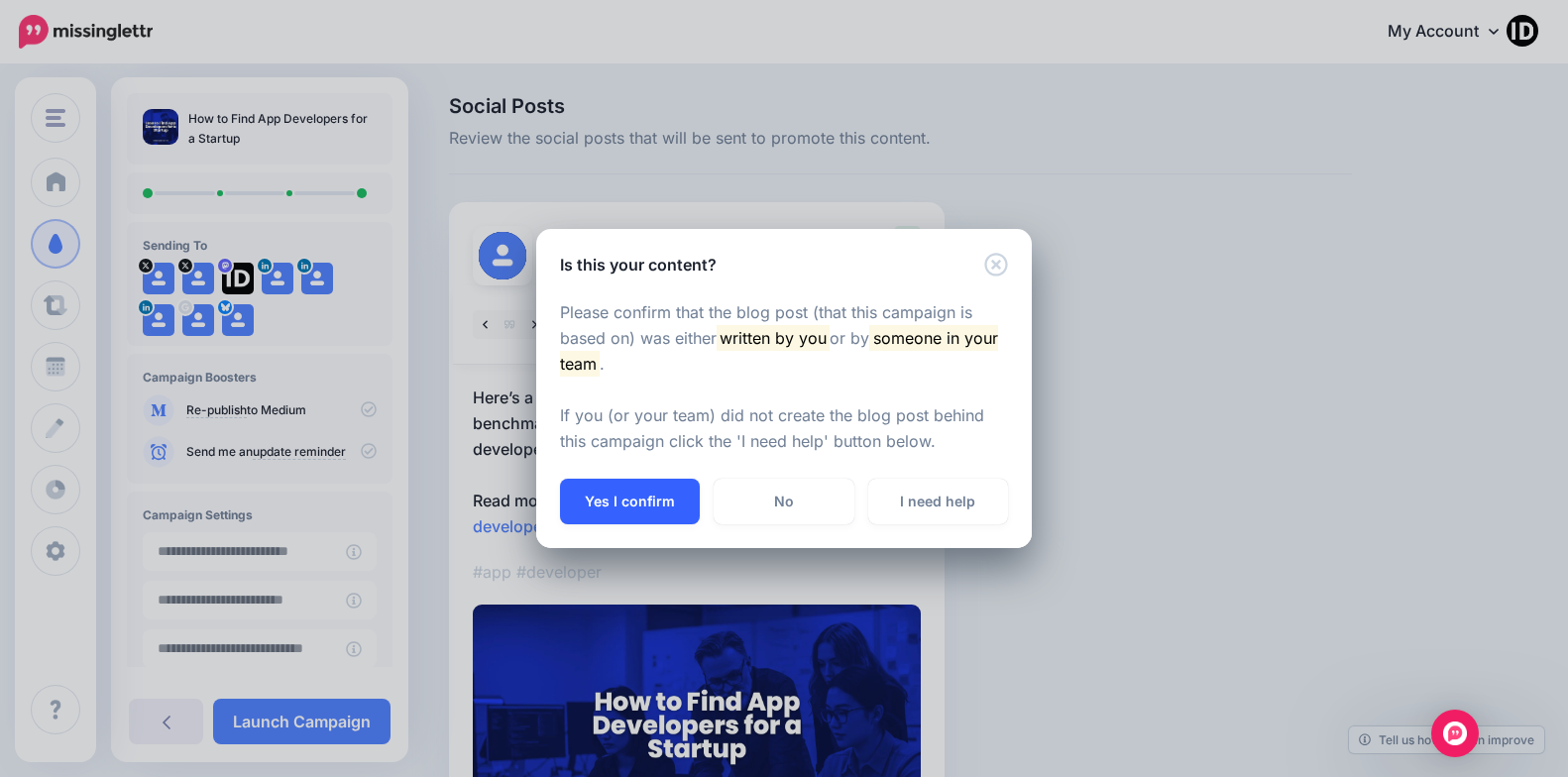 click on "Yes I confirm" at bounding box center (629, 501) 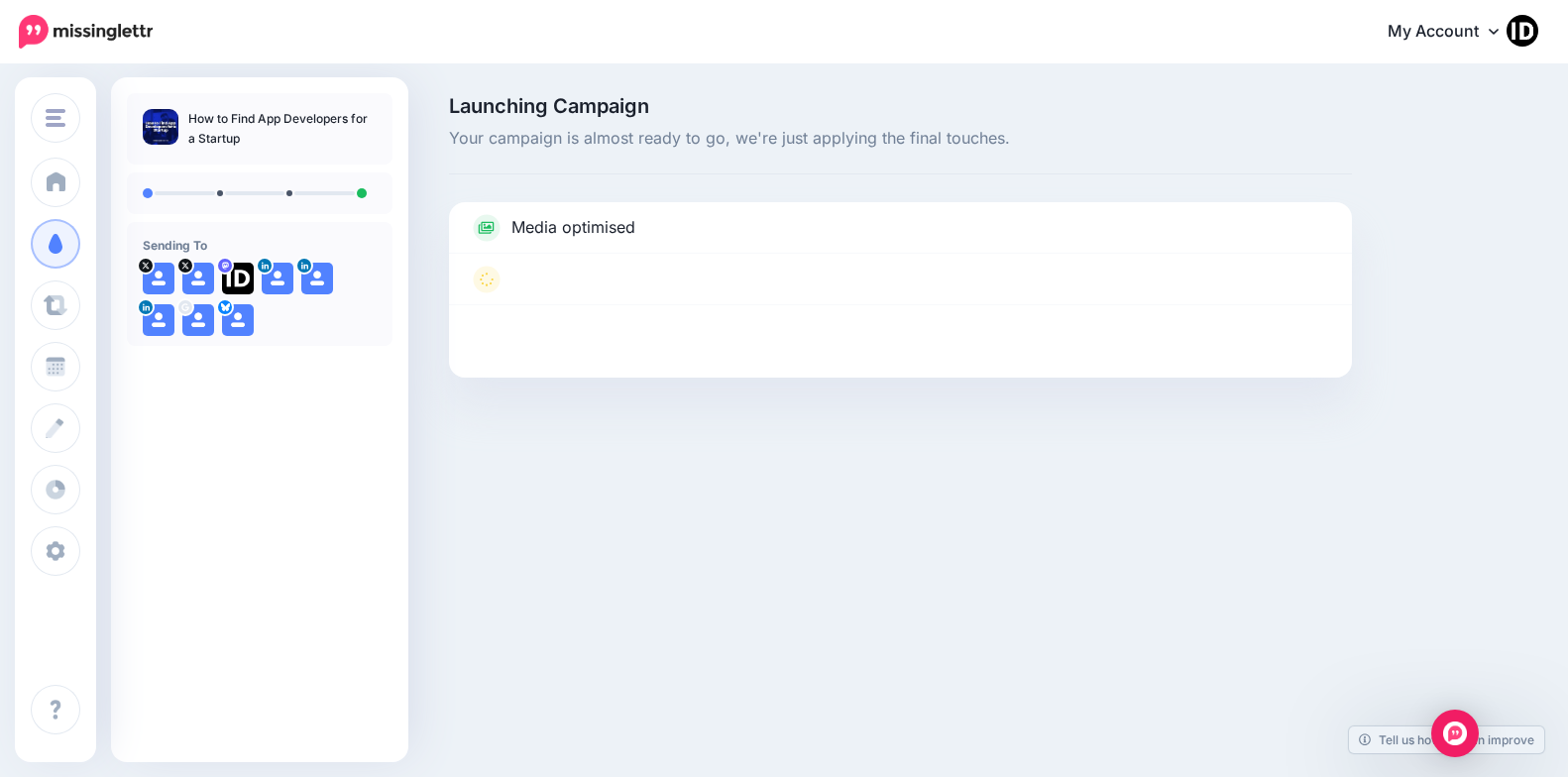scroll, scrollTop: 0, scrollLeft: 0, axis: both 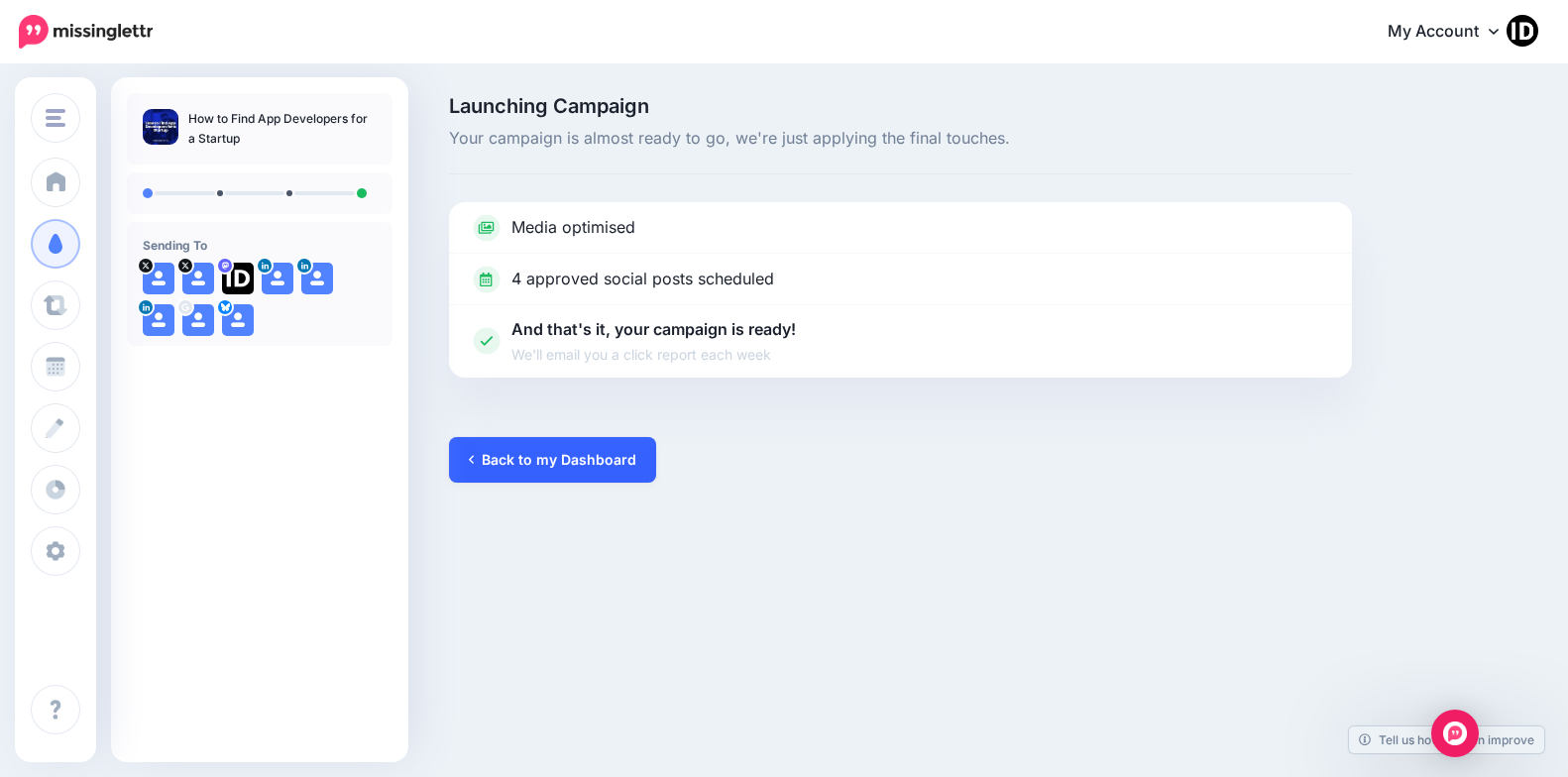 click on "Back to my Dashboard" at bounding box center [552, 460] 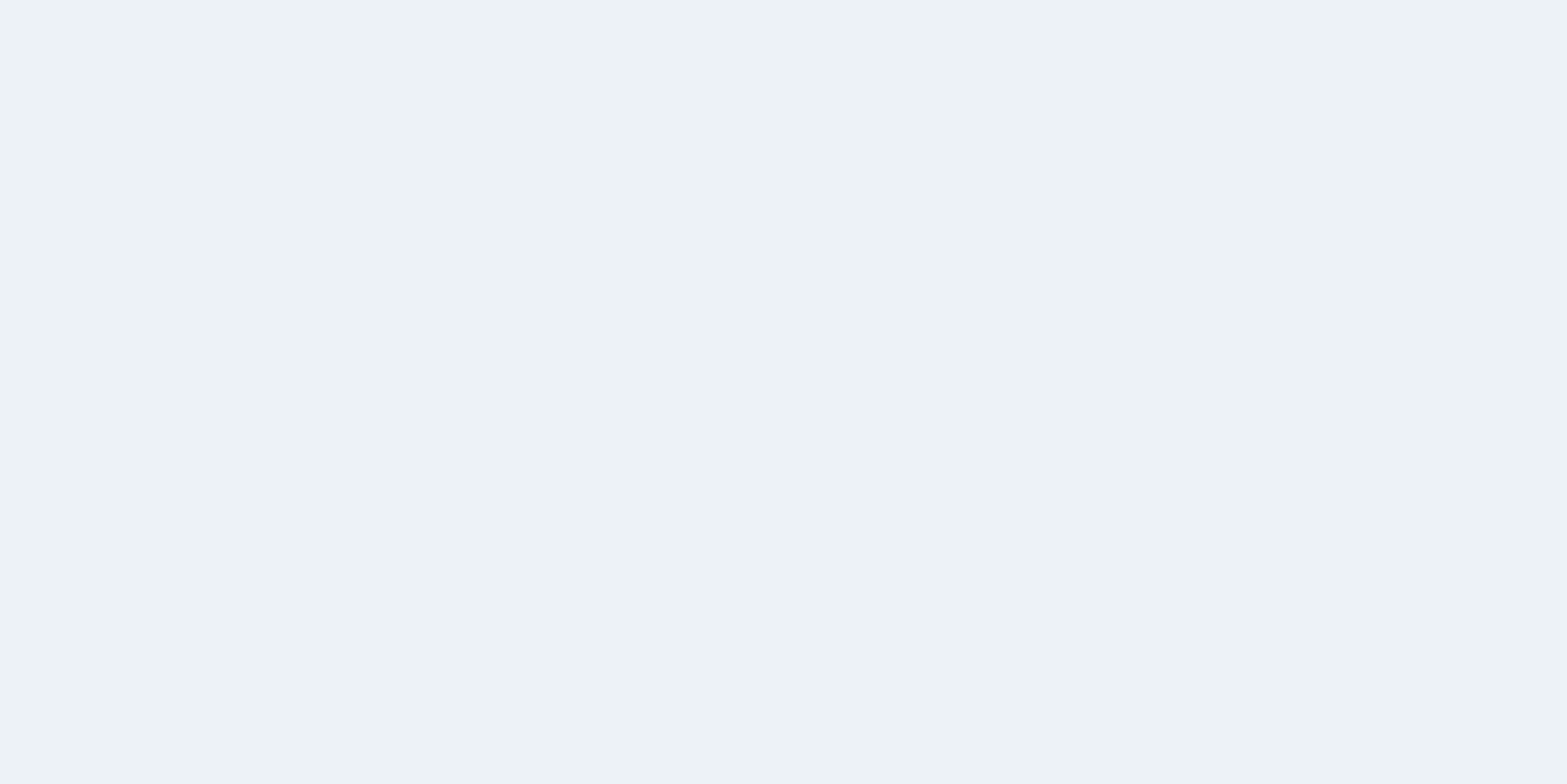 scroll, scrollTop: 0, scrollLeft: 0, axis: both 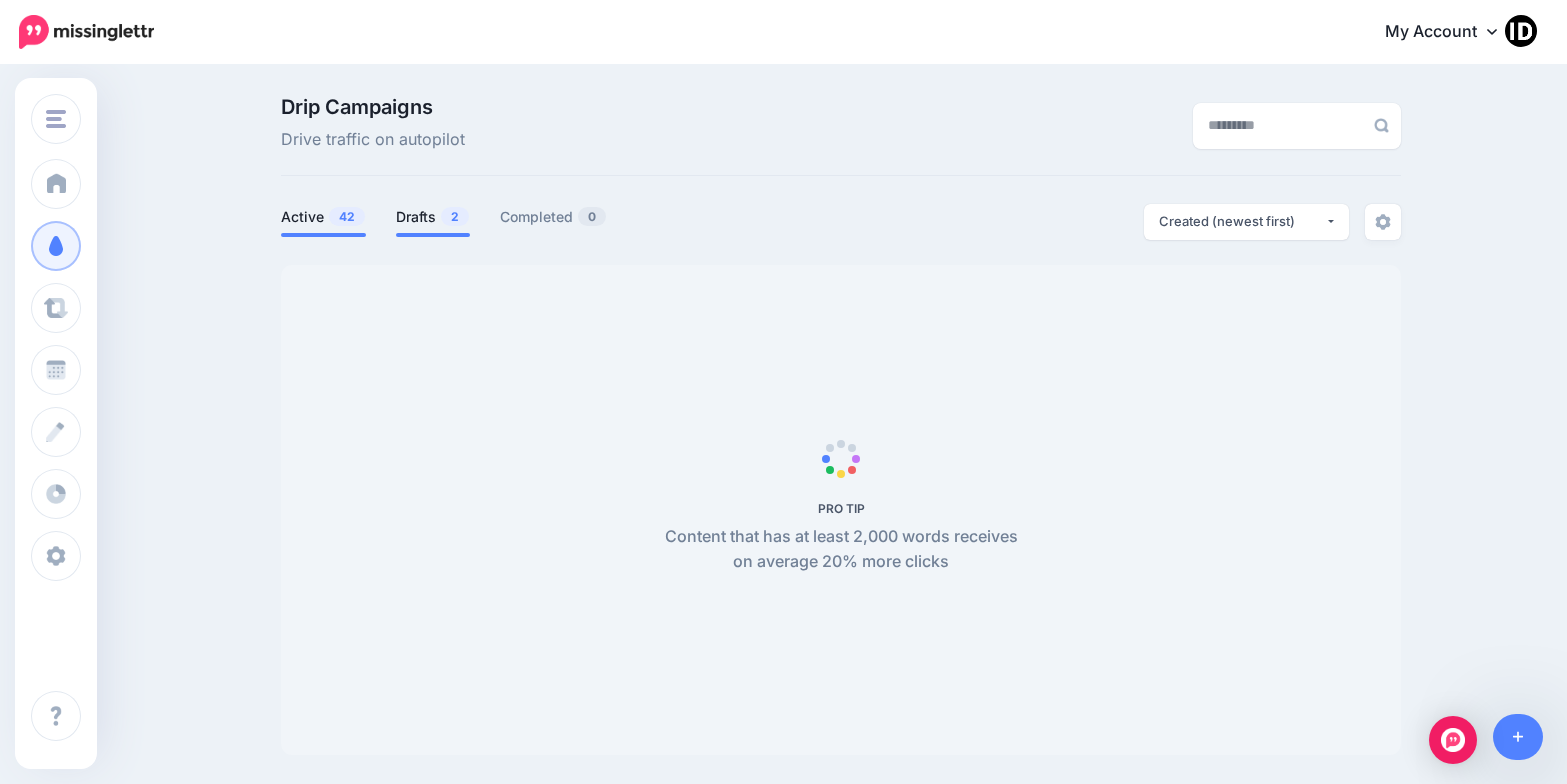click on "Drafts  2" at bounding box center [433, 217] 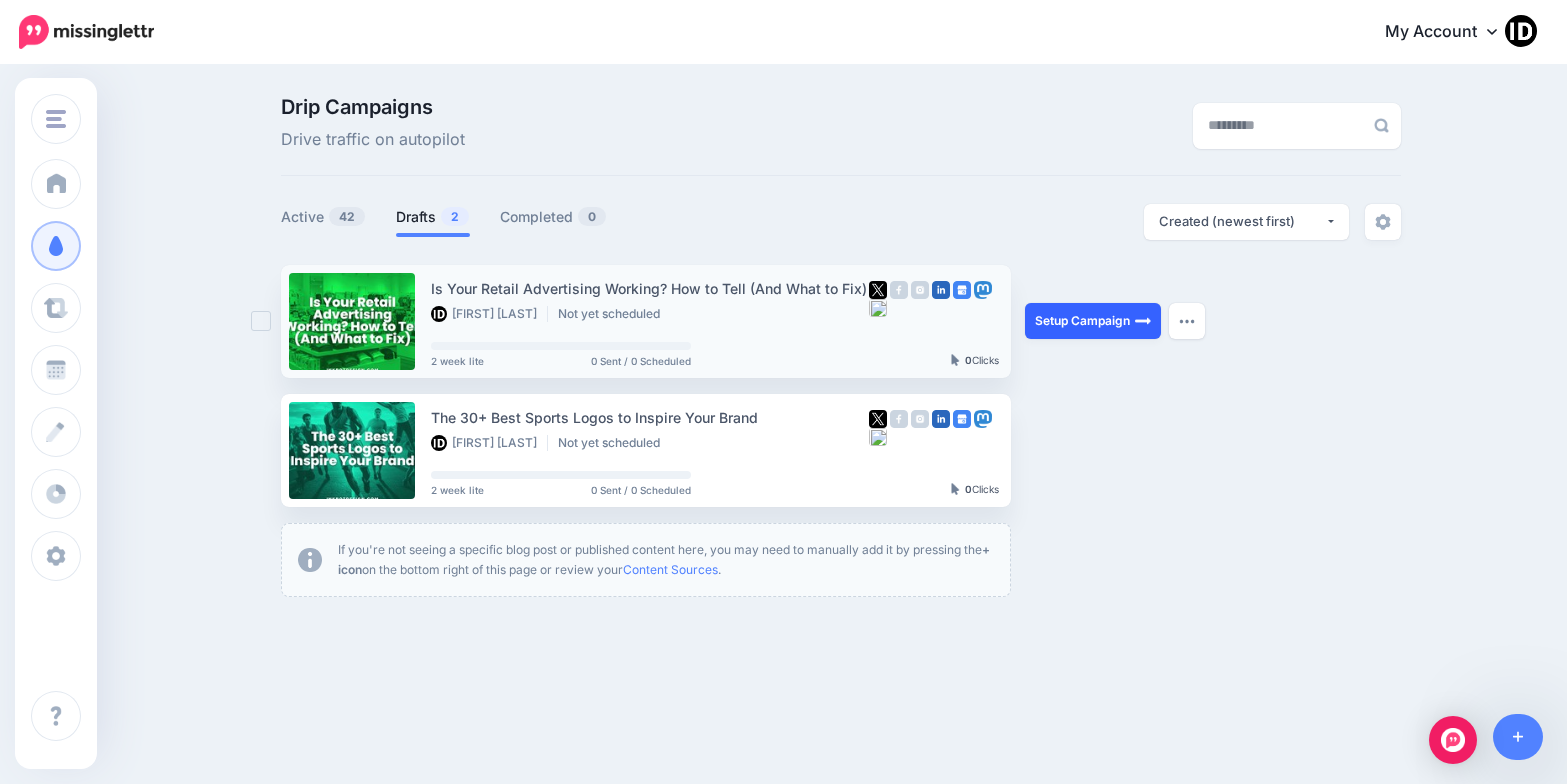 click on "Setup Campaign" at bounding box center [1093, 321] 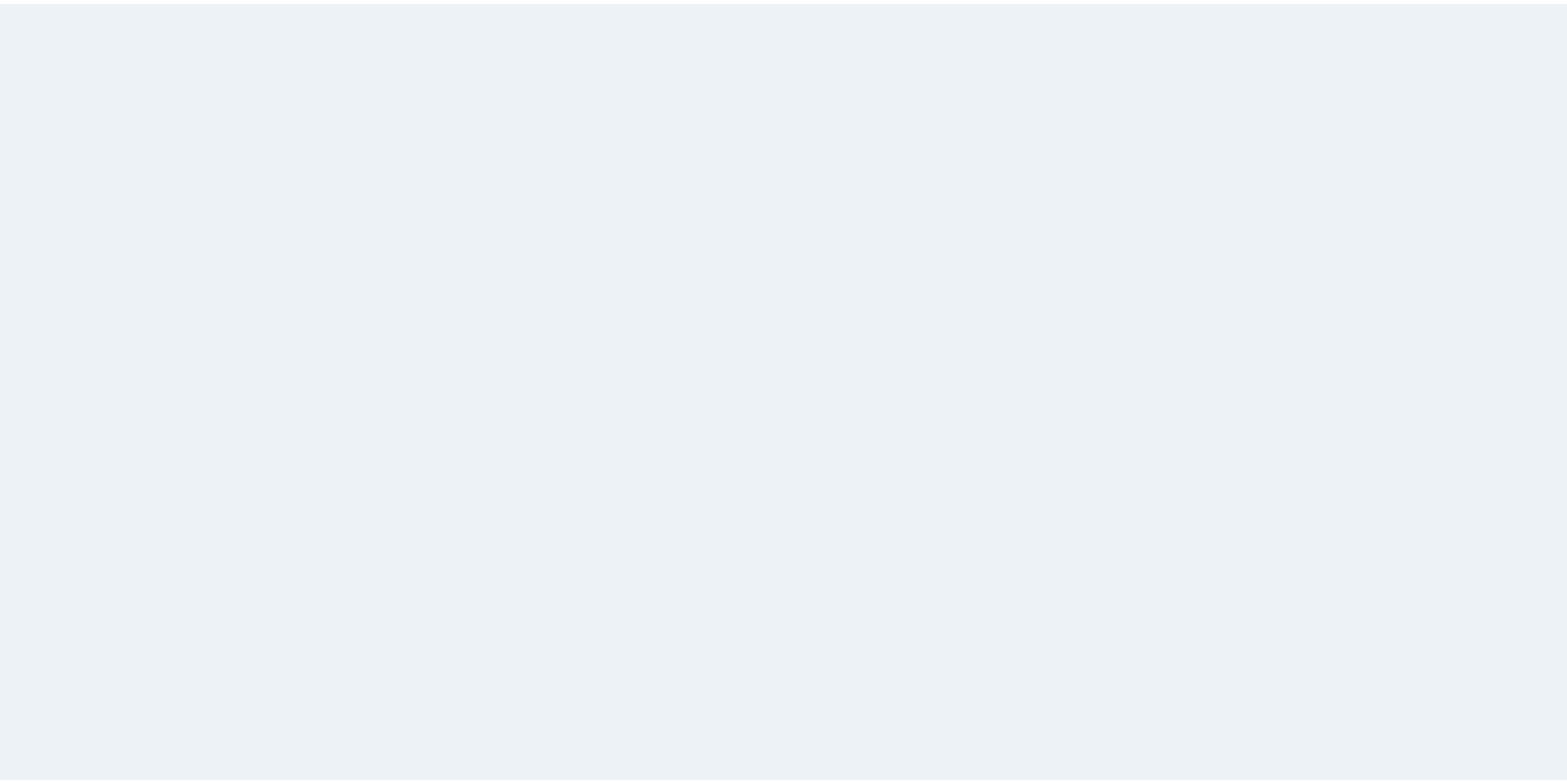 scroll, scrollTop: 0, scrollLeft: 0, axis: both 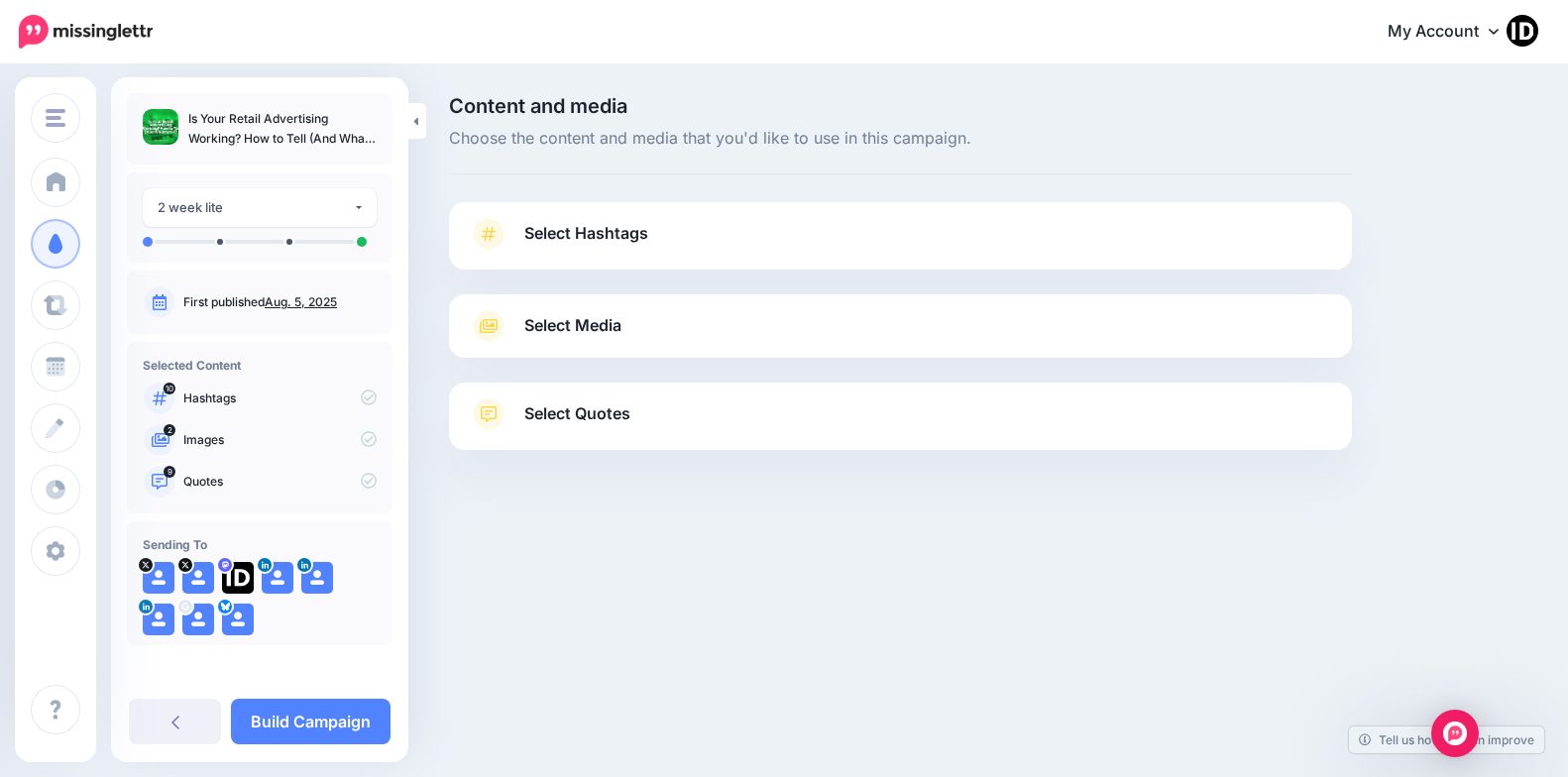 click on "Select Hashtags" at bounding box center [900, 244] 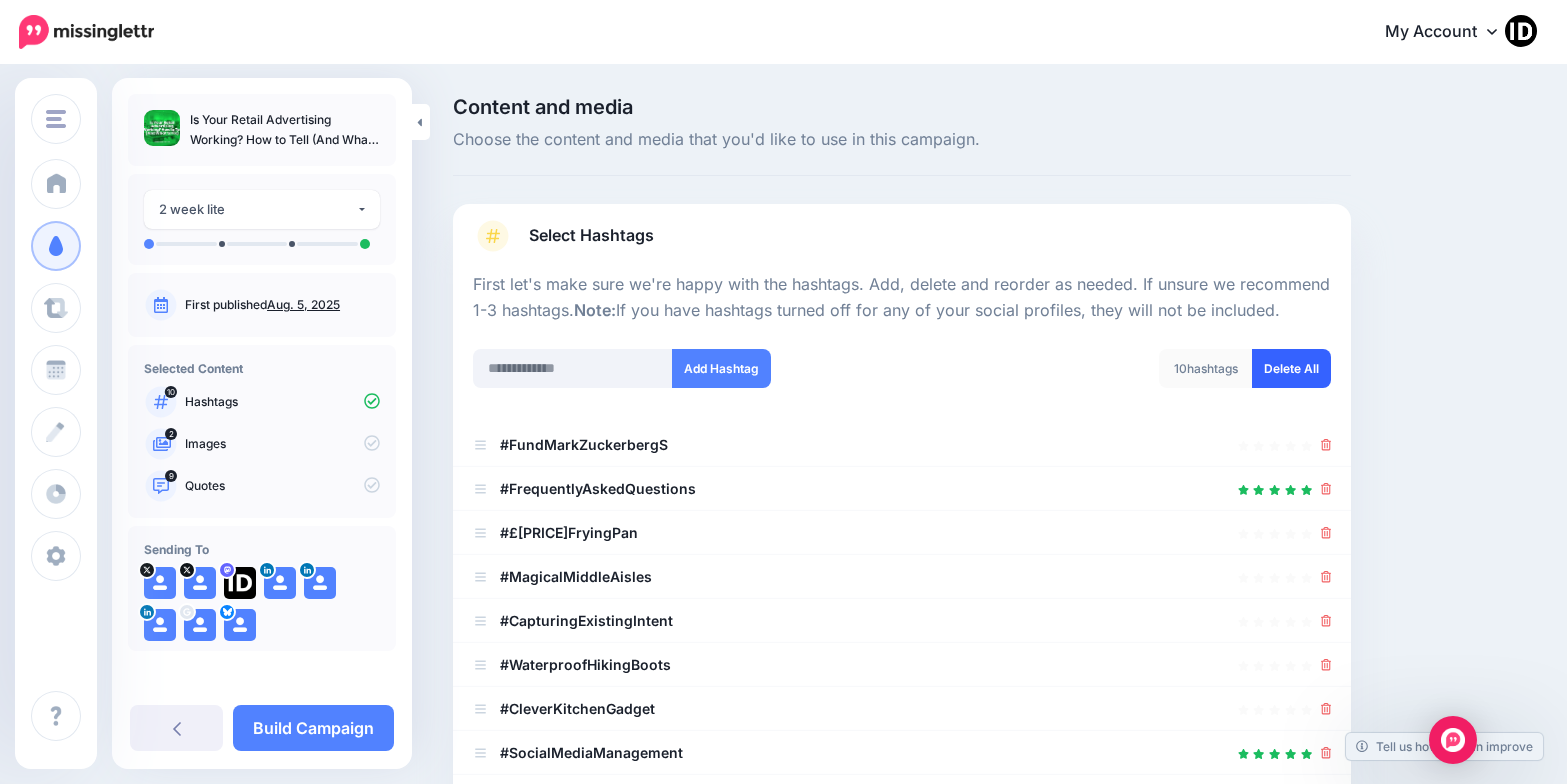 click on "Delete All" at bounding box center [1291, 368] 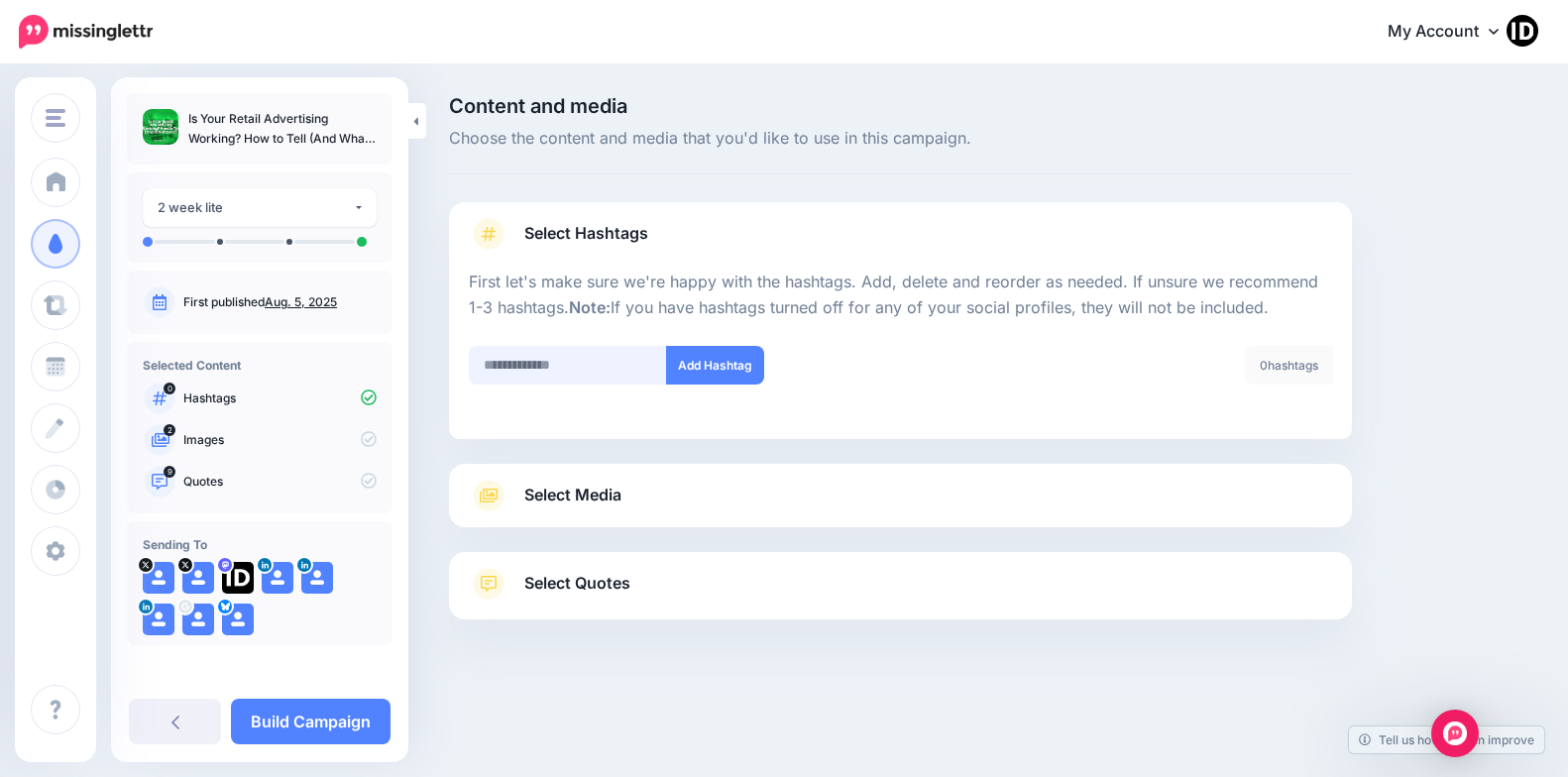 click at bounding box center [568, 365] 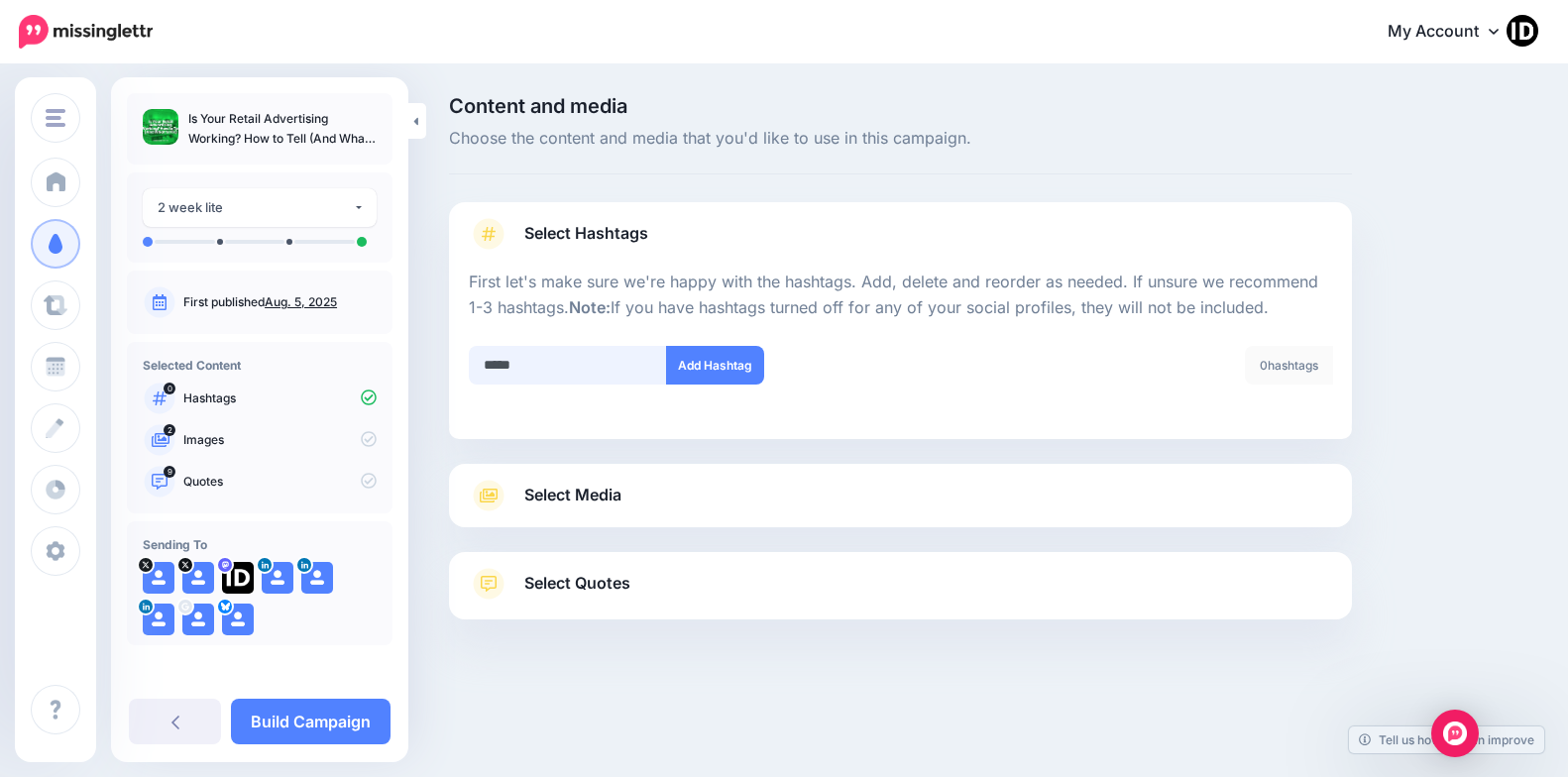 type on "******" 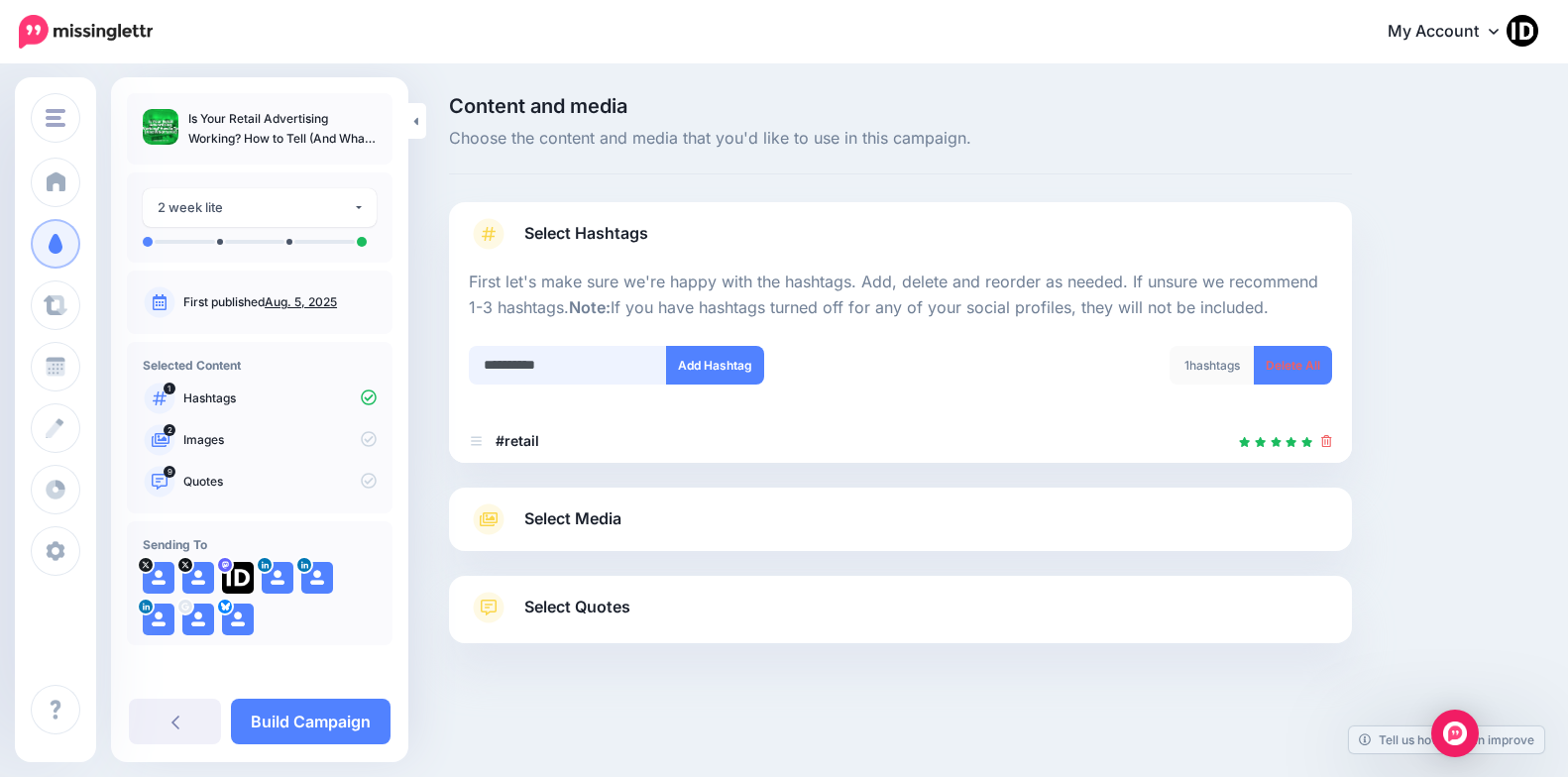 type on "**********" 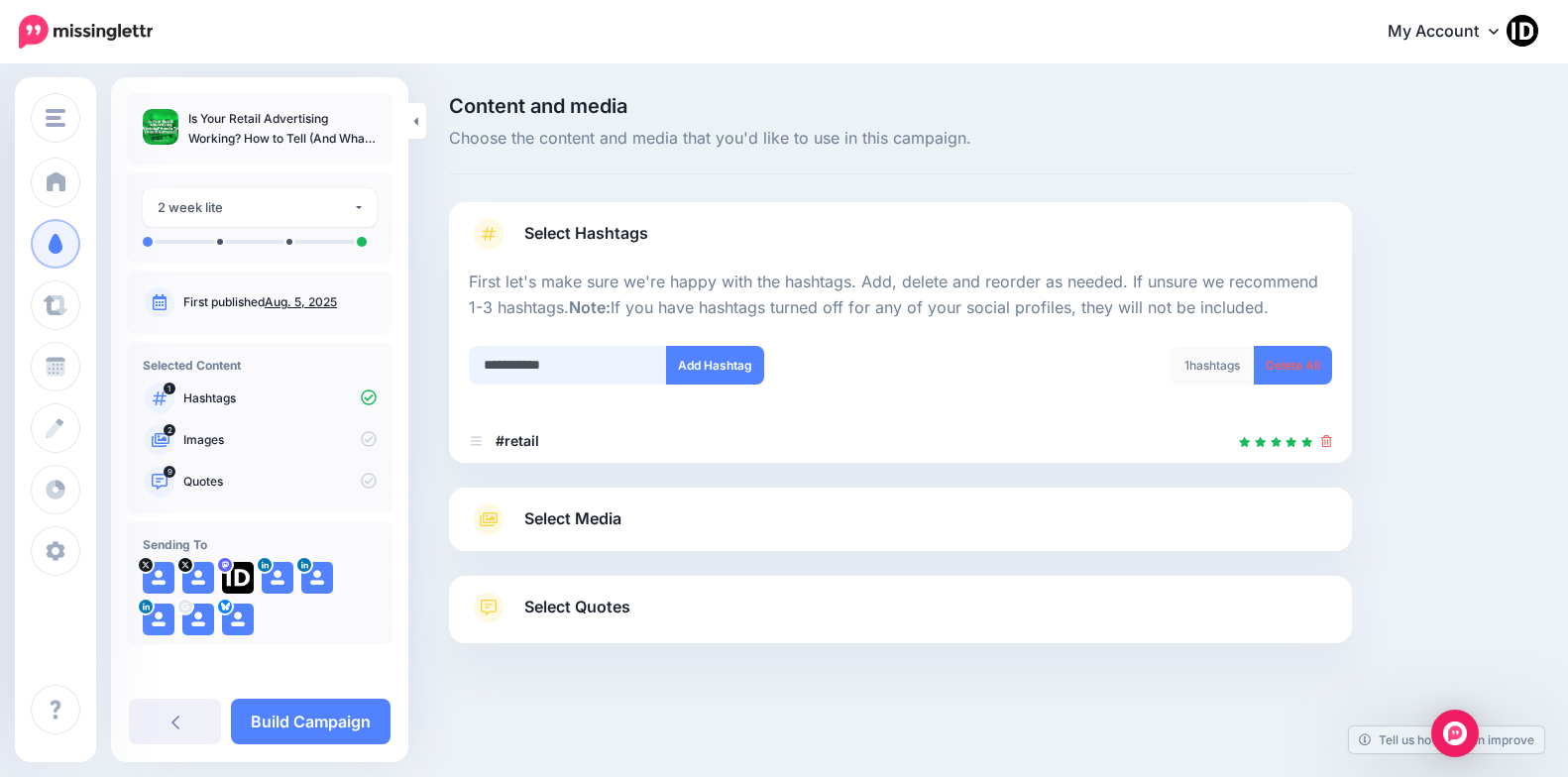 type 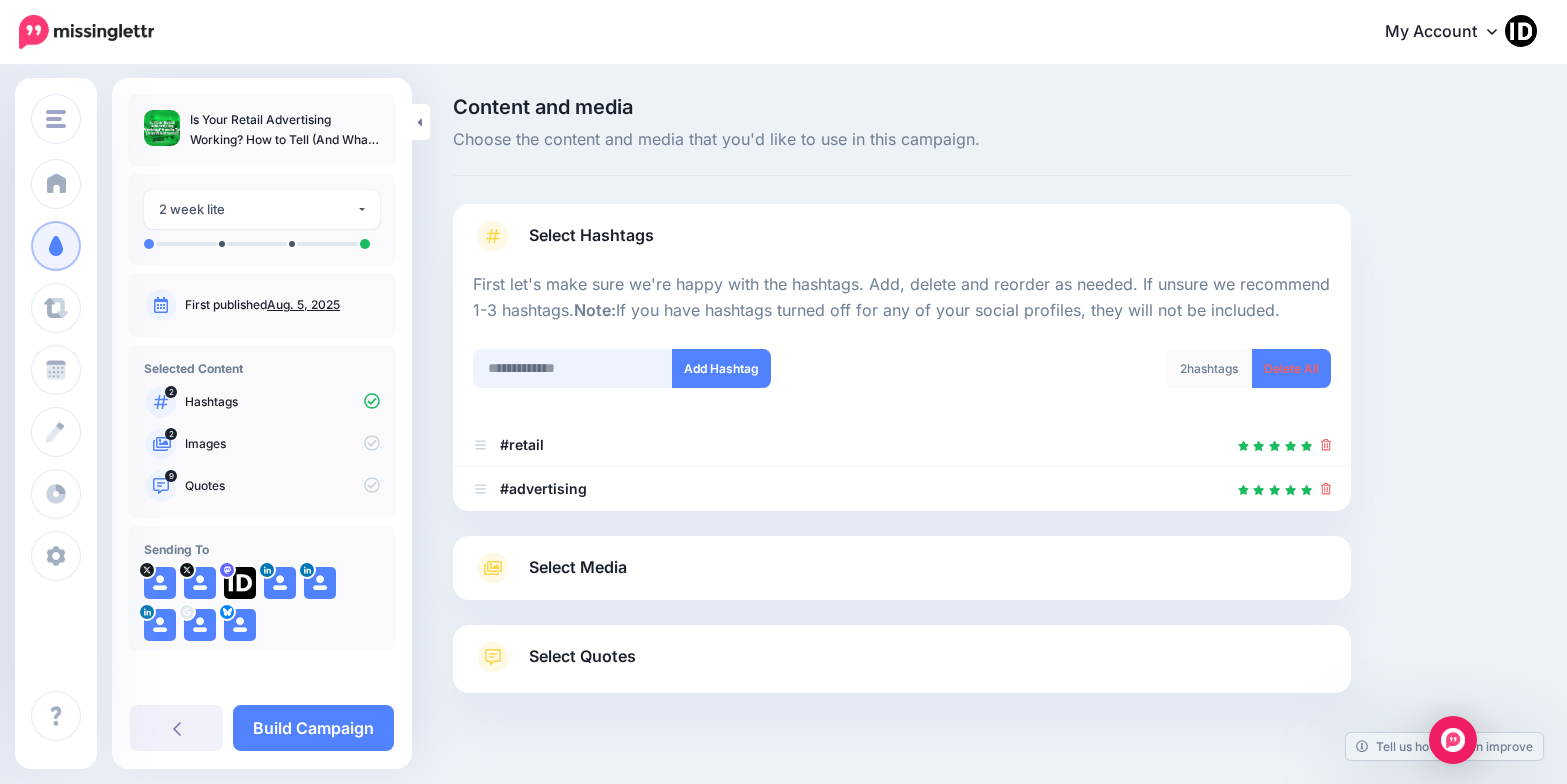 scroll, scrollTop: 39, scrollLeft: 0, axis: vertical 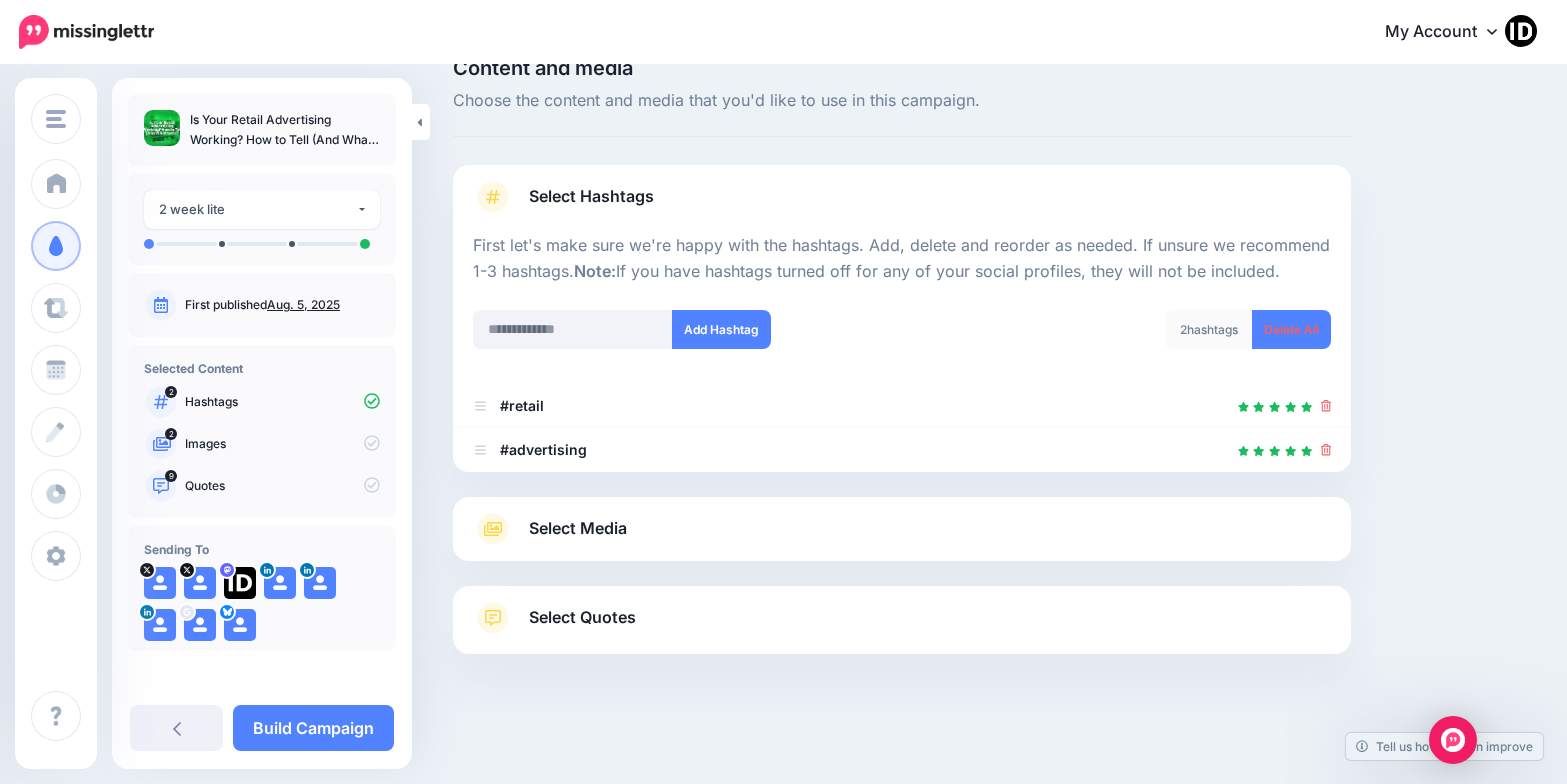click on "Select Media" at bounding box center (578, 528) 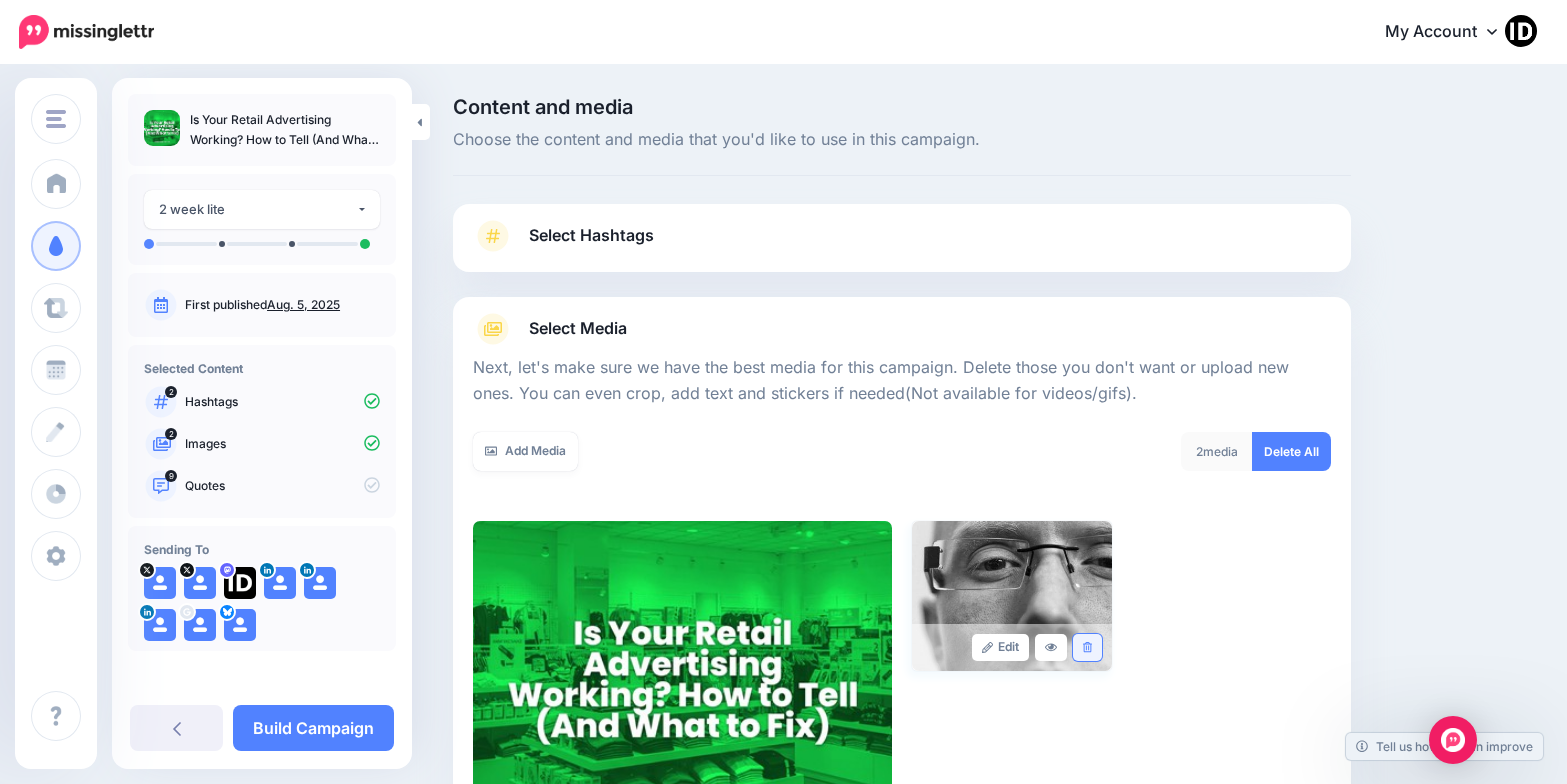 click at bounding box center (1087, 647) 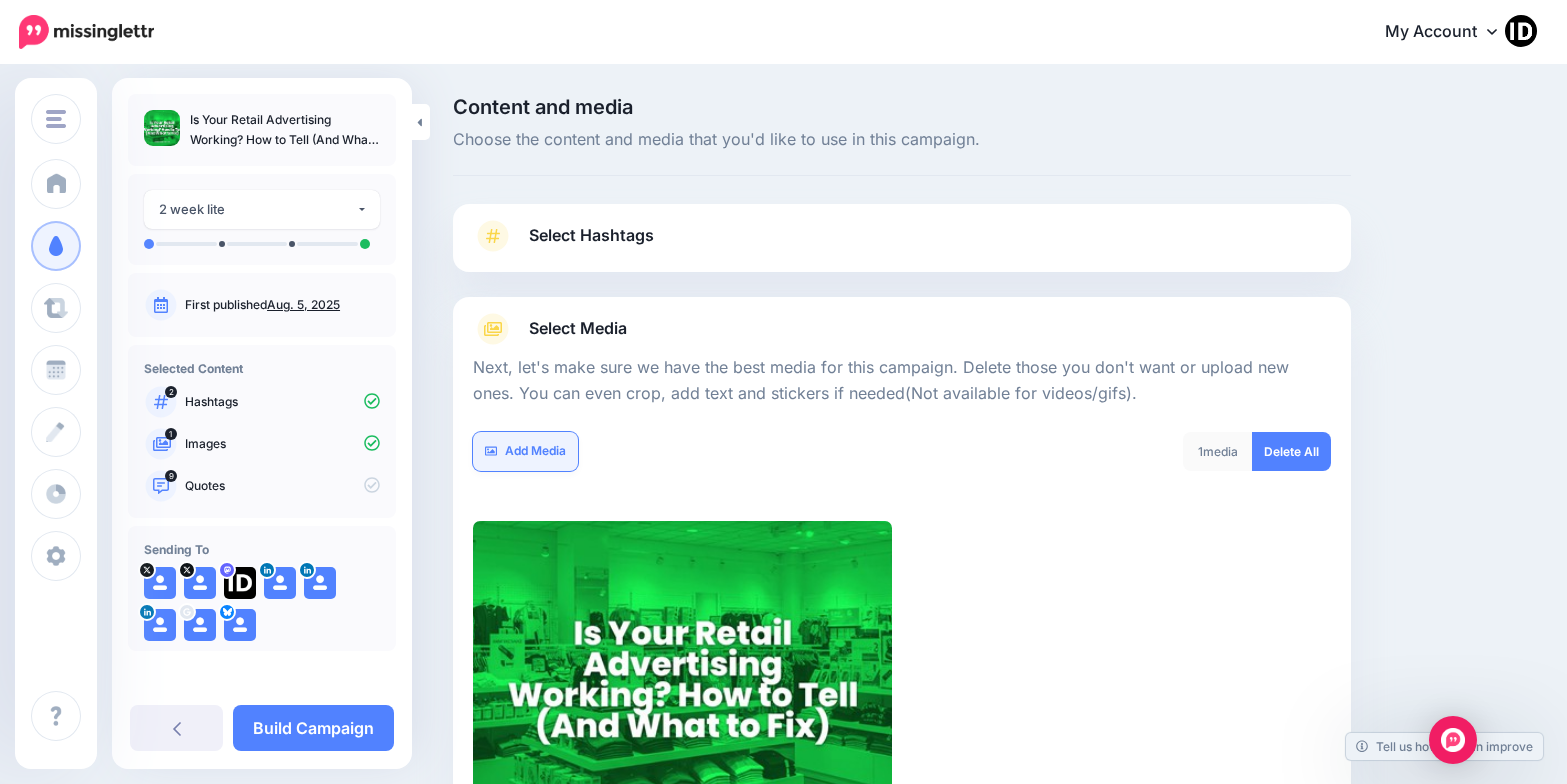 click on "Add Media" at bounding box center (525, 451) 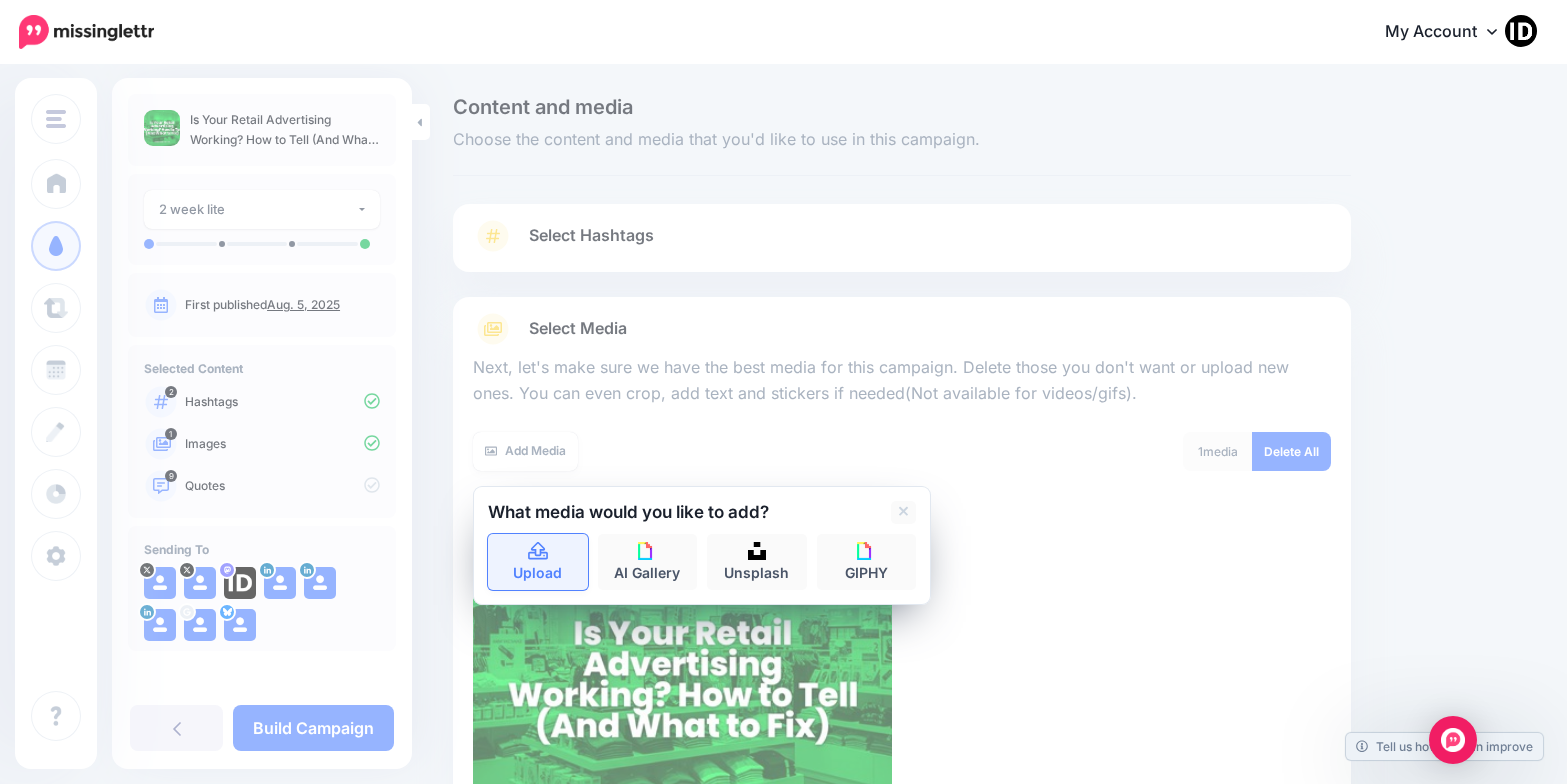 click on "Upload" at bounding box center (538, 562) 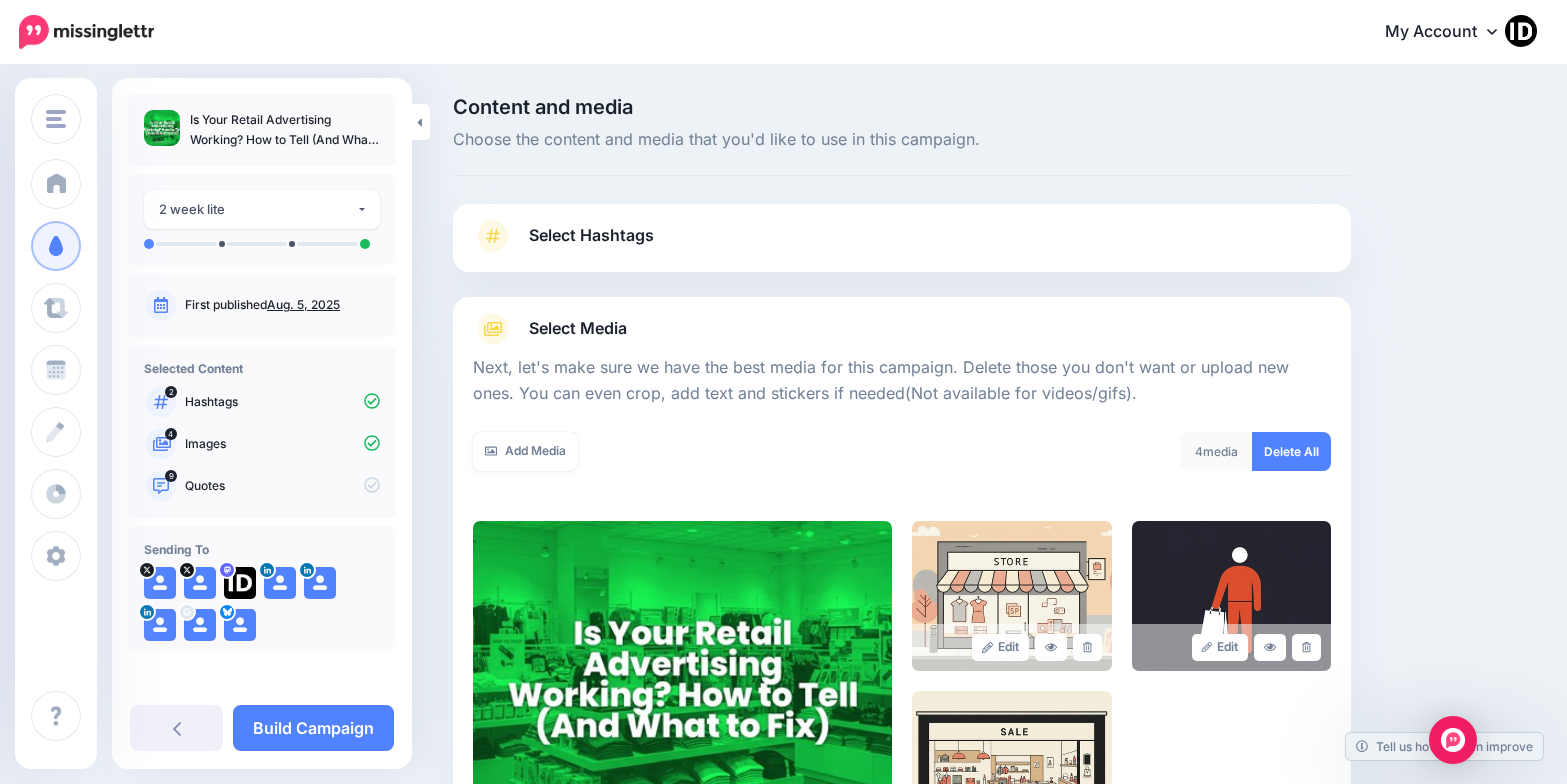 scroll, scrollTop: 296, scrollLeft: 0, axis: vertical 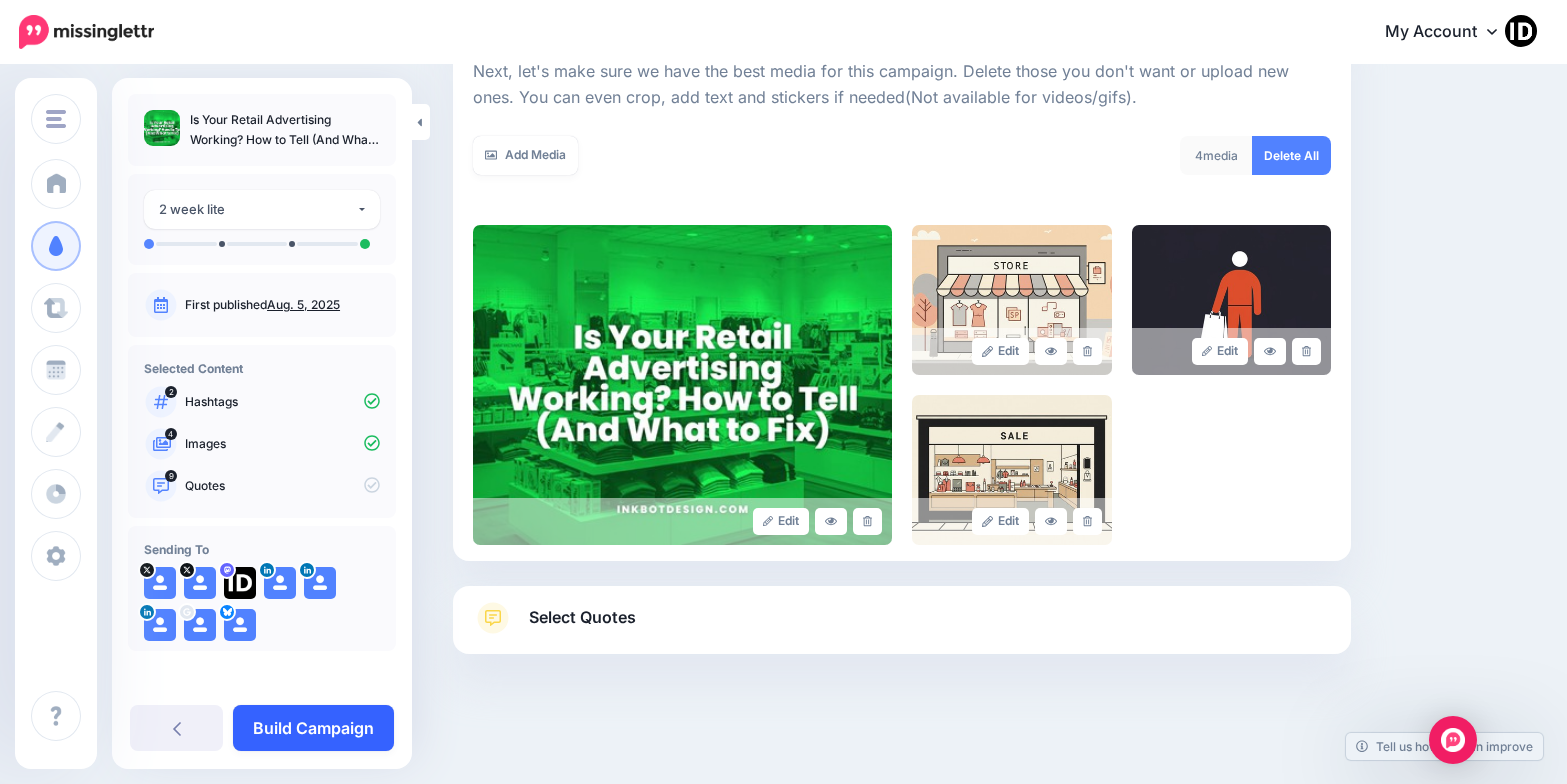 click on "Build Campaign" at bounding box center (313, 728) 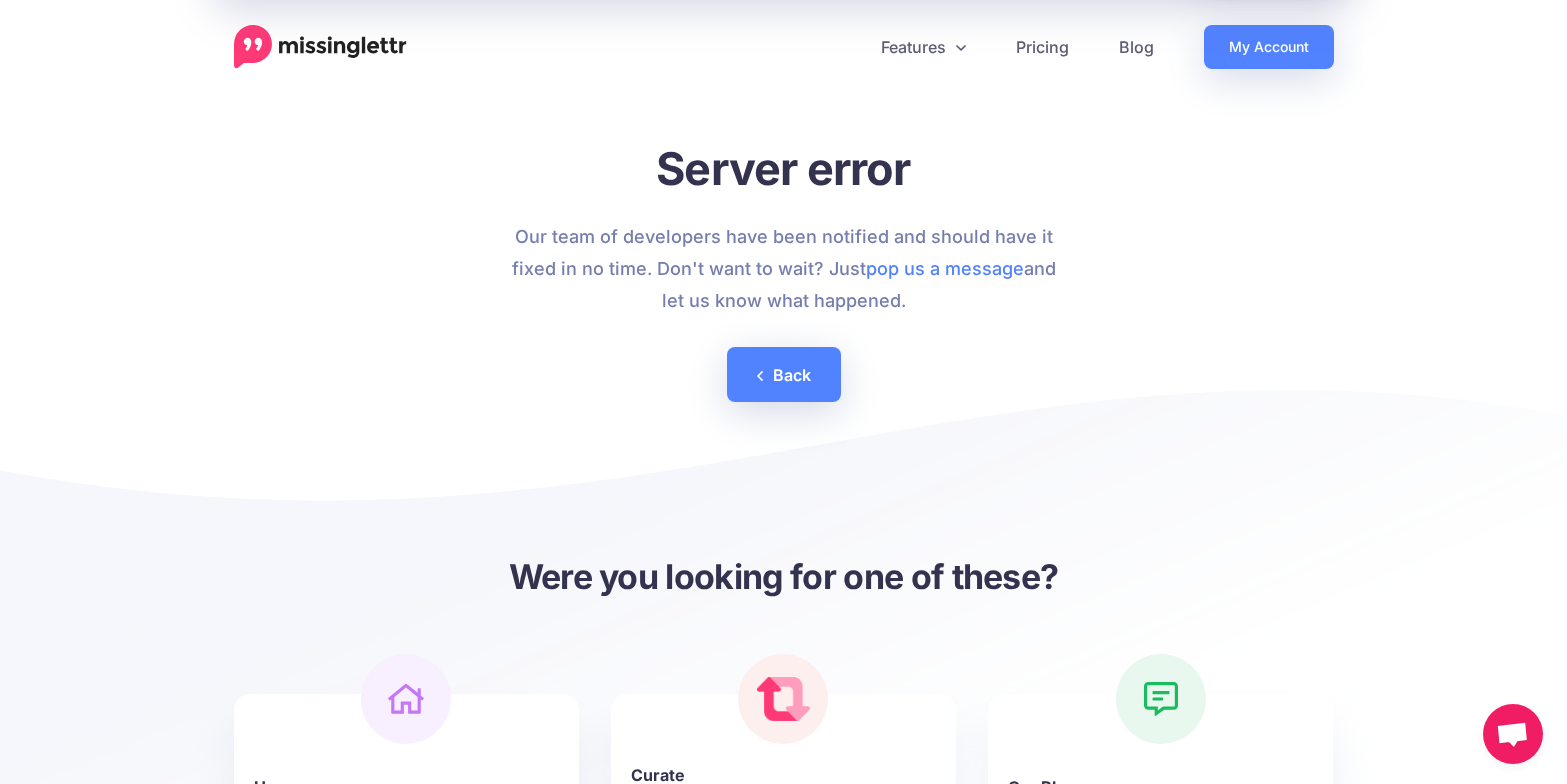 scroll, scrollTop: 0, scrollLeft: 0, axis: both 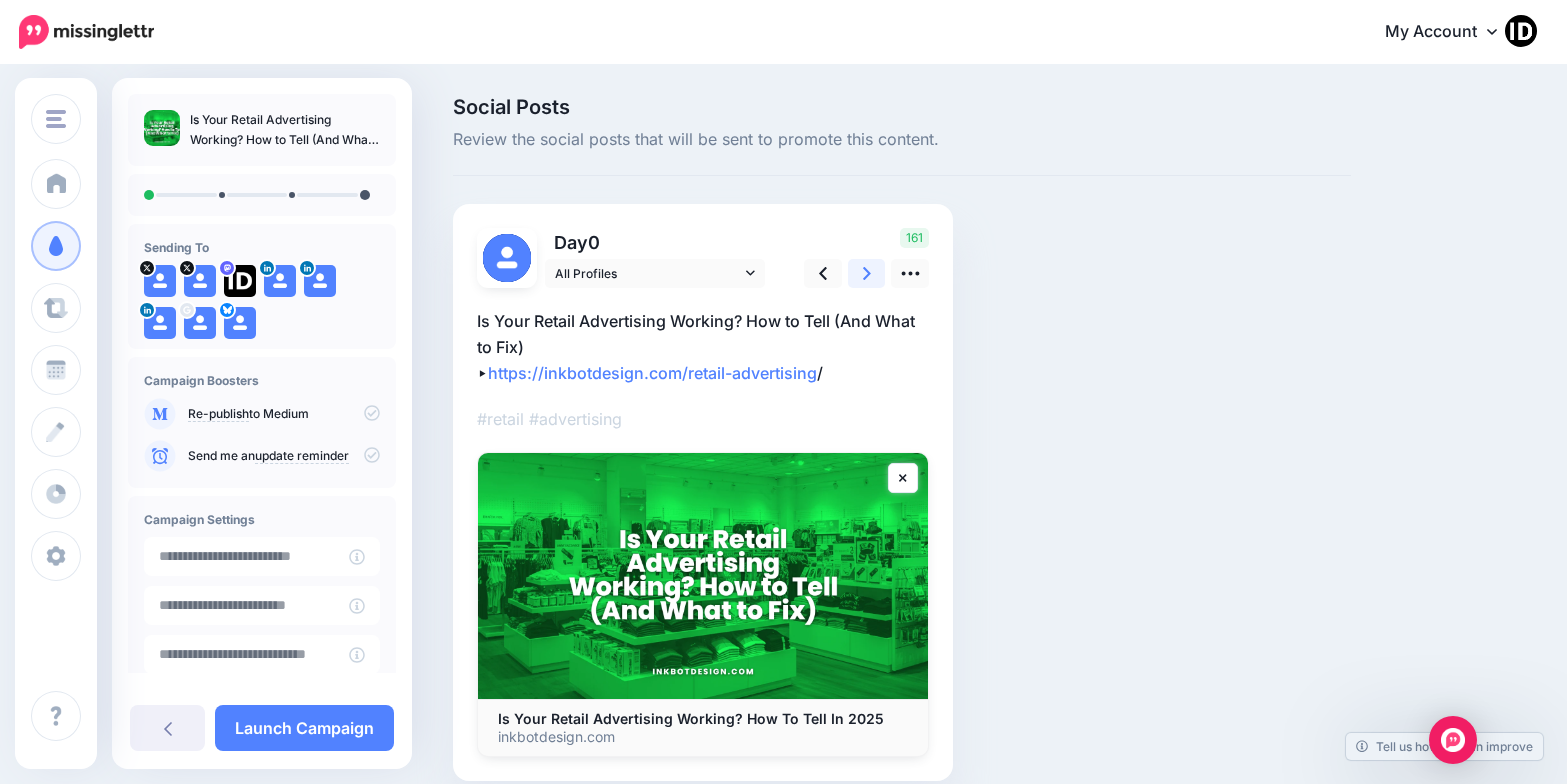 click 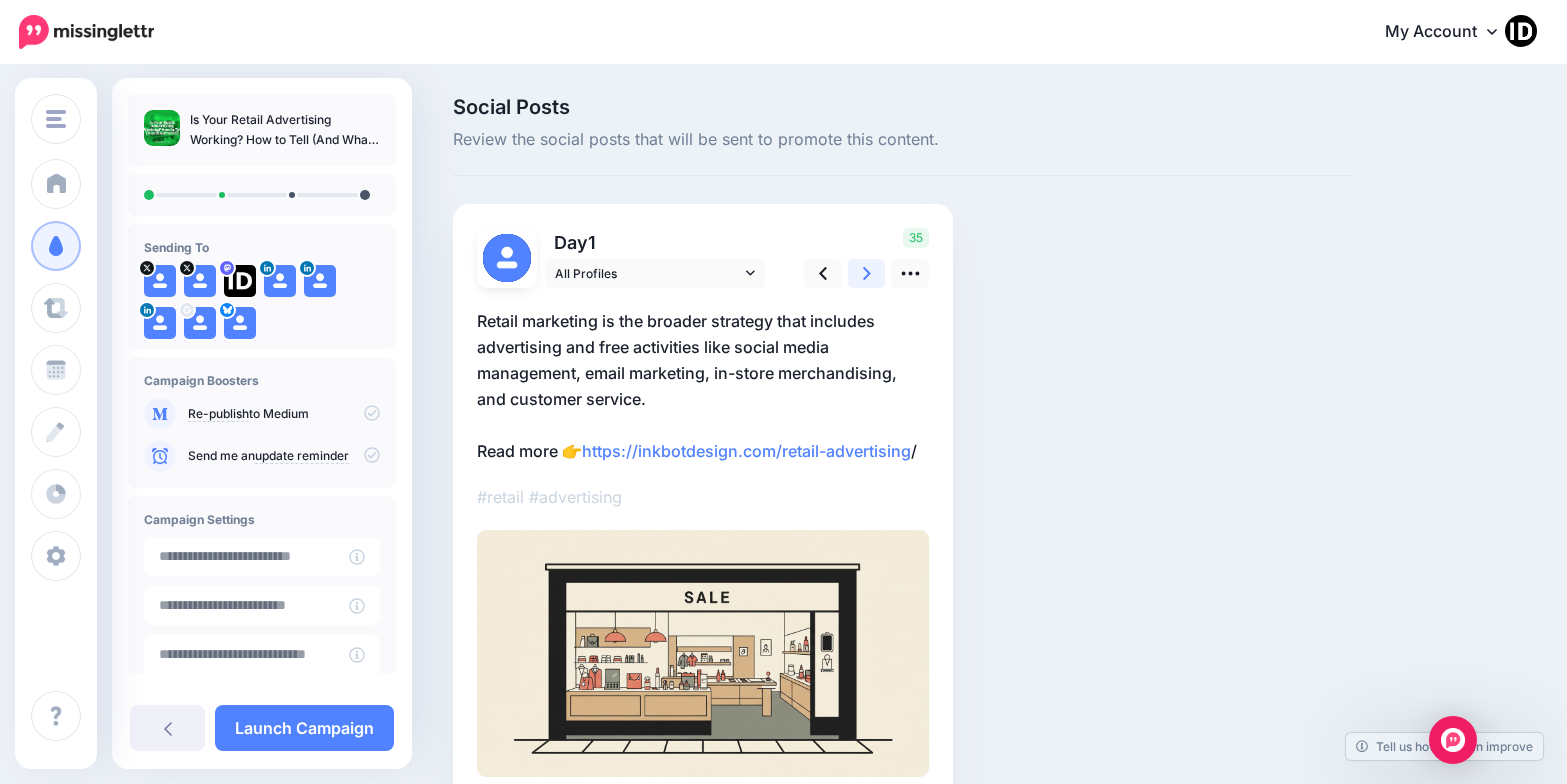 click 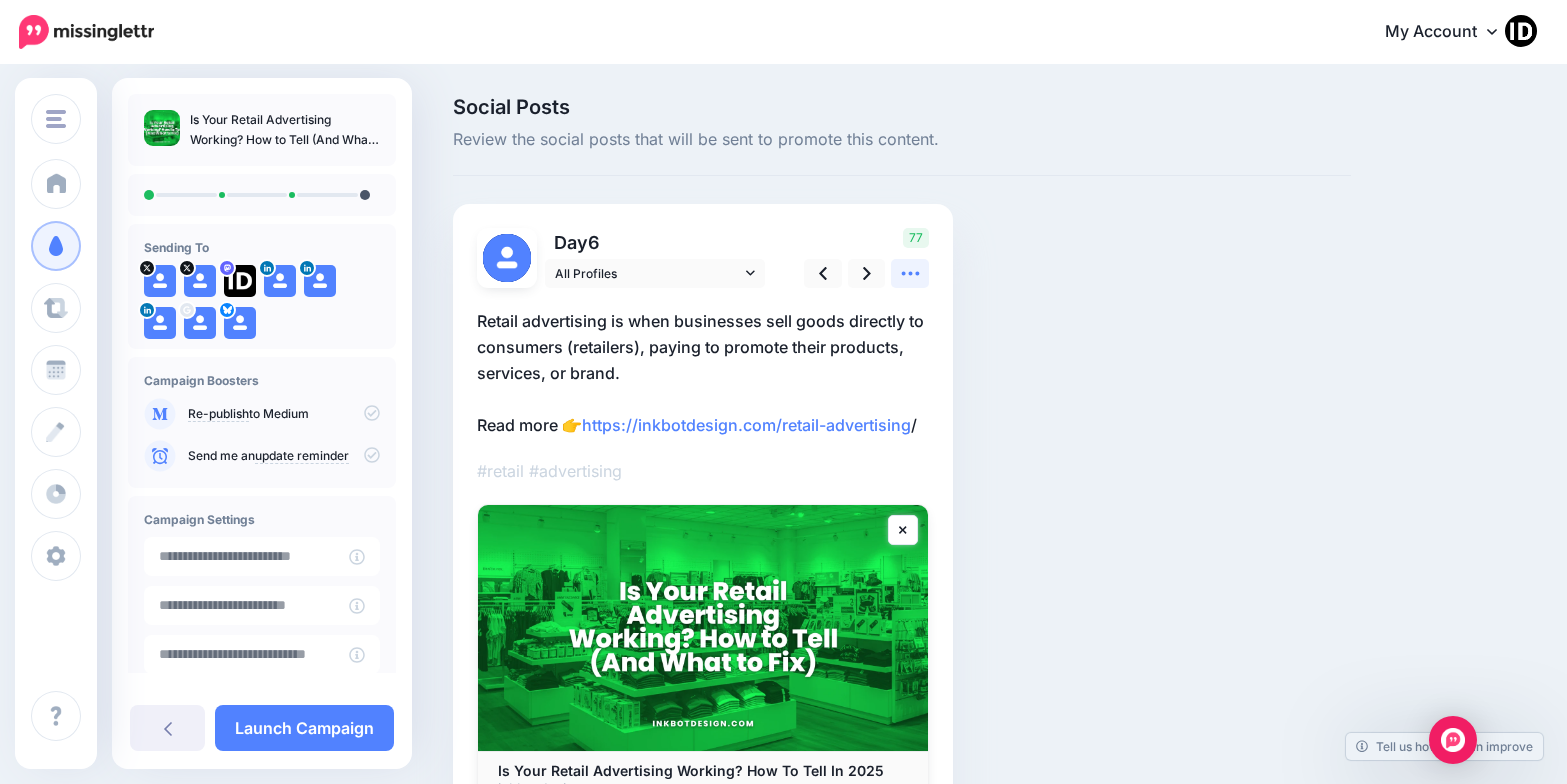 click 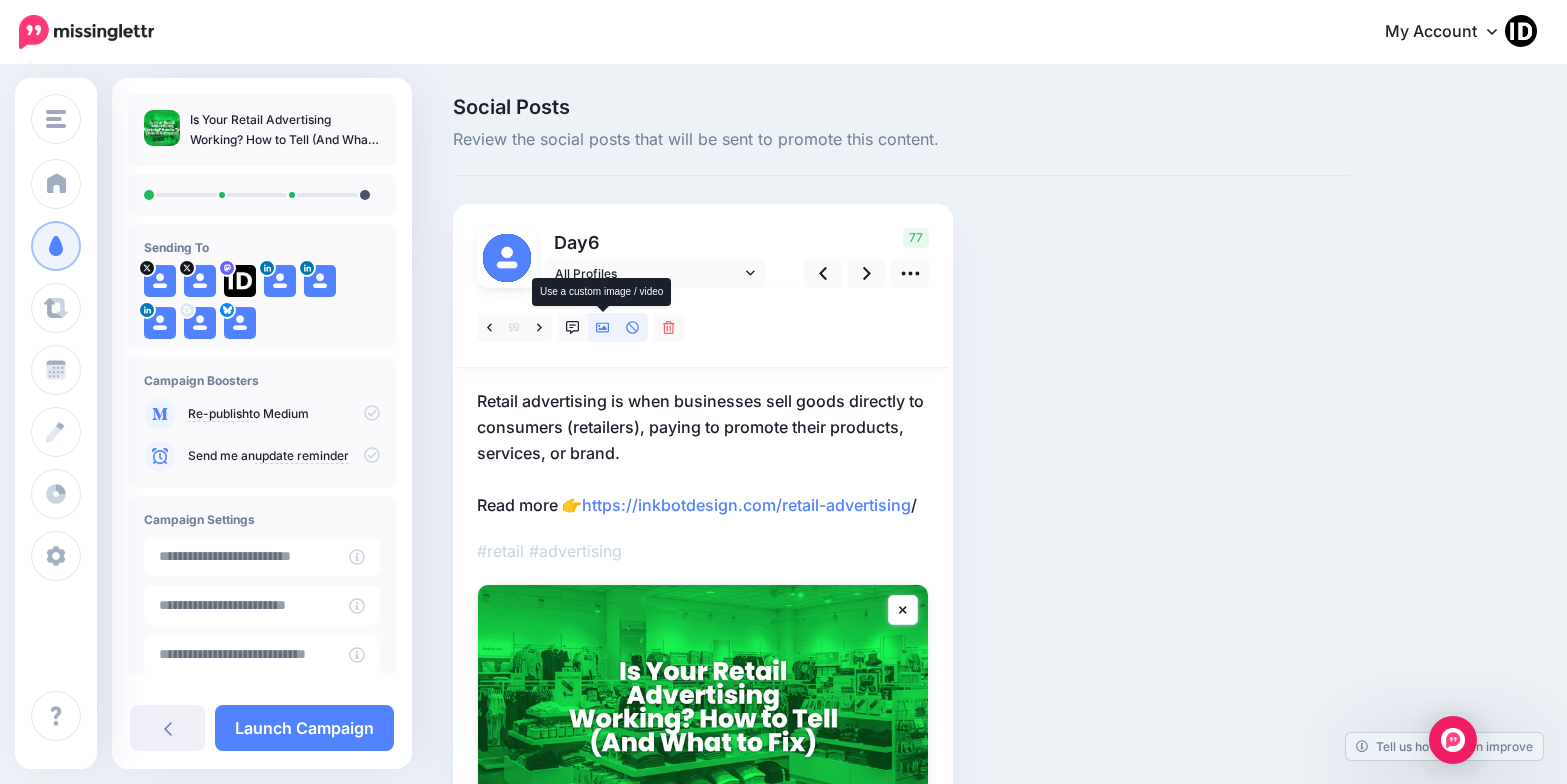 click 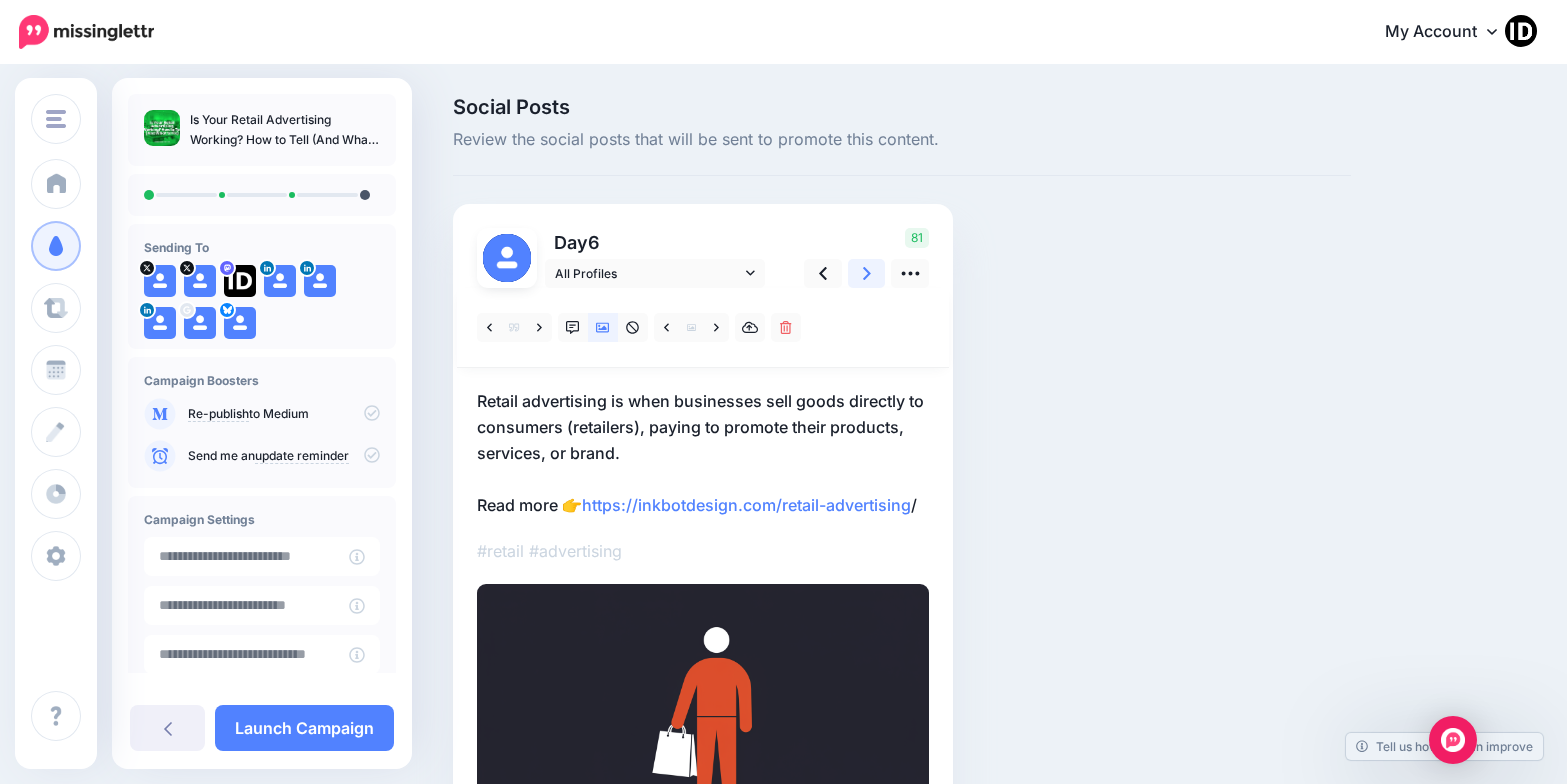 click 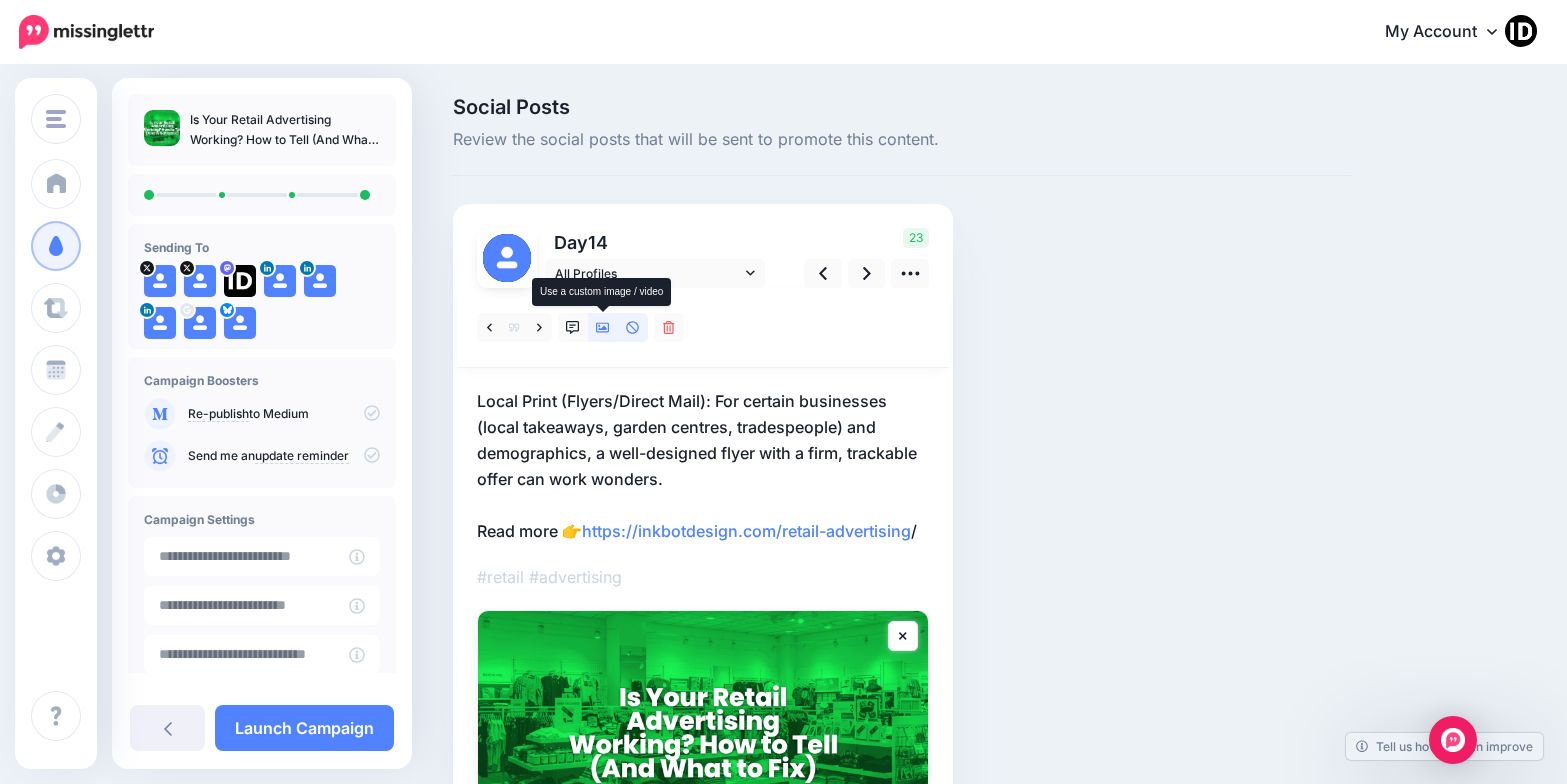click 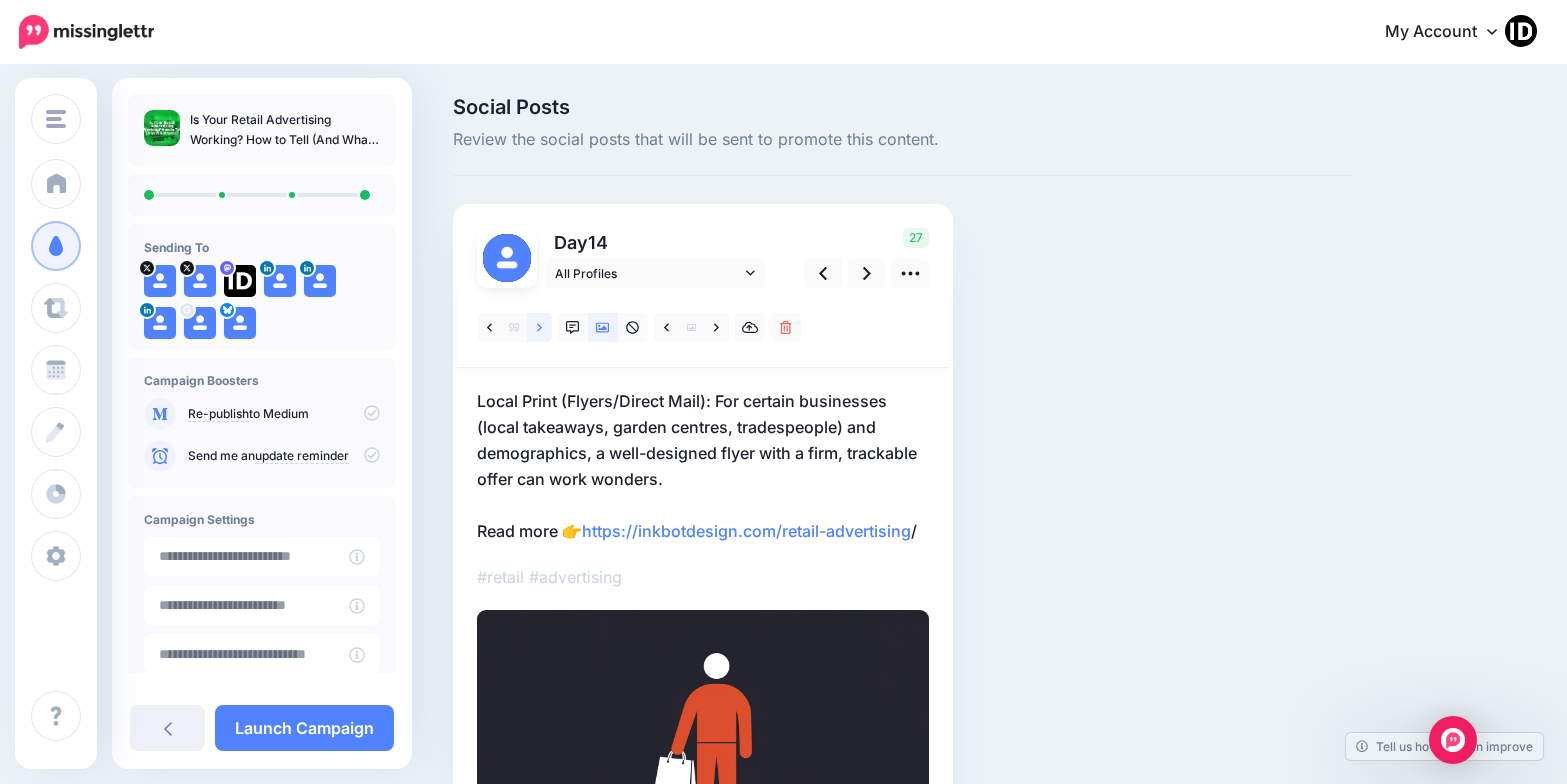 click 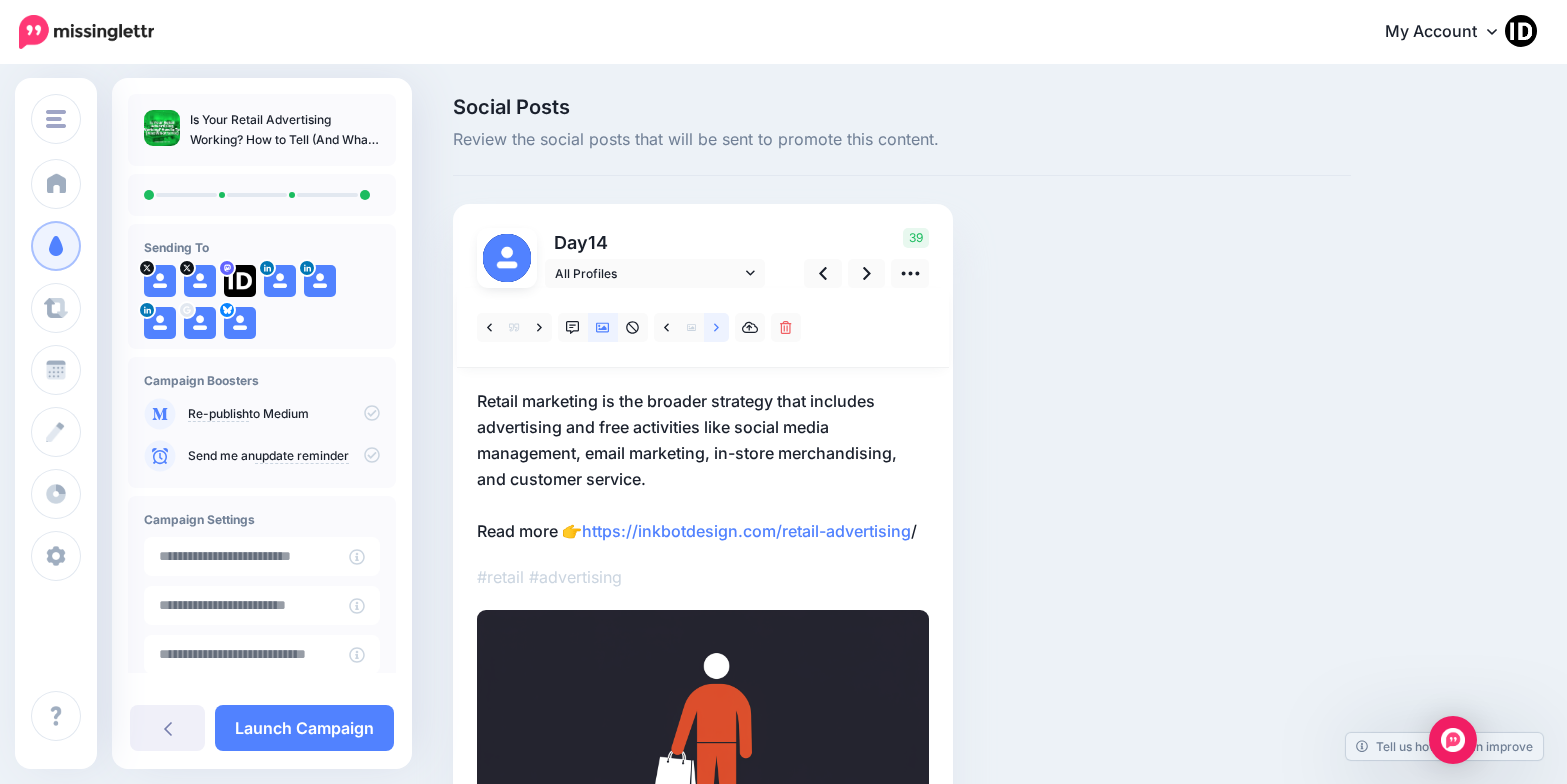 click 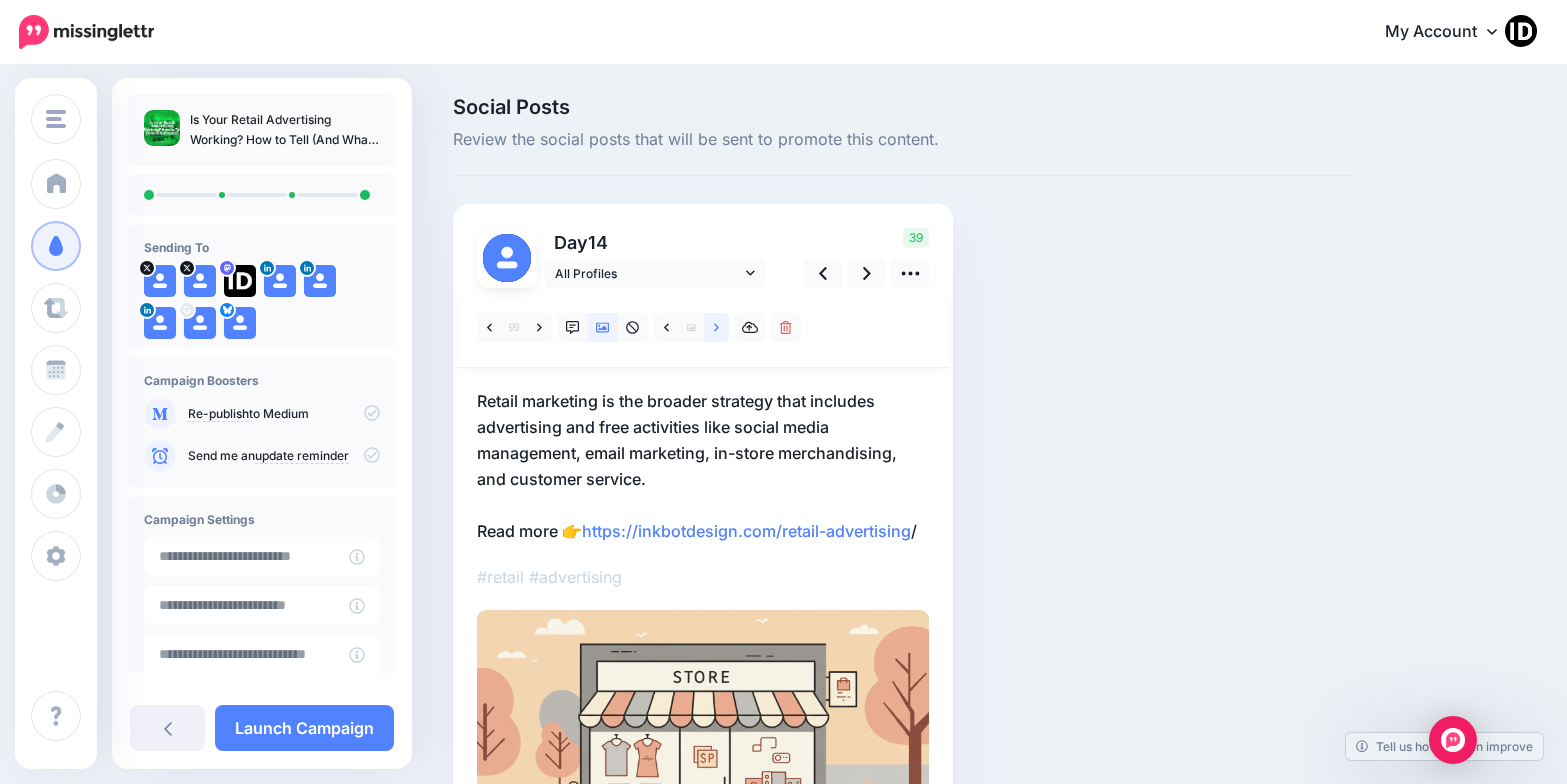 click 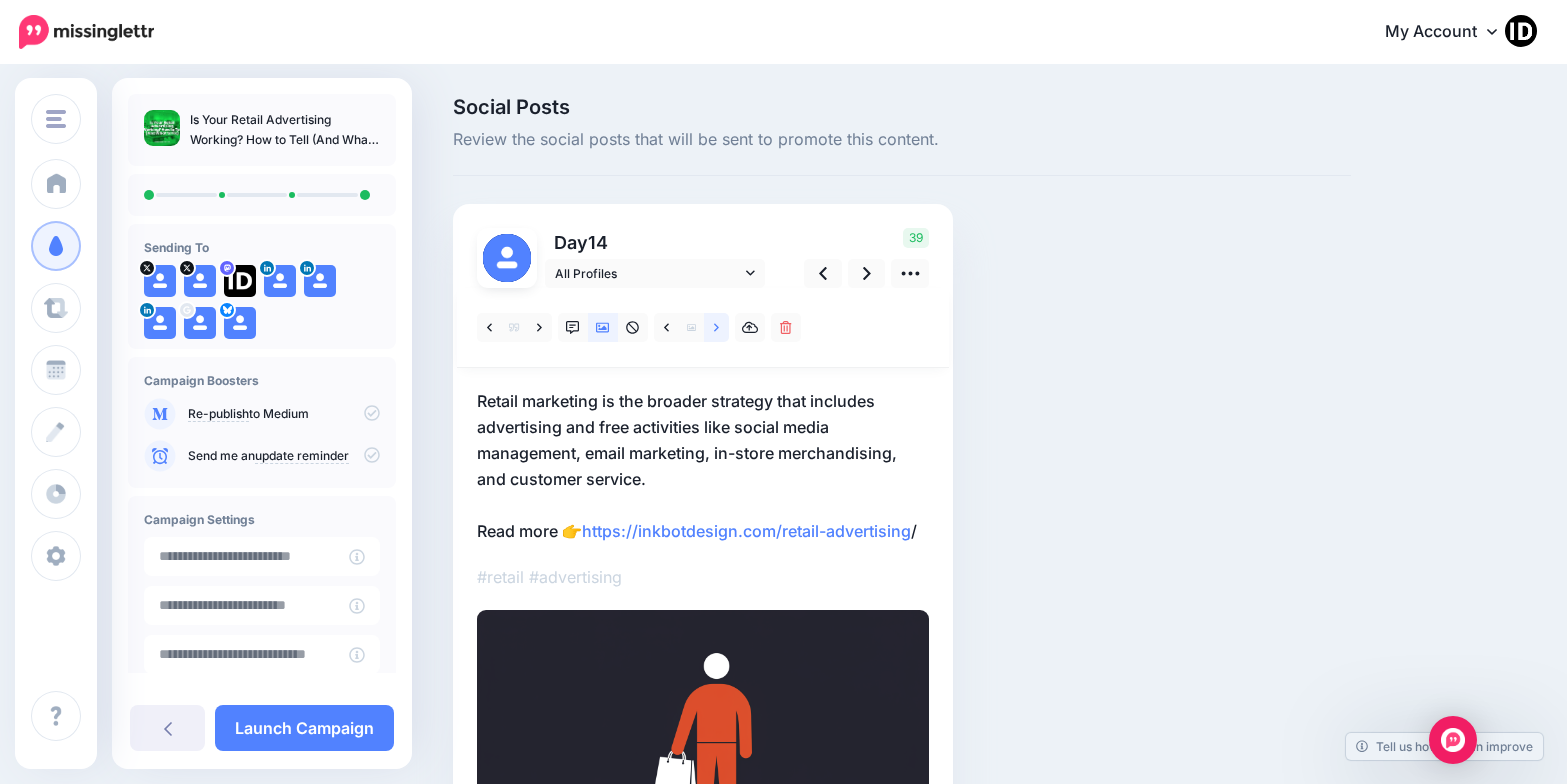 click 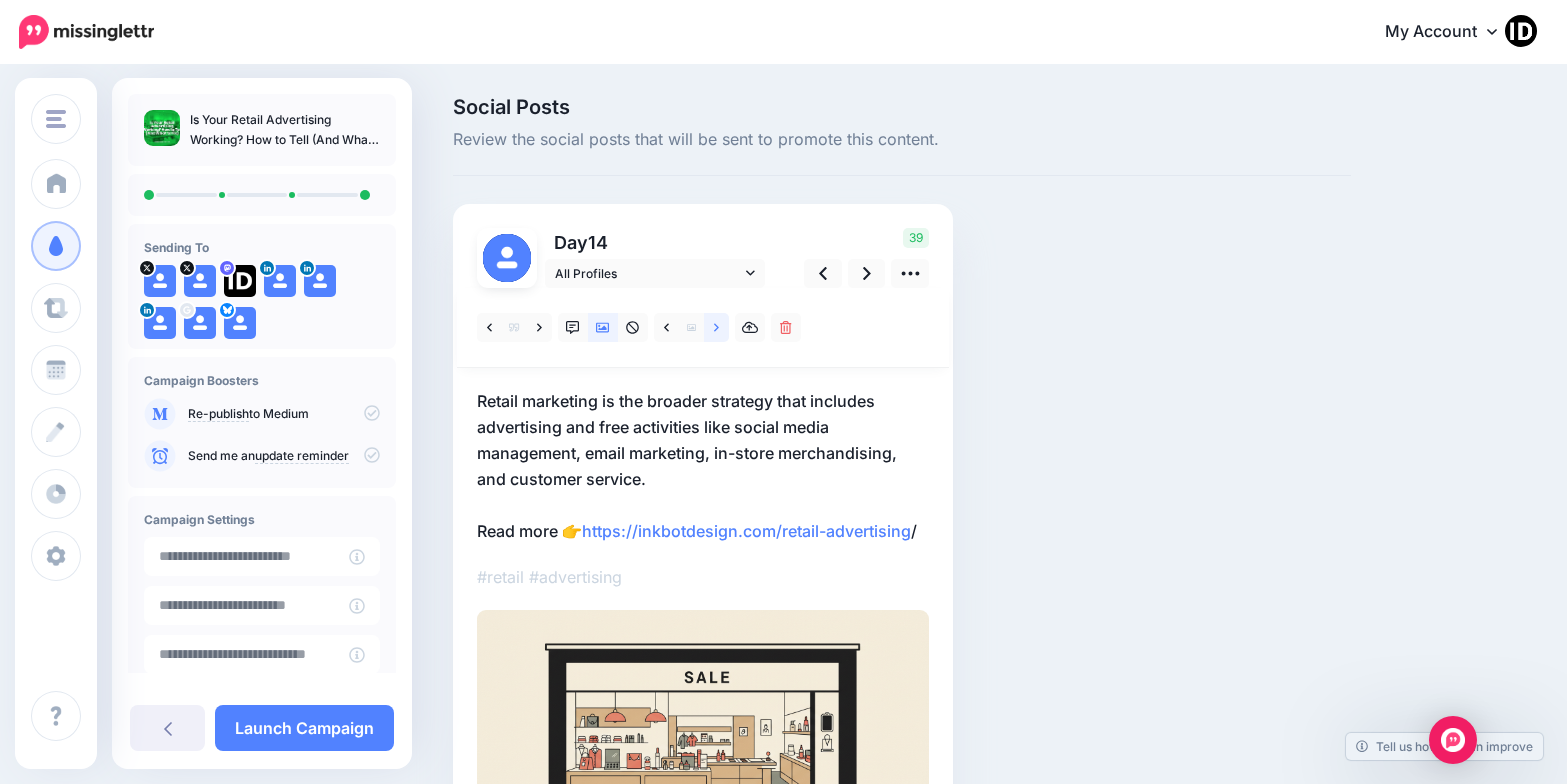 click 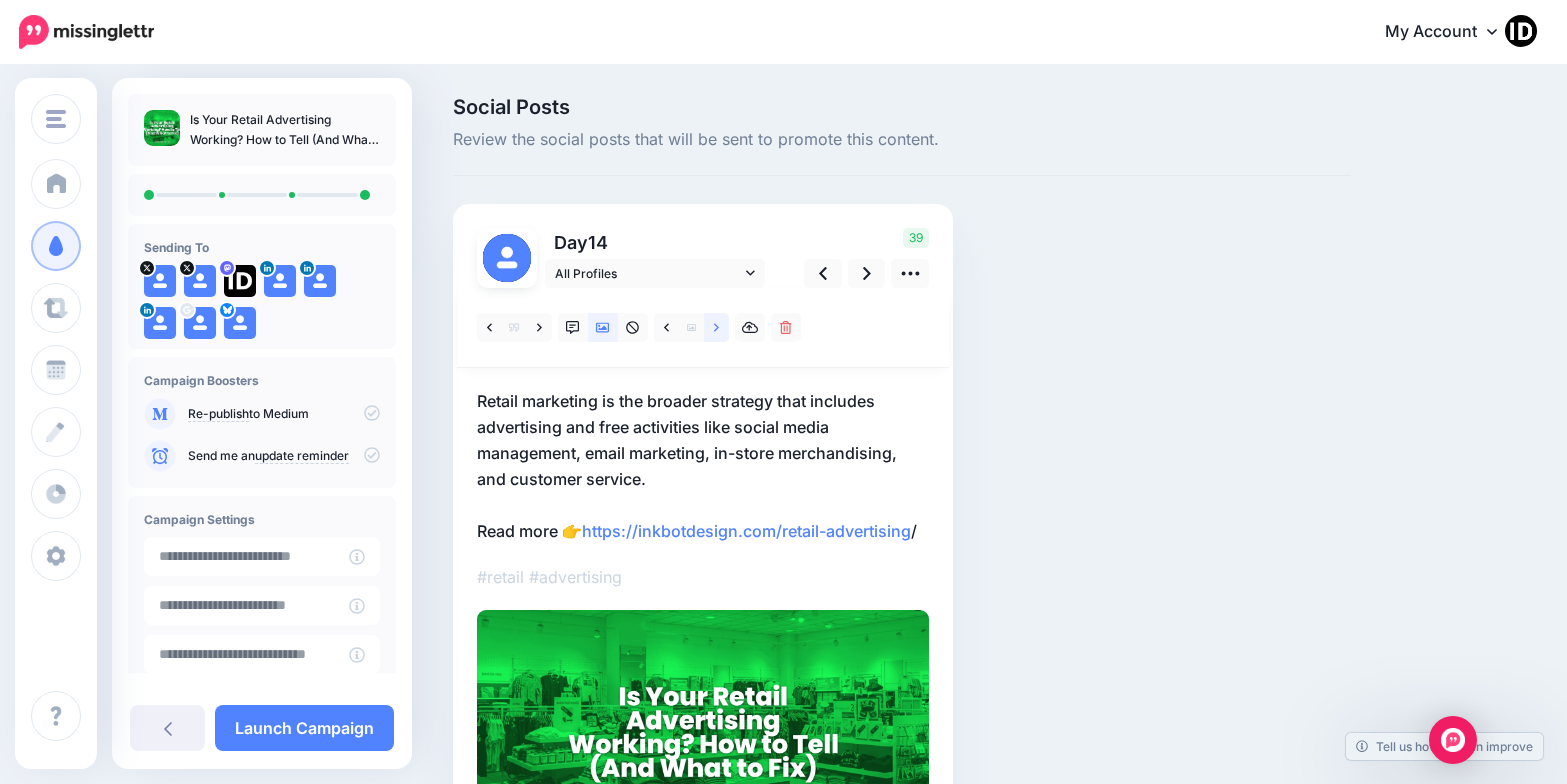 click 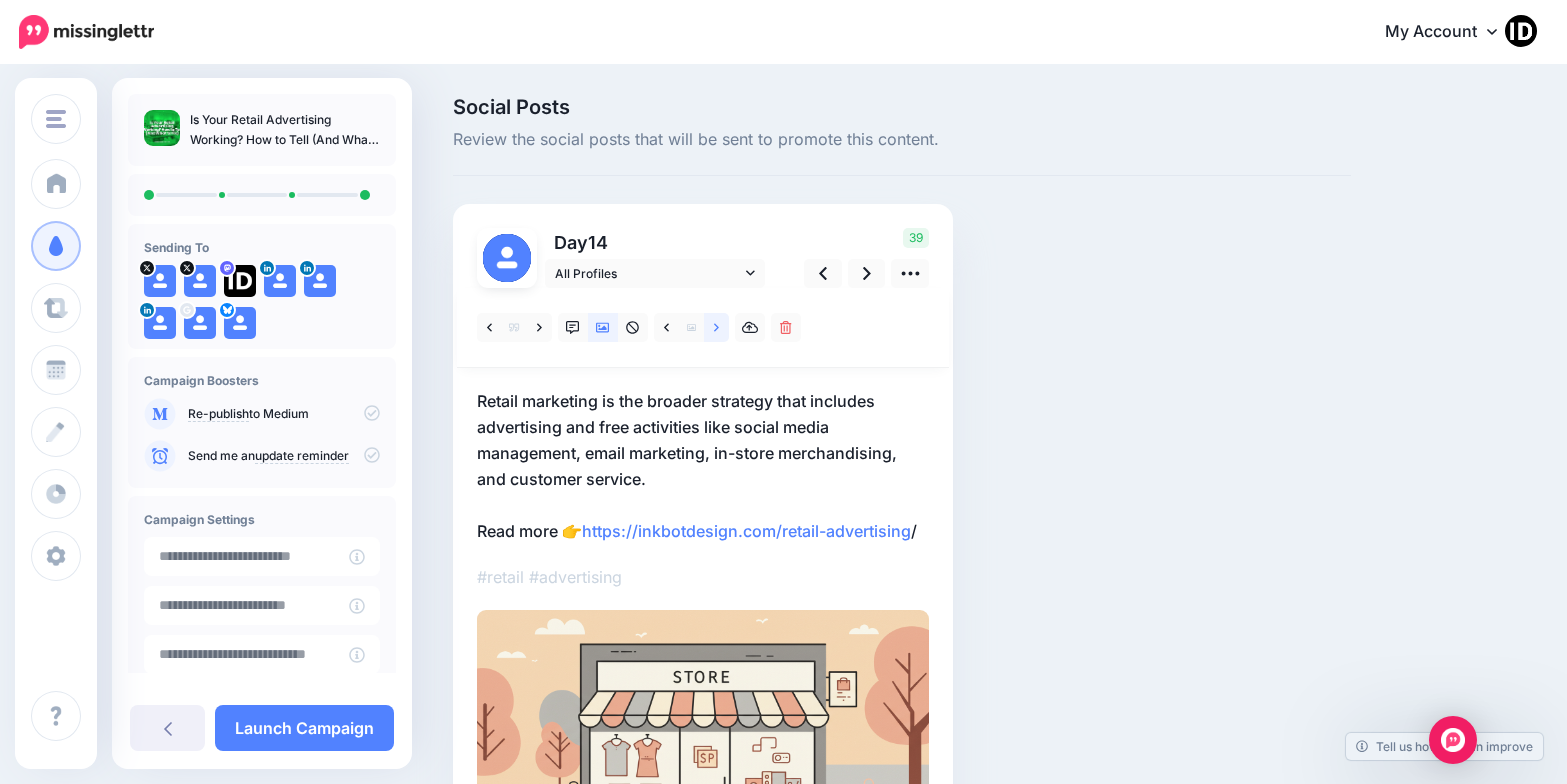 click 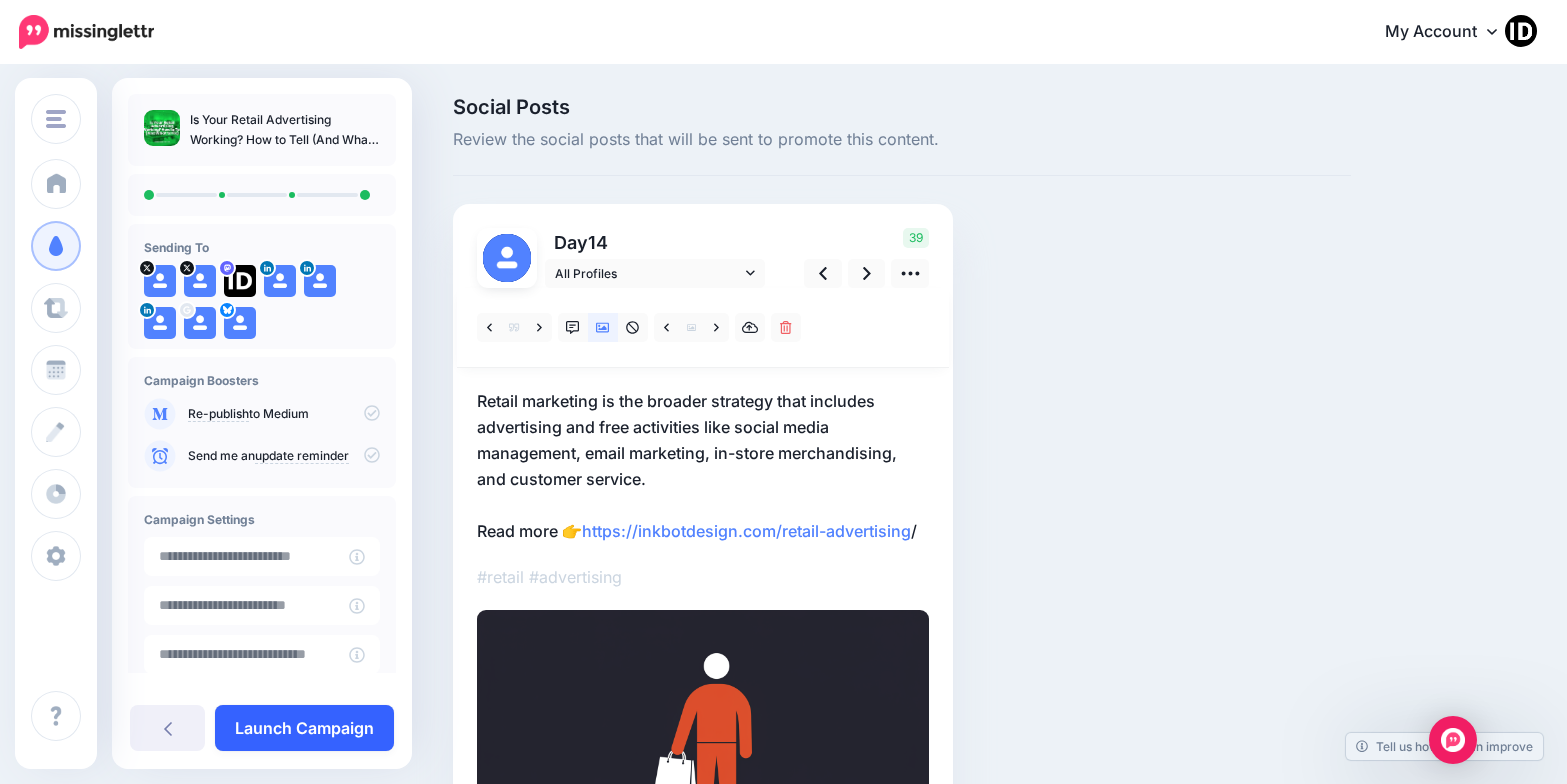 click on "Launch Campaign" at bounding box center (304, 728) 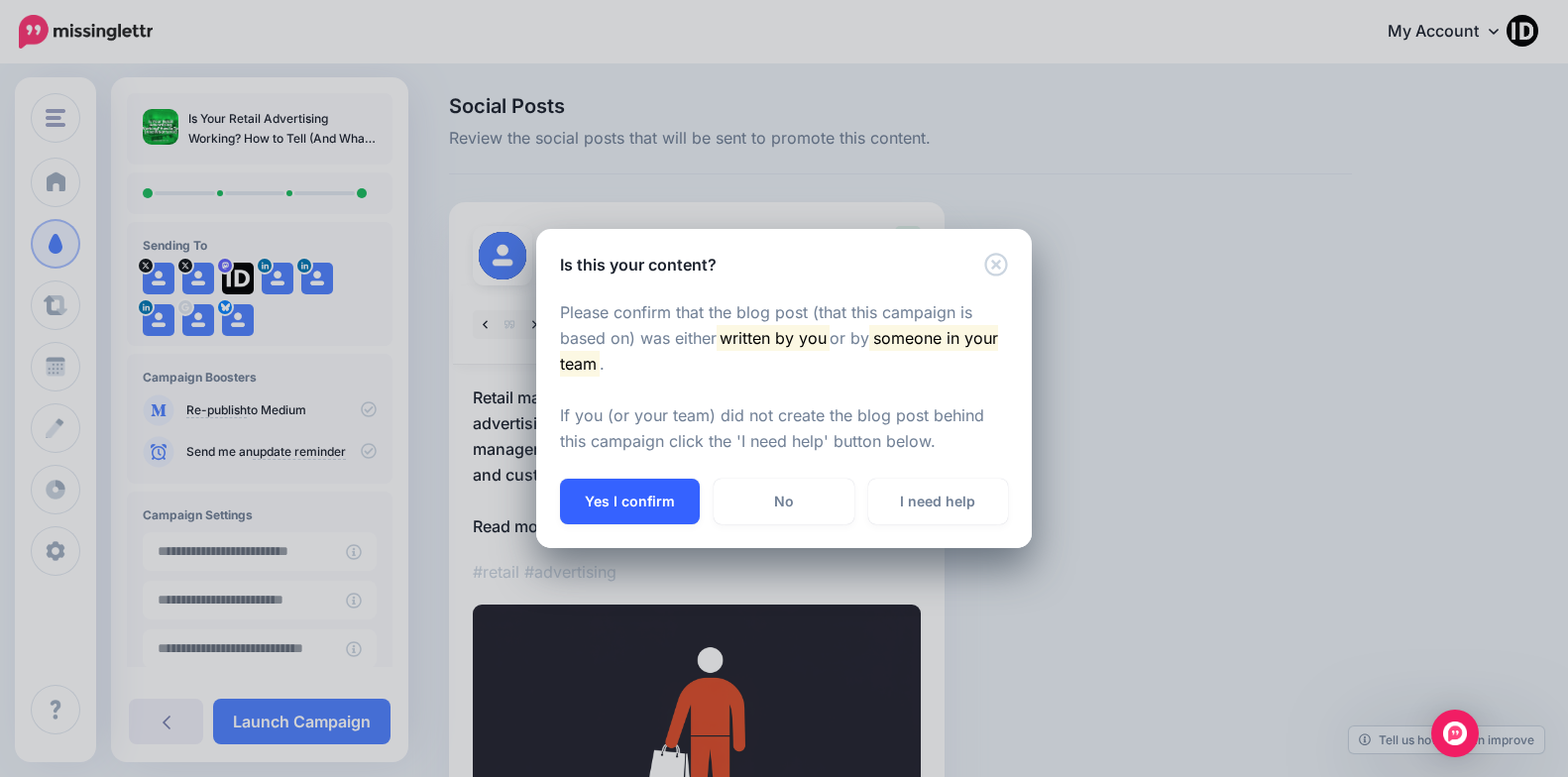 click on "Yes I confirm" at bounding box center (629, 501) 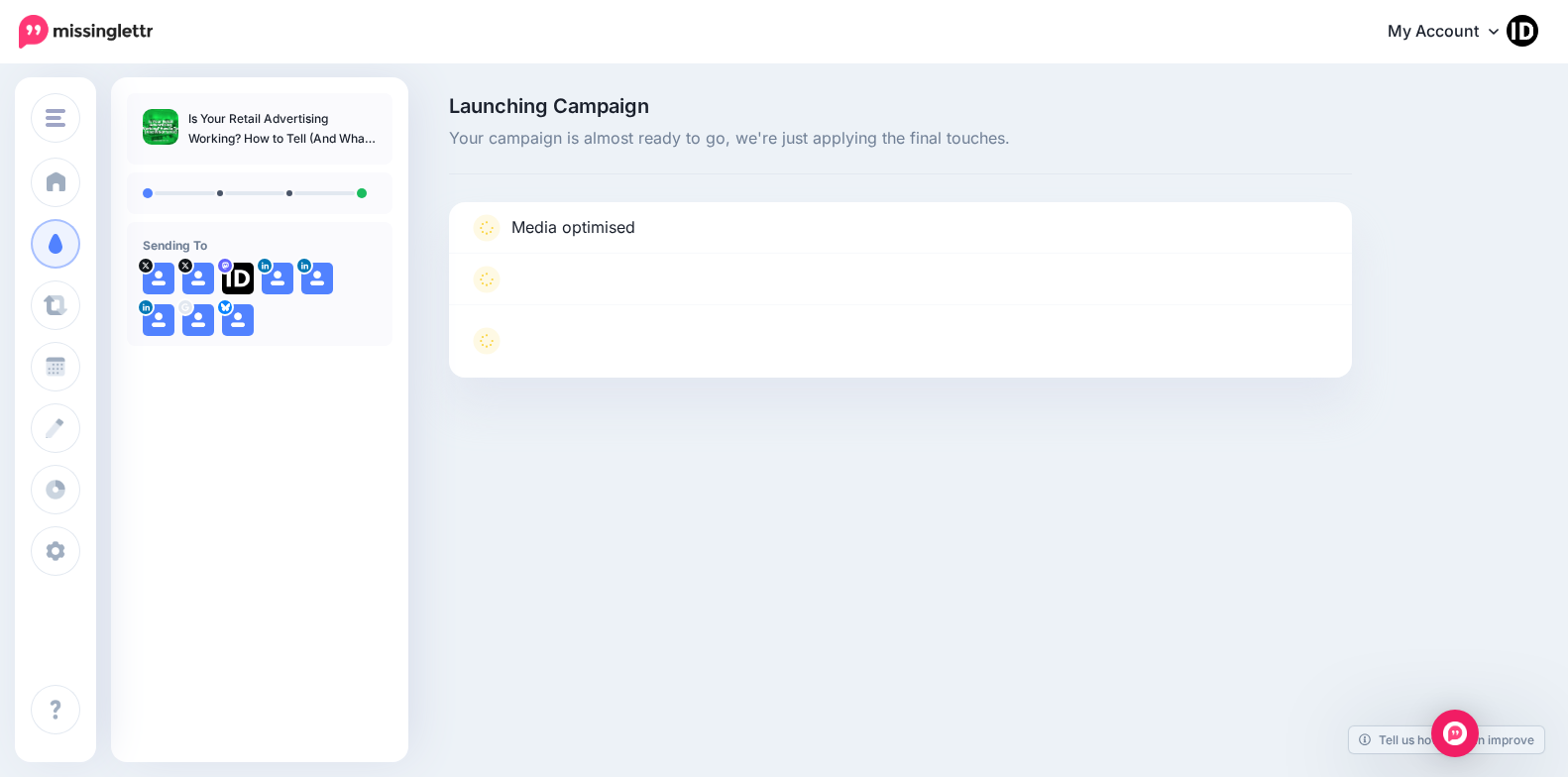 scroll, scrollTop: 0, scrollLeft: 0, axis: both 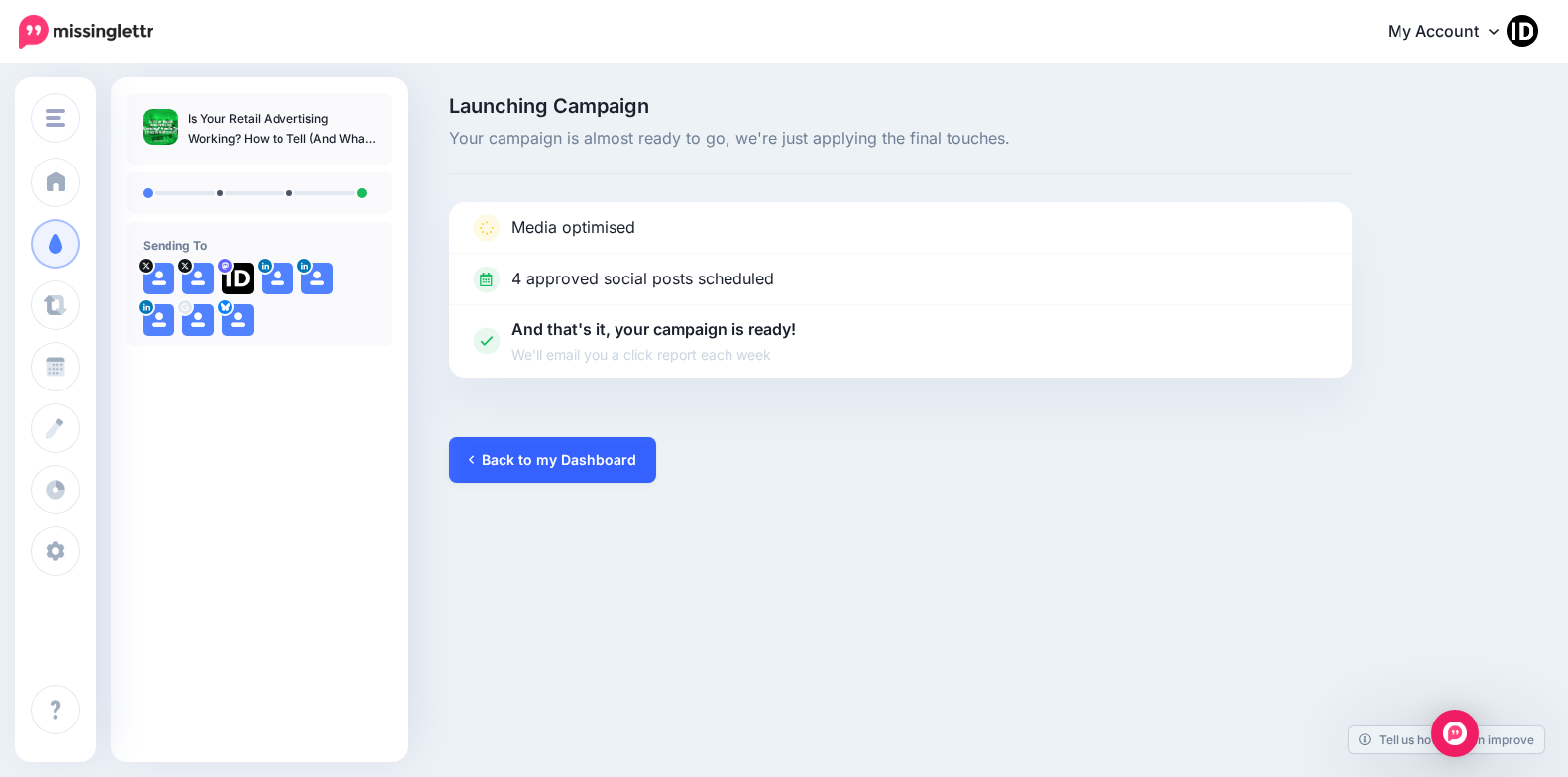 click on "Back to my Dashboard" at bounding box center [552, 460] 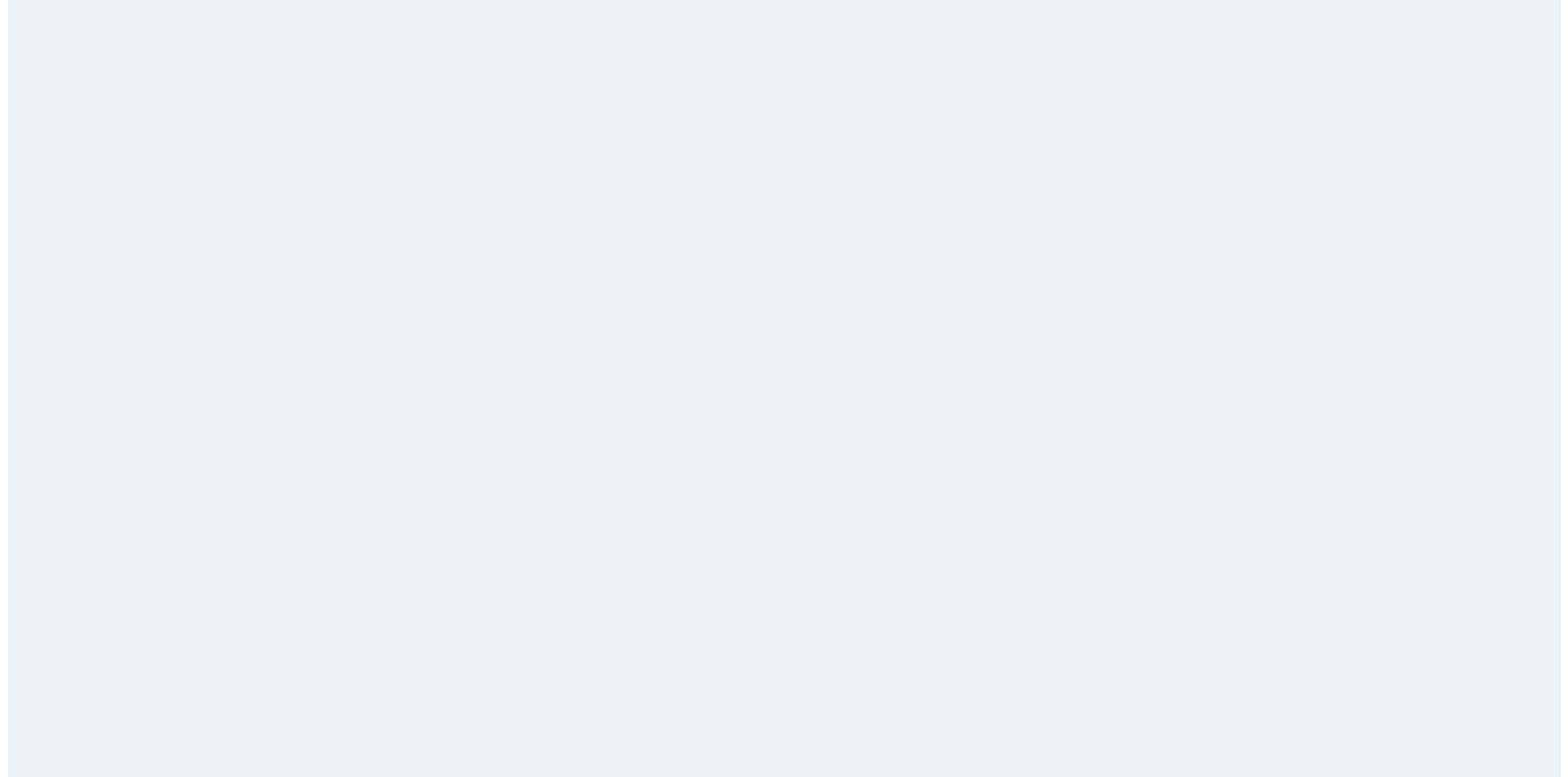 scroll, scrollTop: 0, scrollLeft: 0, axis: both 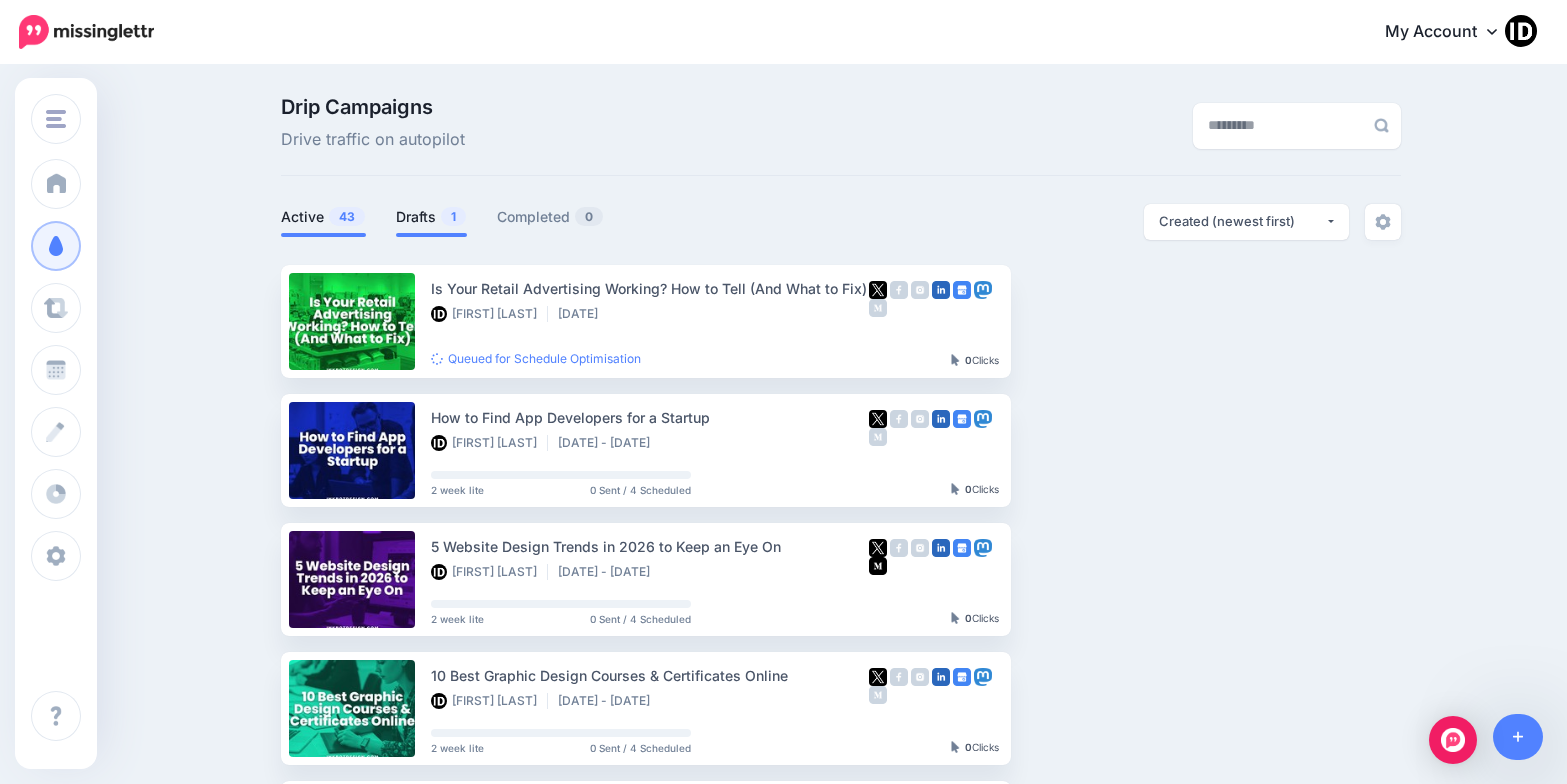 click on "Drafts  1" at bounding box center [431, 217] 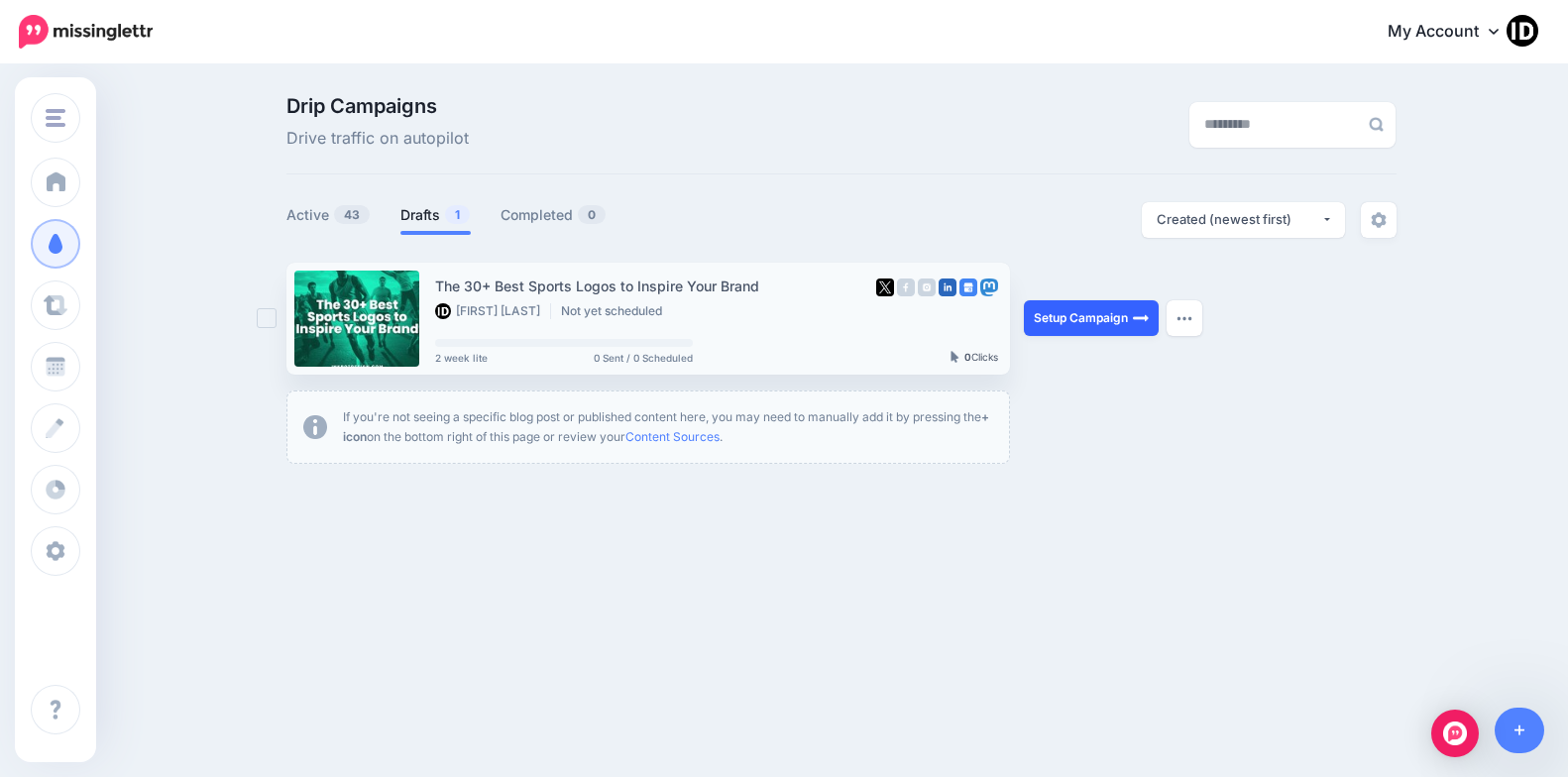 click on "Setup Campaign" at bounding box center [1091, 318] 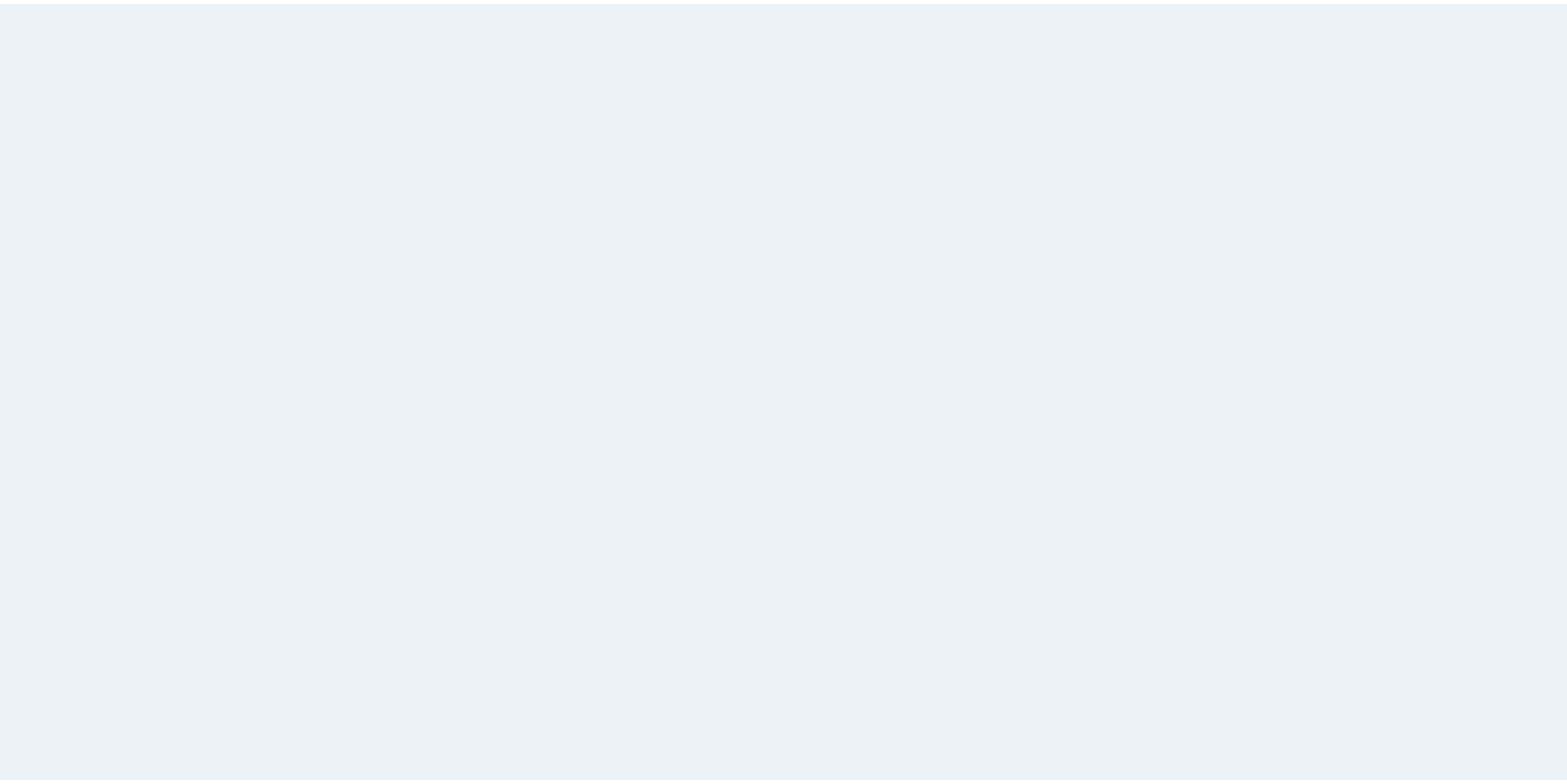 scroll, scrollTop: 0, scrollLeft: 0, axis: both 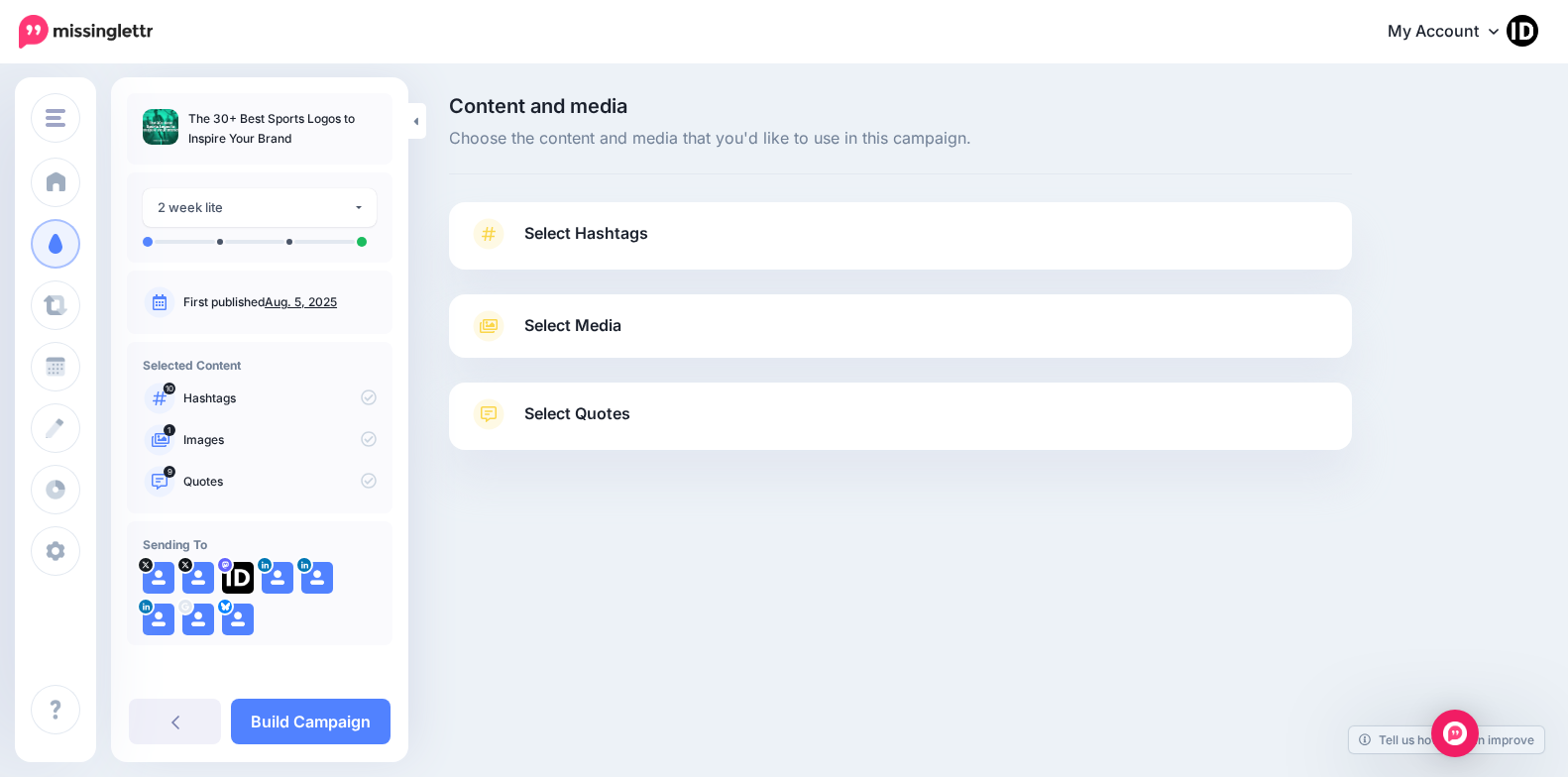 click on "Select Hashtags
First let's make sure we're happy with the hashtags. Add, delete and reorder as needed. If unsure we recommend 1-3 hashtags.  Note:  If you have hashtags turned off for any of your social profiles, they will not be included.
Add Hashtag
10  hashtags
Delete All" at bounding box center [900, 236] 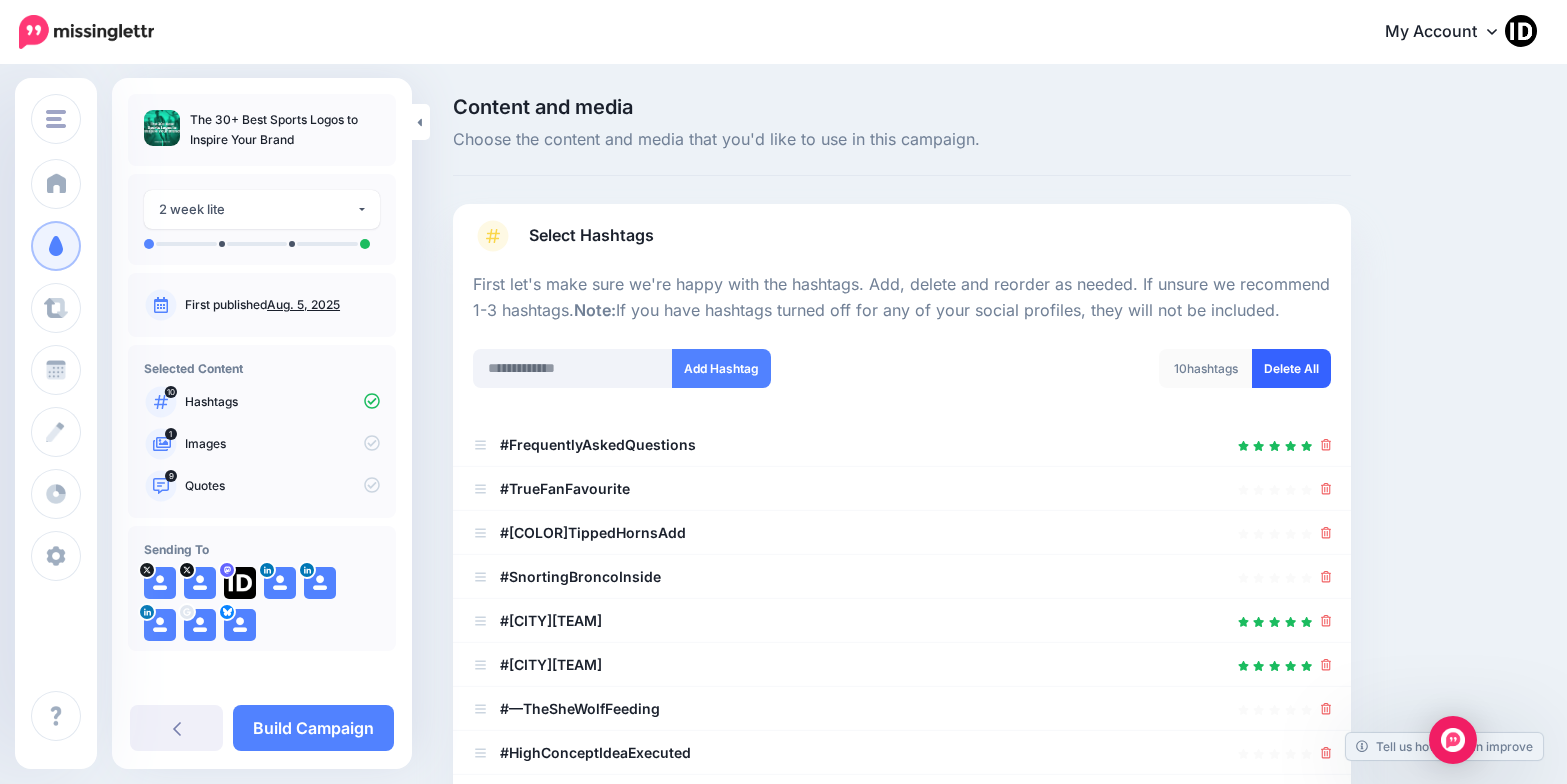 click on "Delete All" at bounding box center (1291, 368) 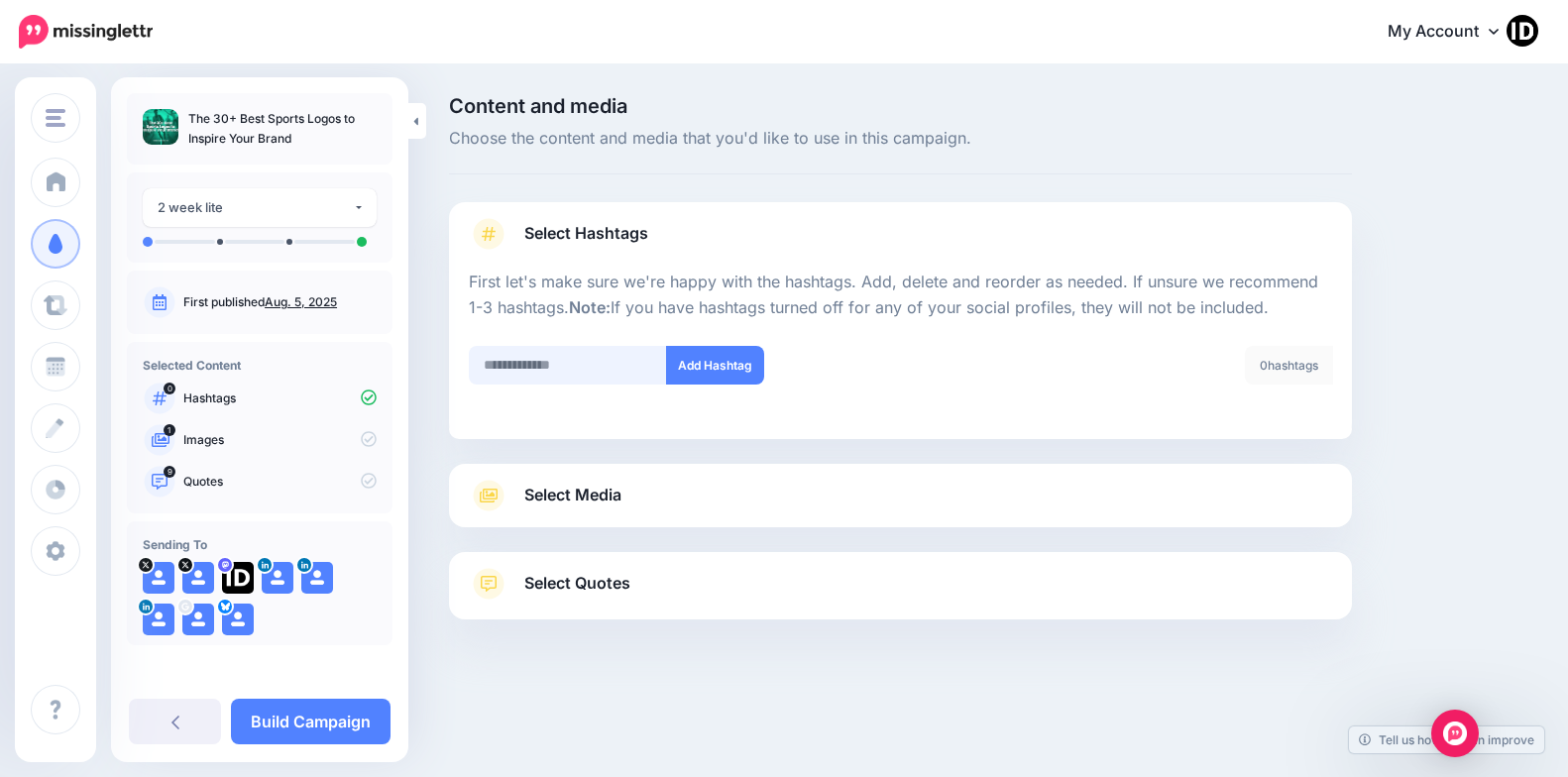 click at bounding box center [568, 365] 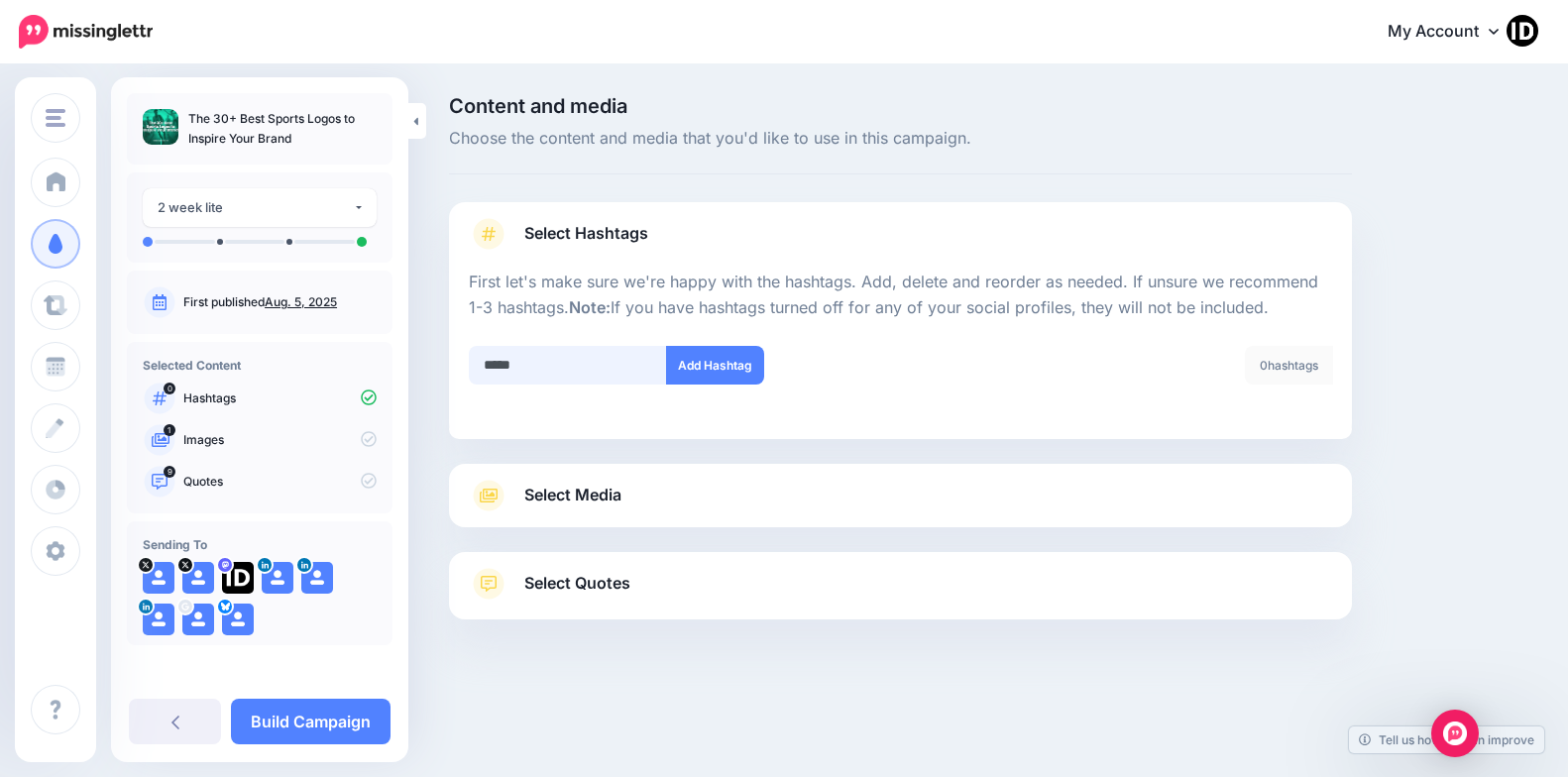 type on "******" 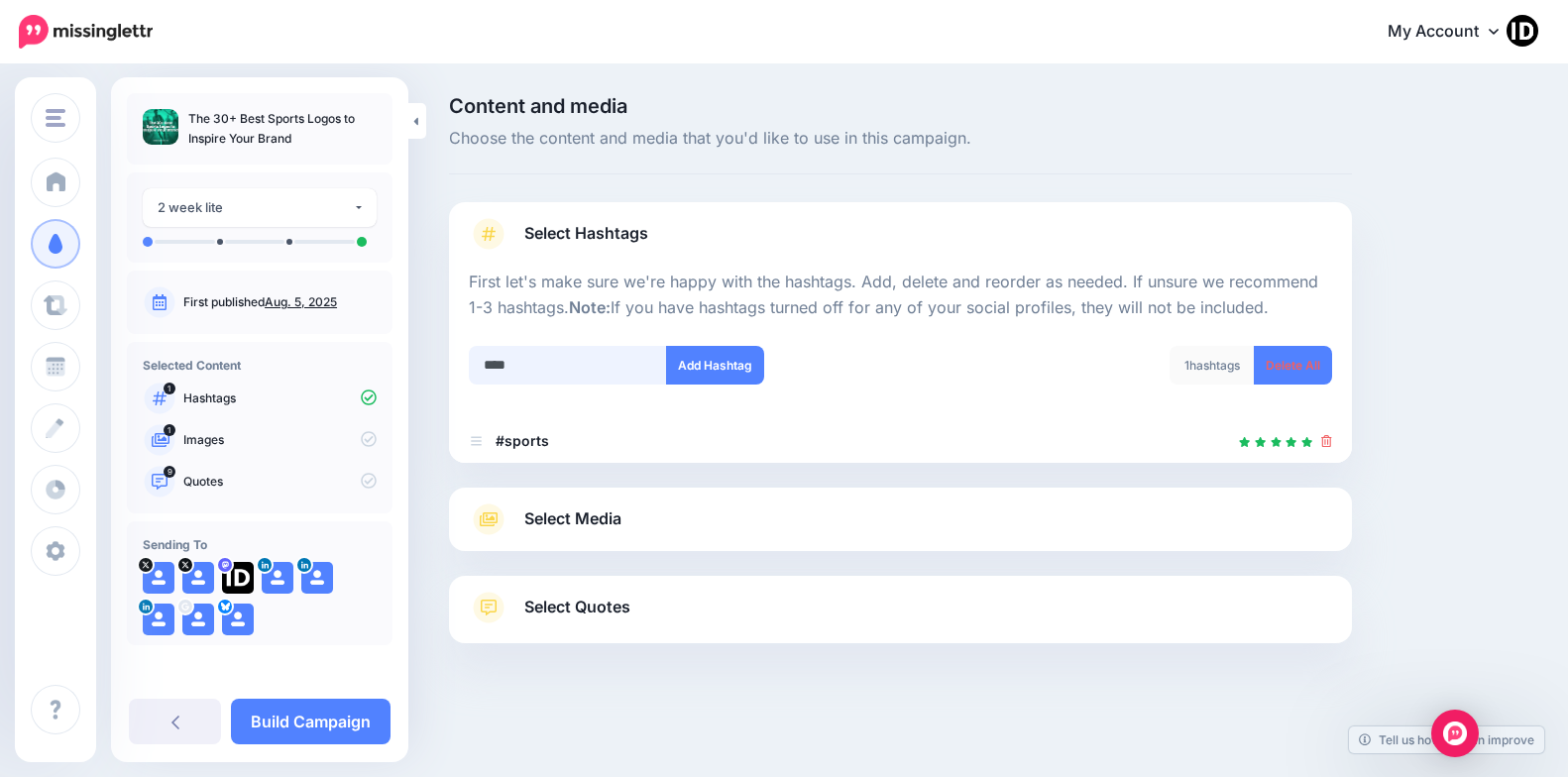 type on "*****" 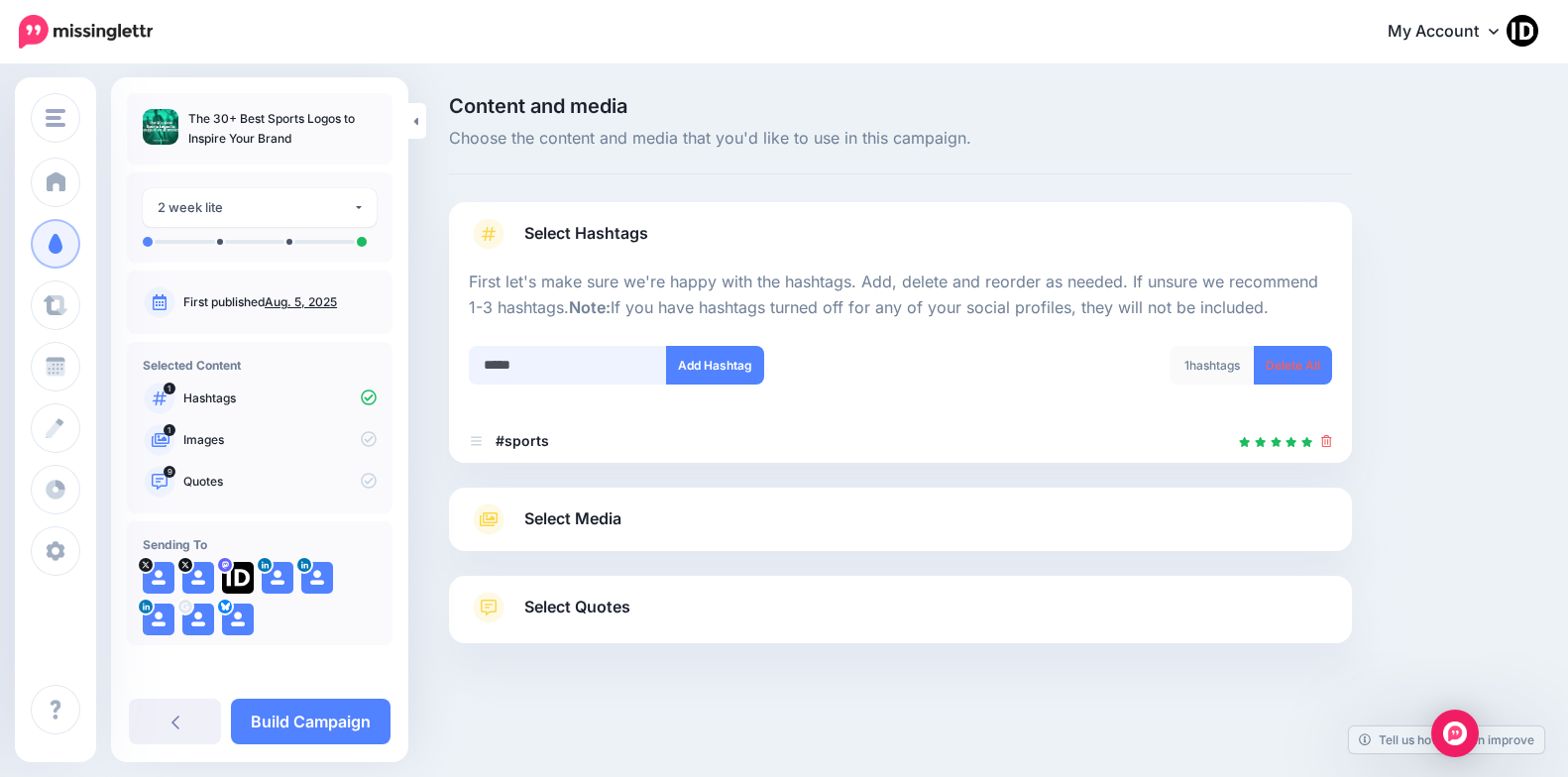type 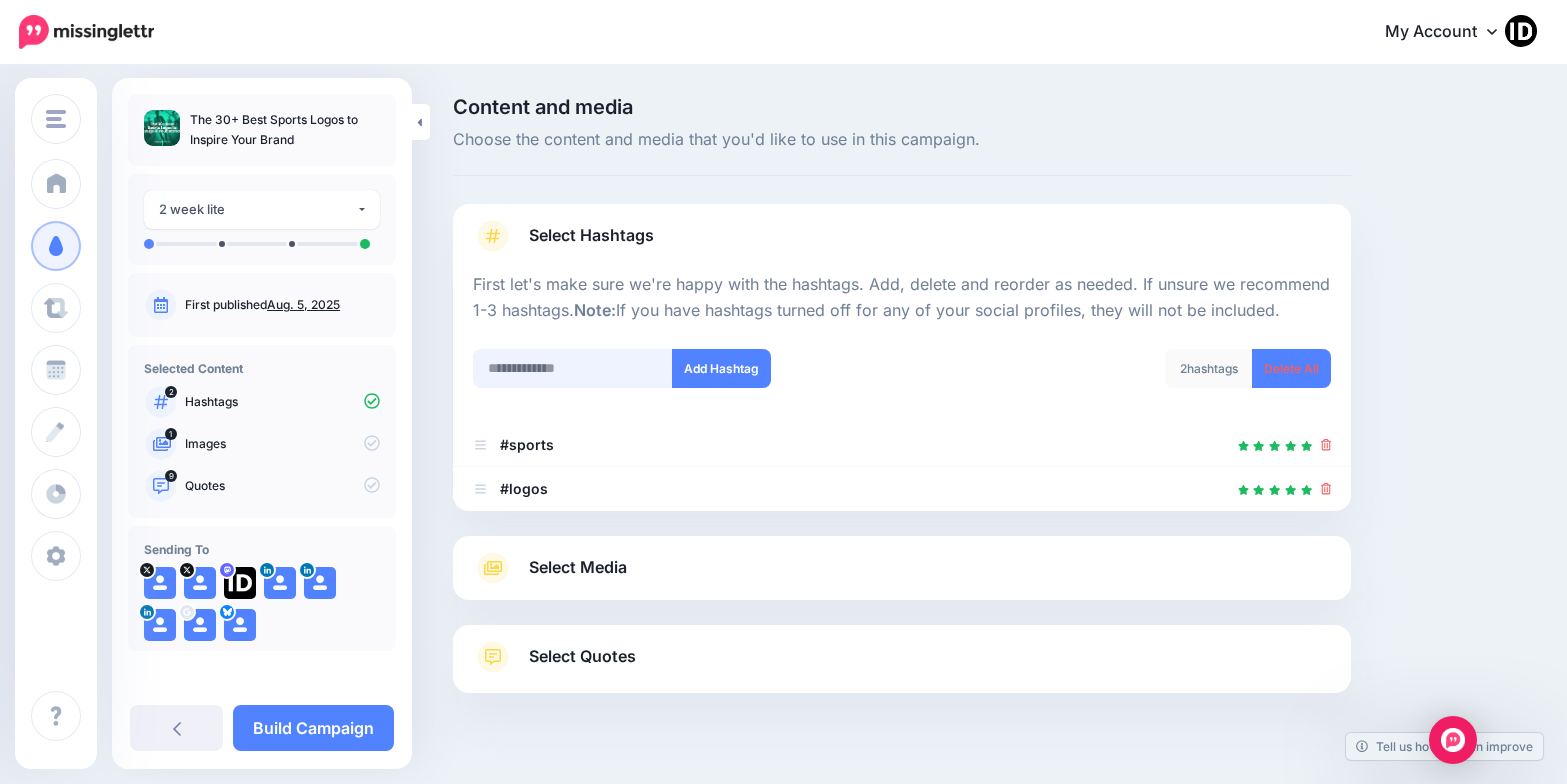 scroll, scrollTop: 39, scrollLeft: 0, axis: vertical 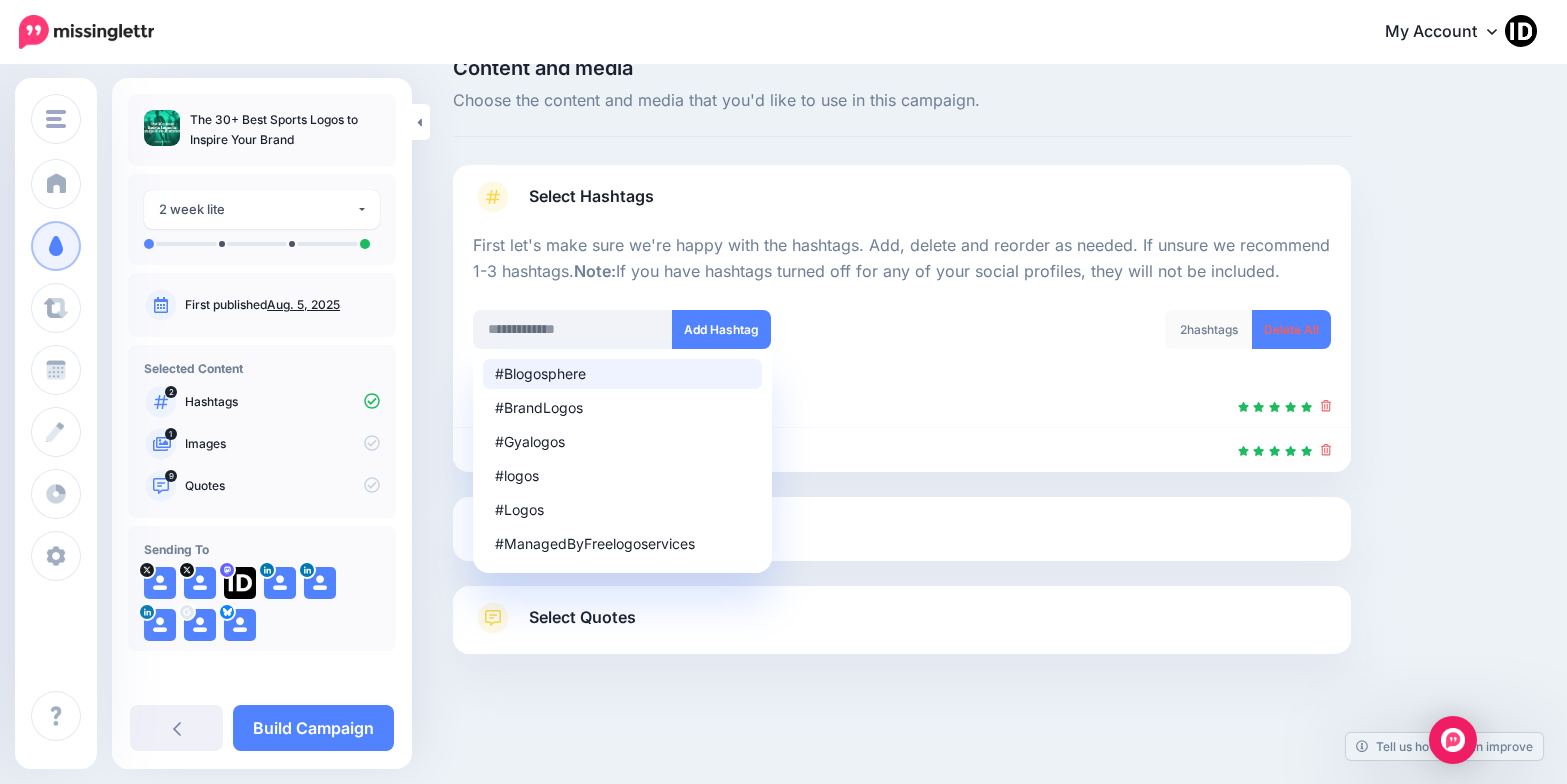 click on "Content and media
Choose the content and media that you'd like to use in this campaign.
Select Hashtags
First let's make sure we're happy with the hashtags. Add, delete and reorder as needed. If unsure we recommend 1-3 hashtags.  Note:  If you have hashtags turned off for any of your social profiles, they will not be included.
#Blogosphere #BrandLogos #Gyalogos #logos #Logos #ManagedByFreelogoservices
2" at bounding box center (995, 406) 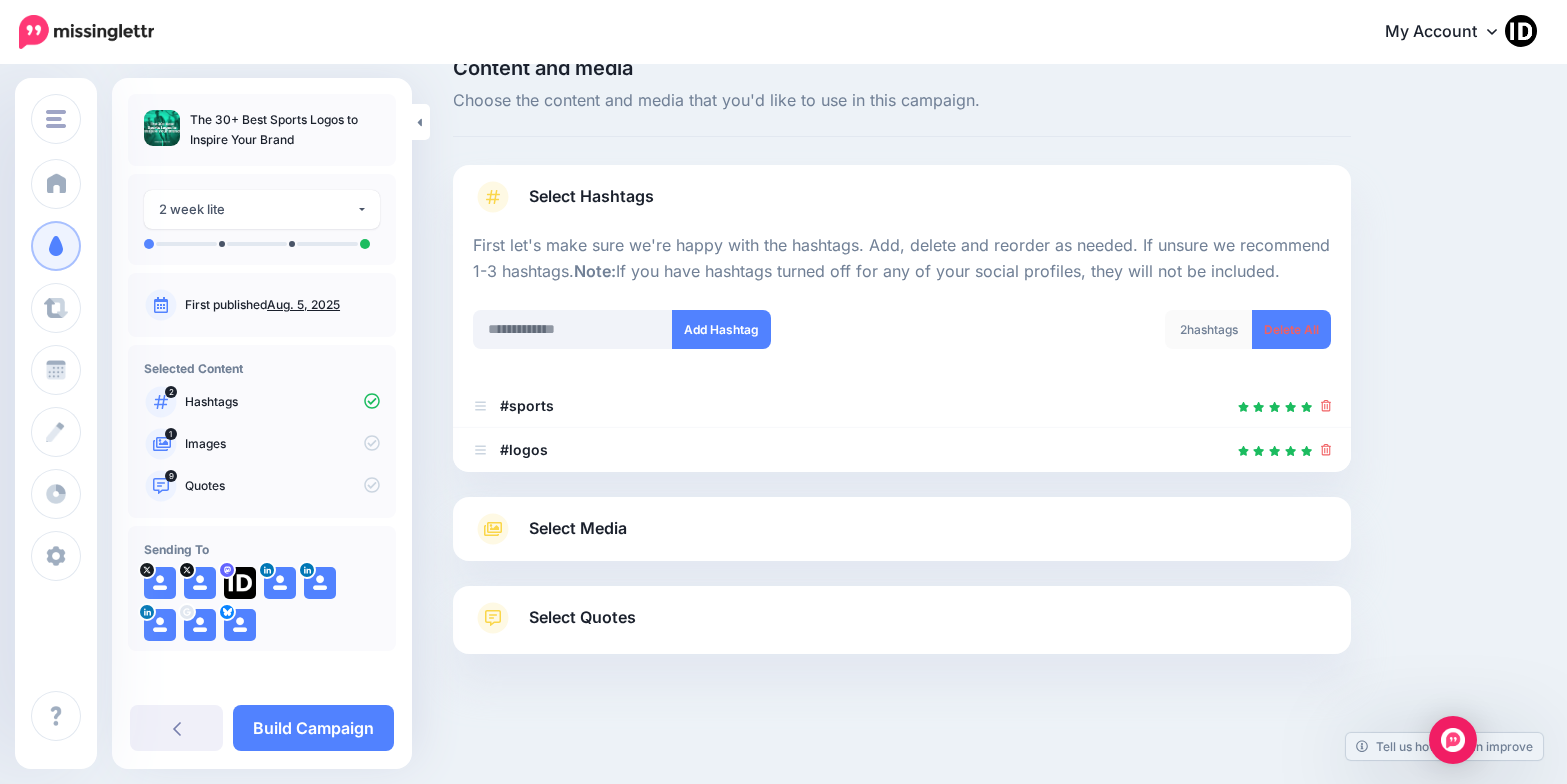 click on "Select Media" at bounding box center [578, 528] 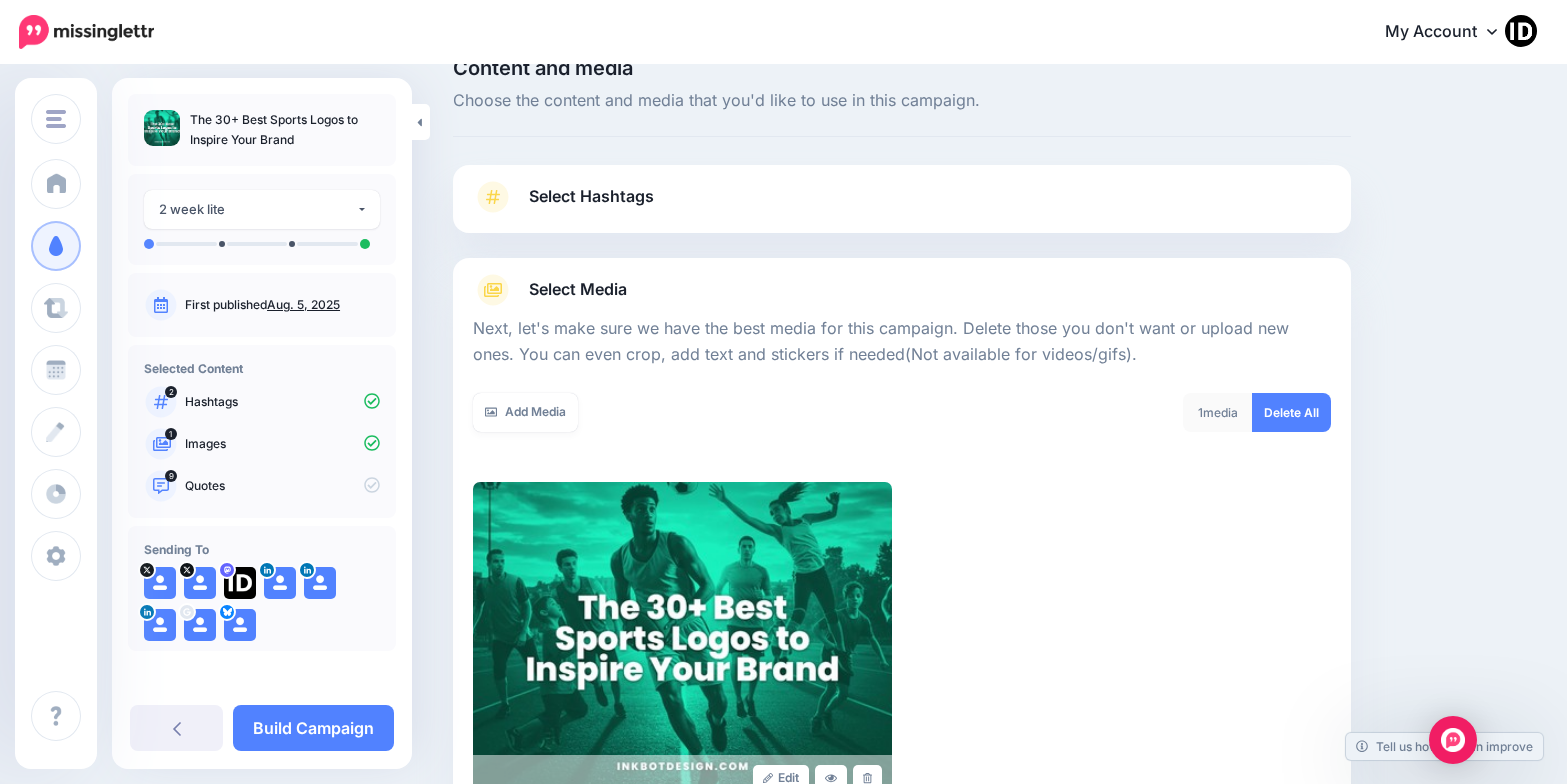 scroll, scrollTop: 0, scrollLeft: 0, axis: both 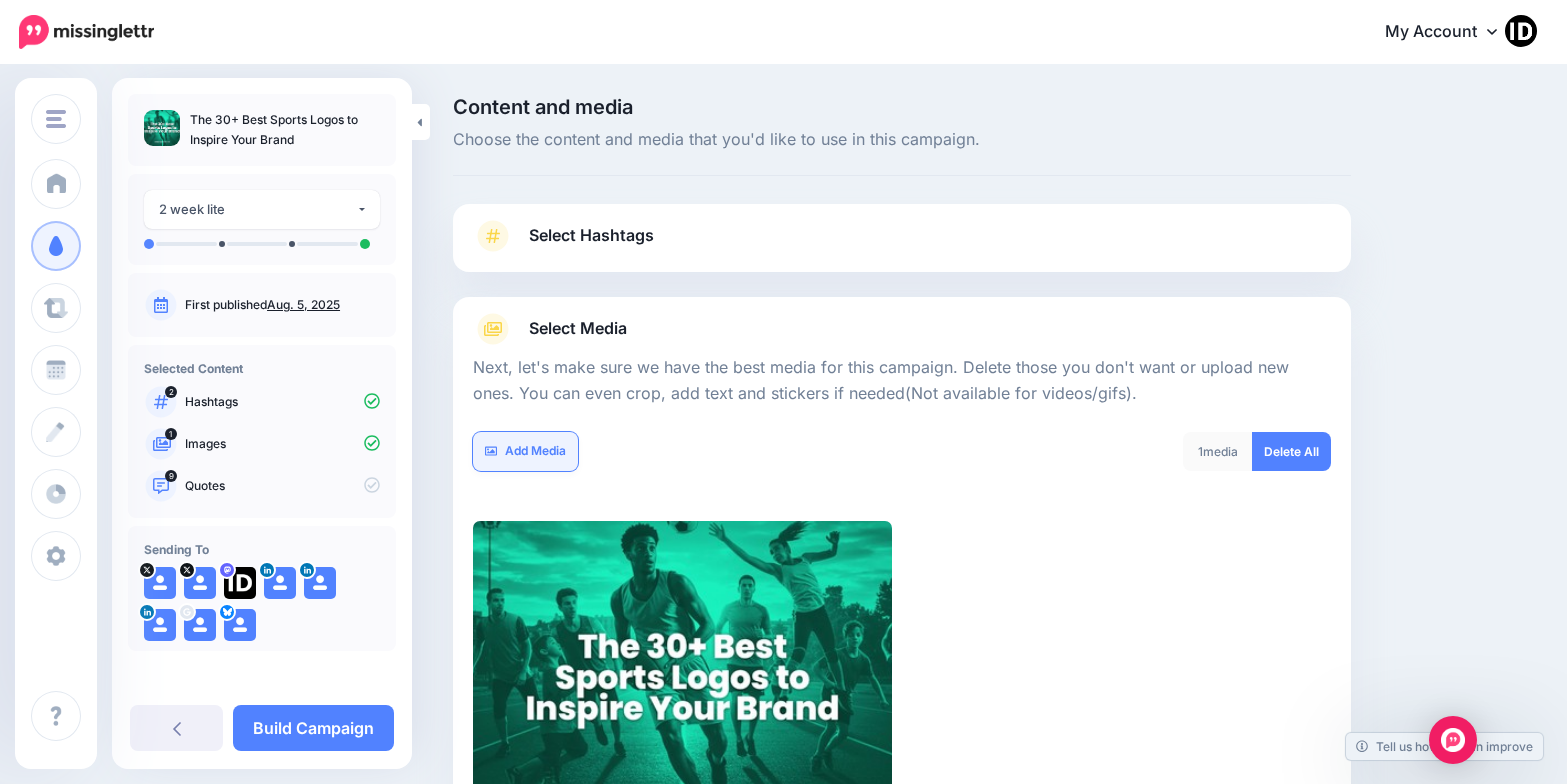 click on "Add Media" at bounding box center [525, 451] 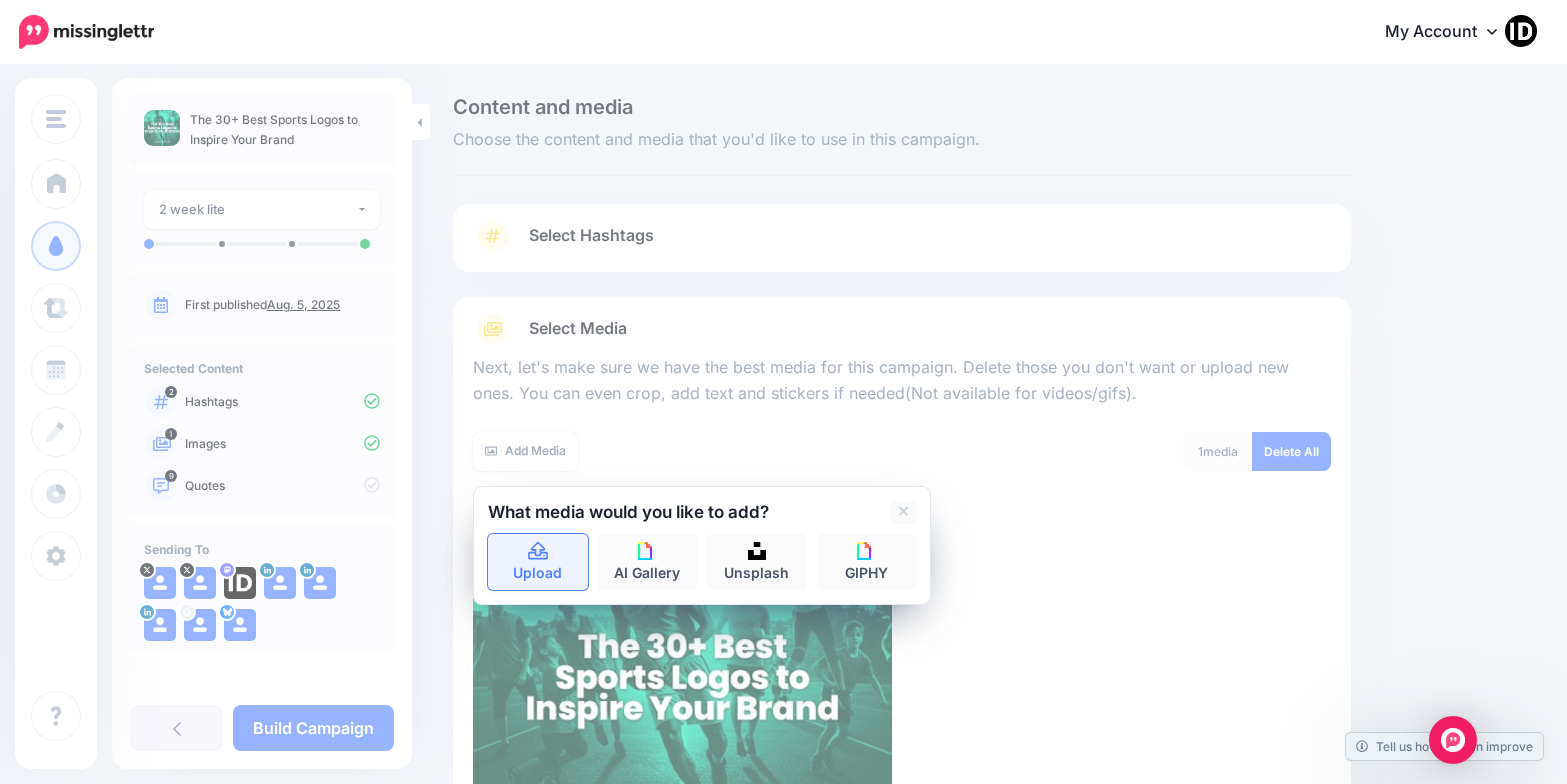 click 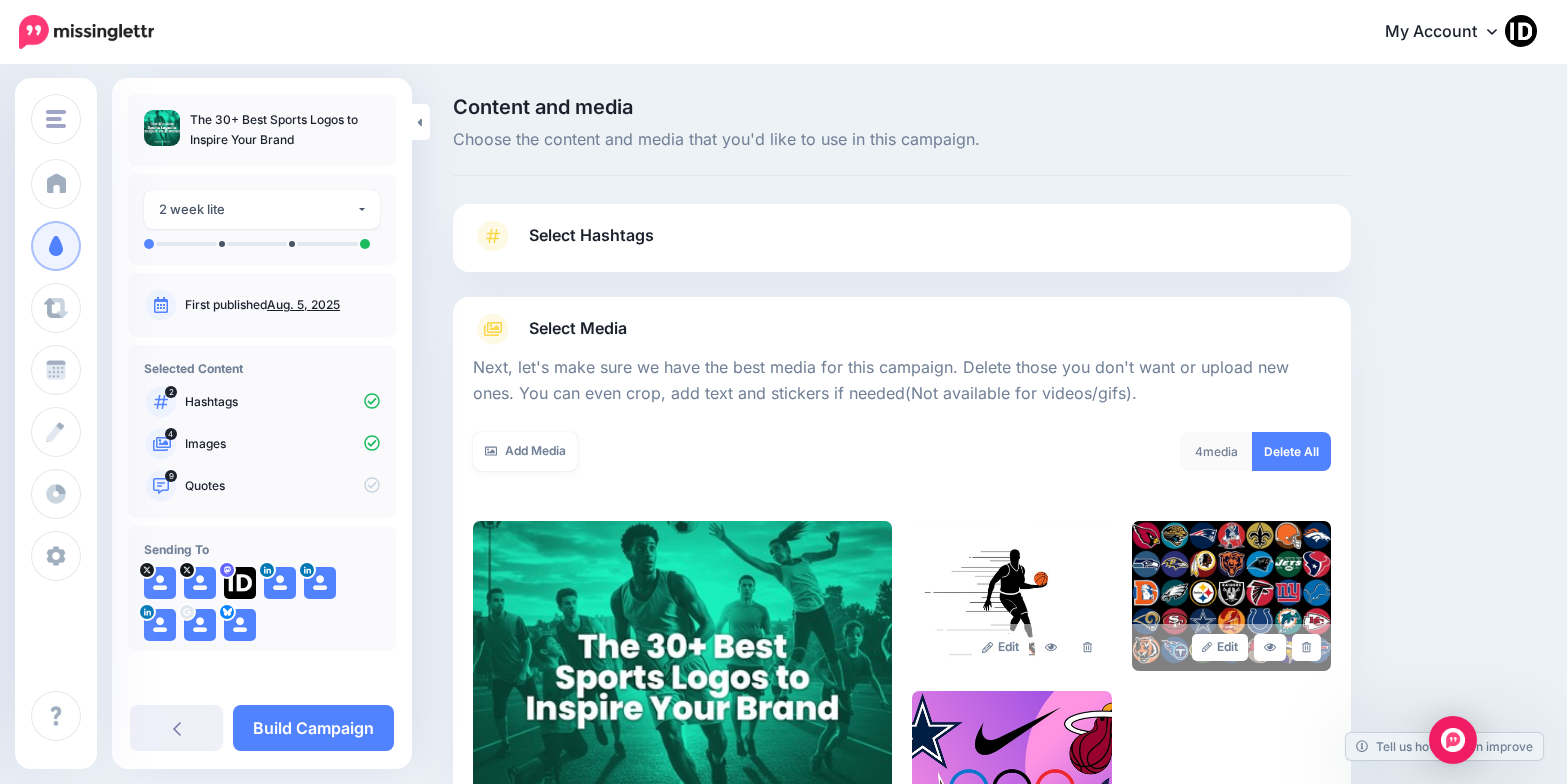 scroll, scrollTop: 296, scrollLeft: 0, axis: vertical 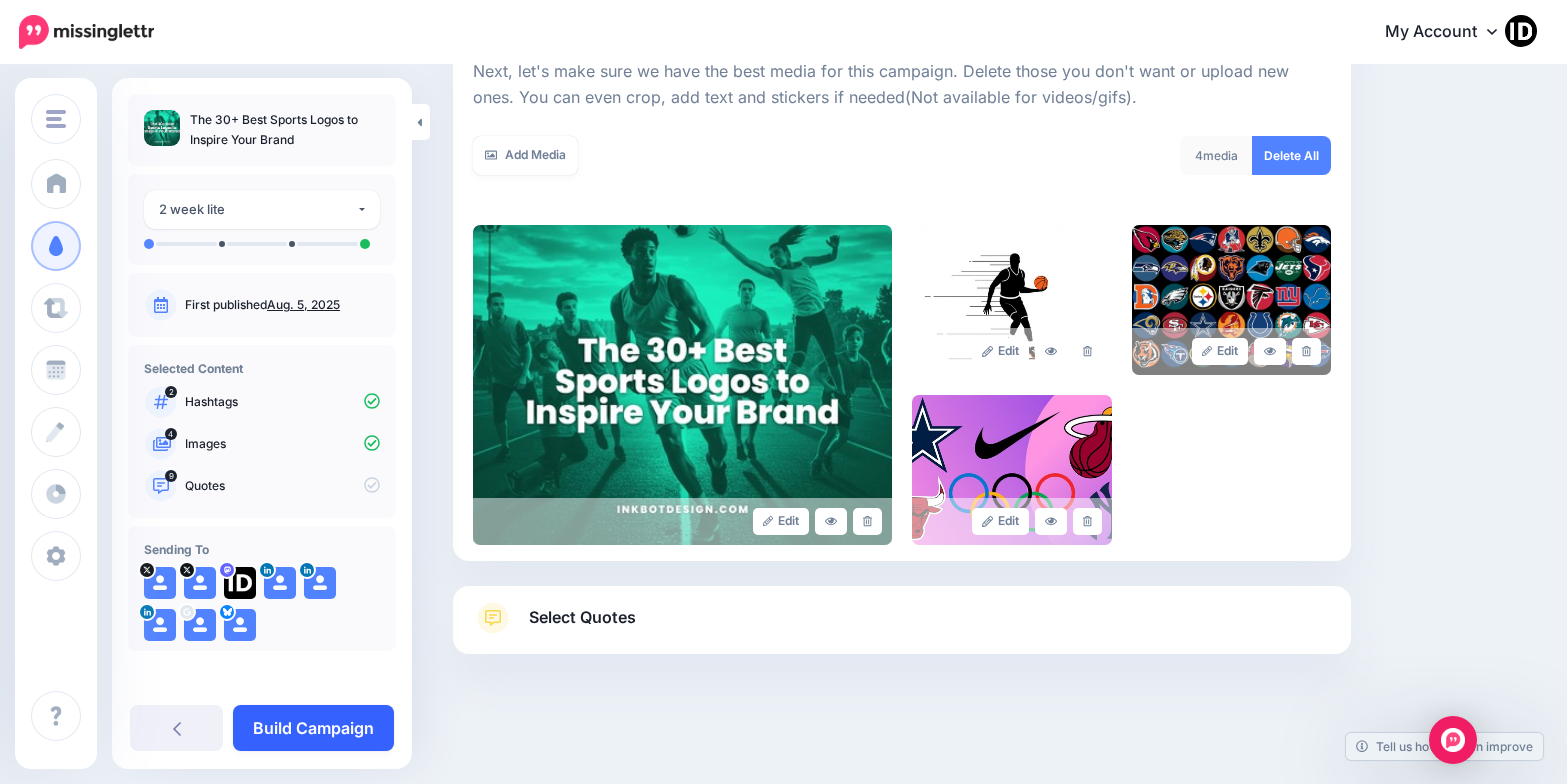click on "Build Campaign" at bounding box center (313, 728) 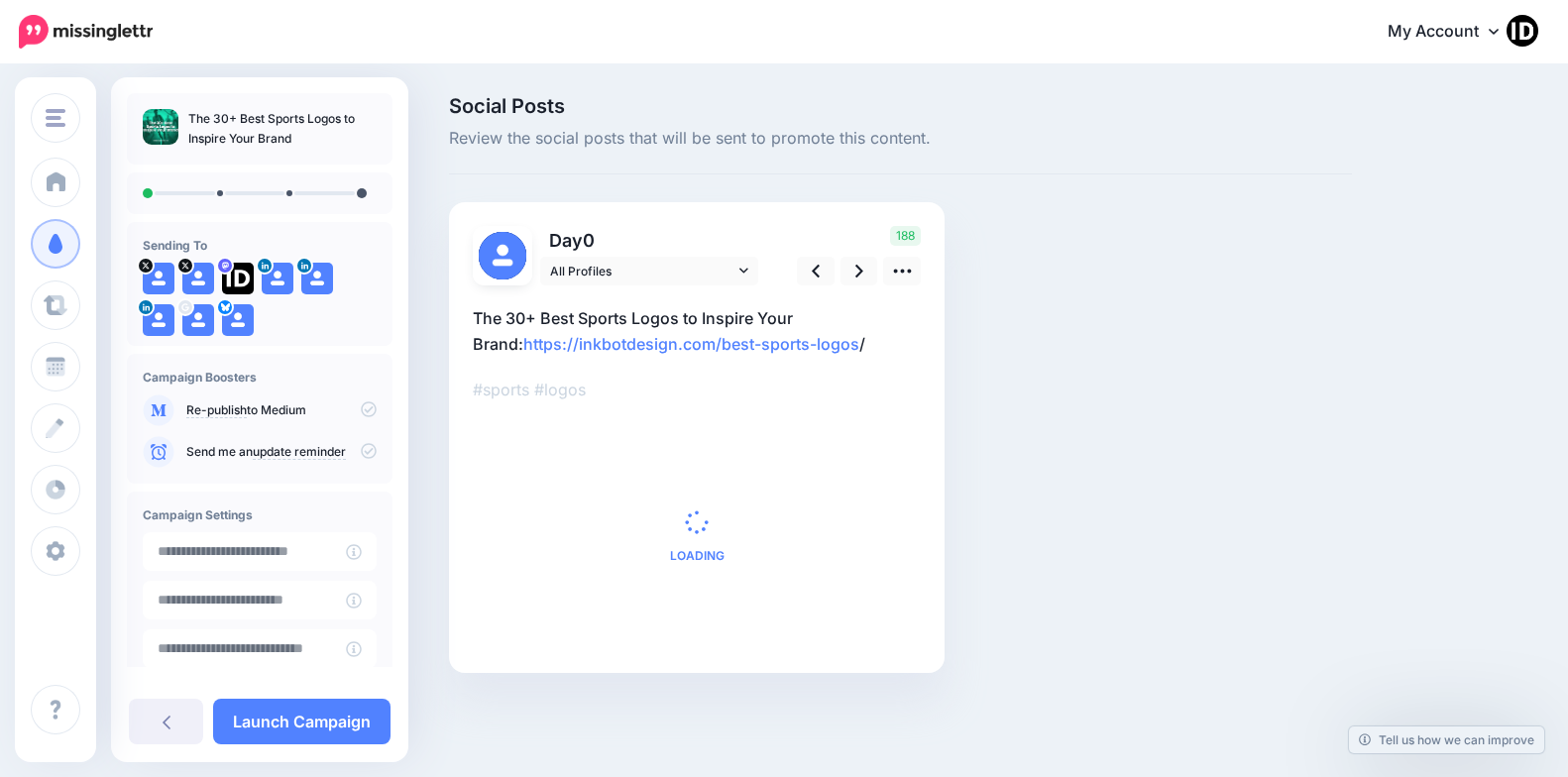 scroll, scrollTop: 0, scrollLeft: 0, axis: both 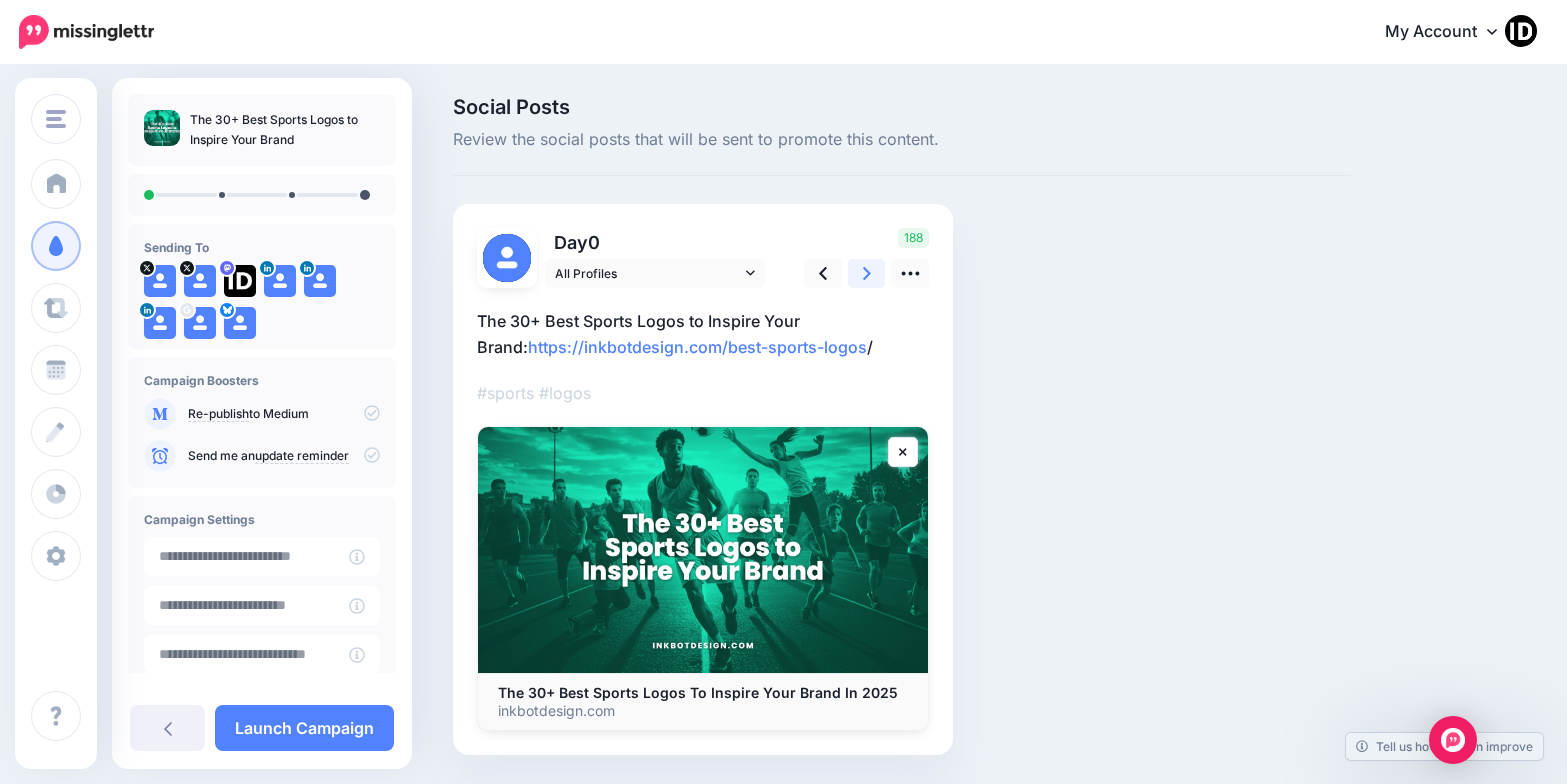click 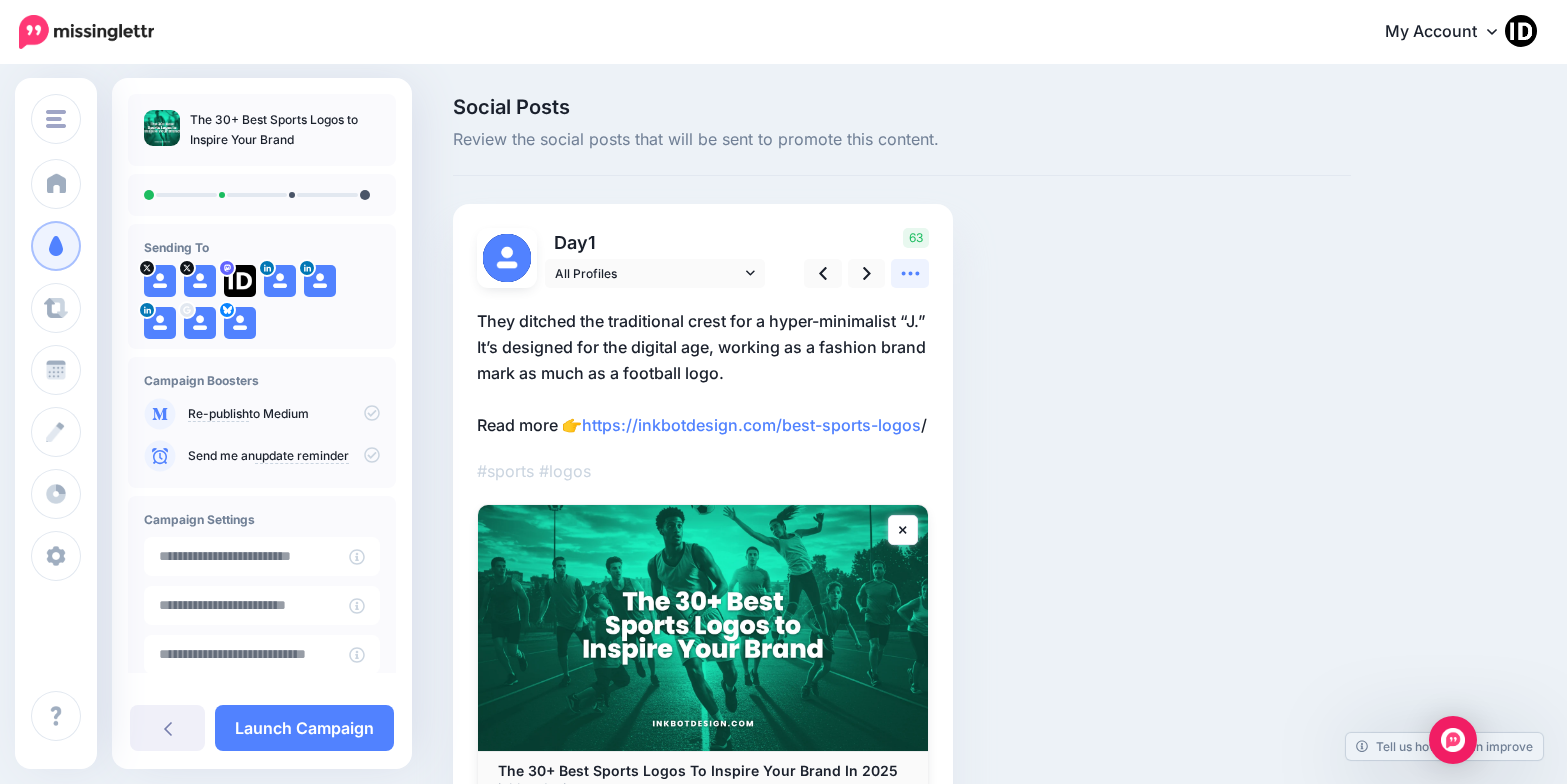 click 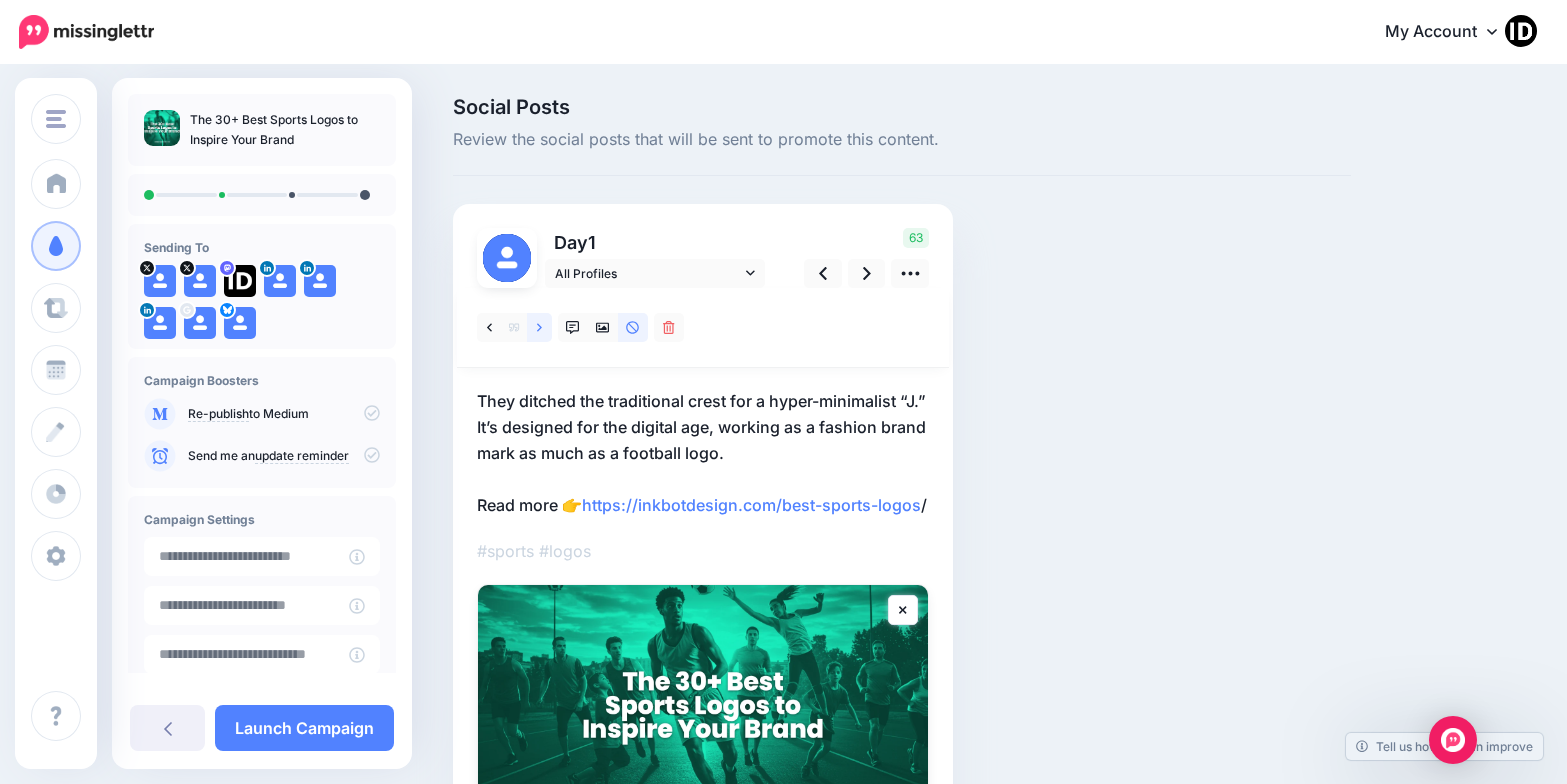 click at bounding box center (539, 327) 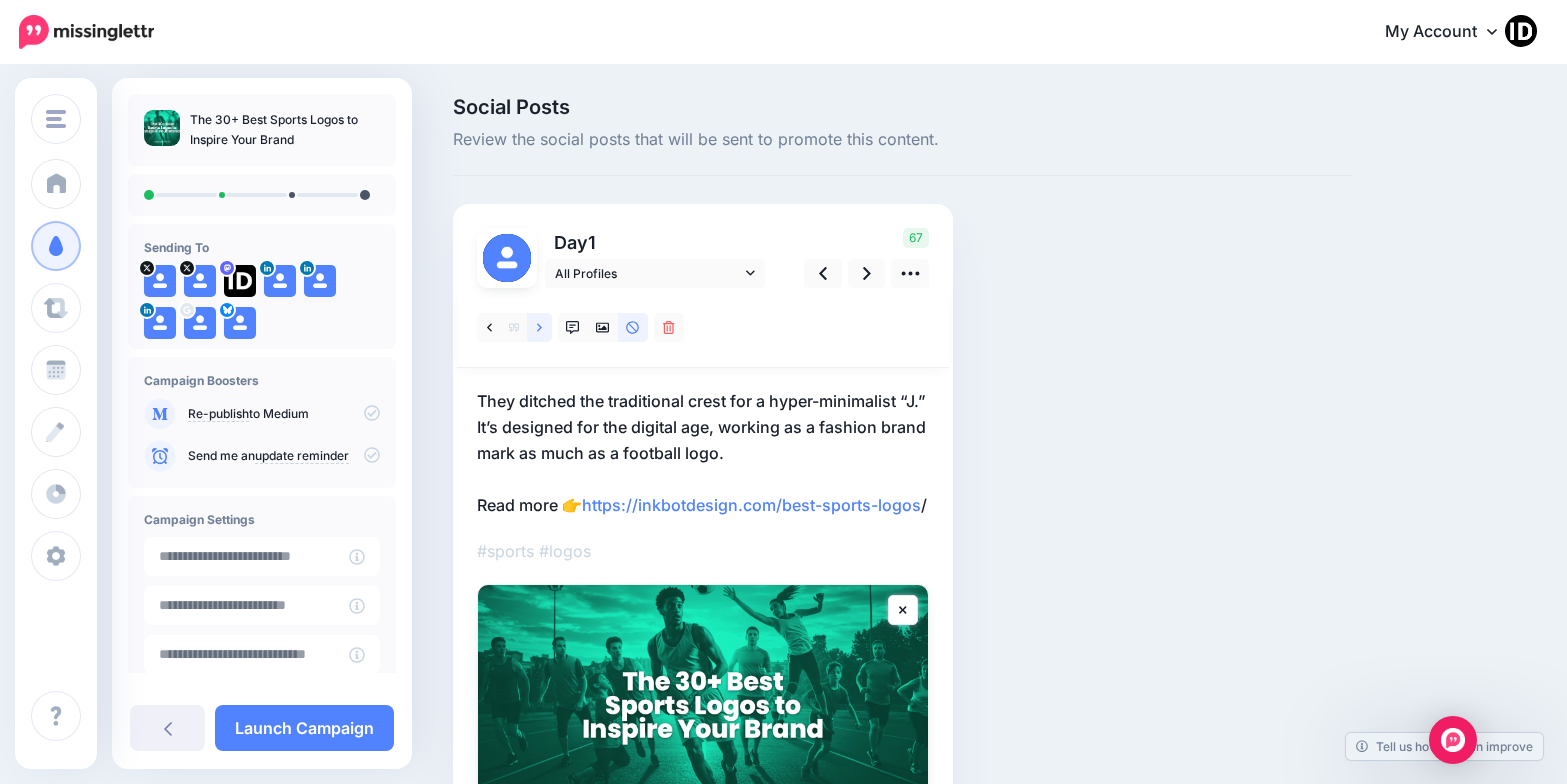 click 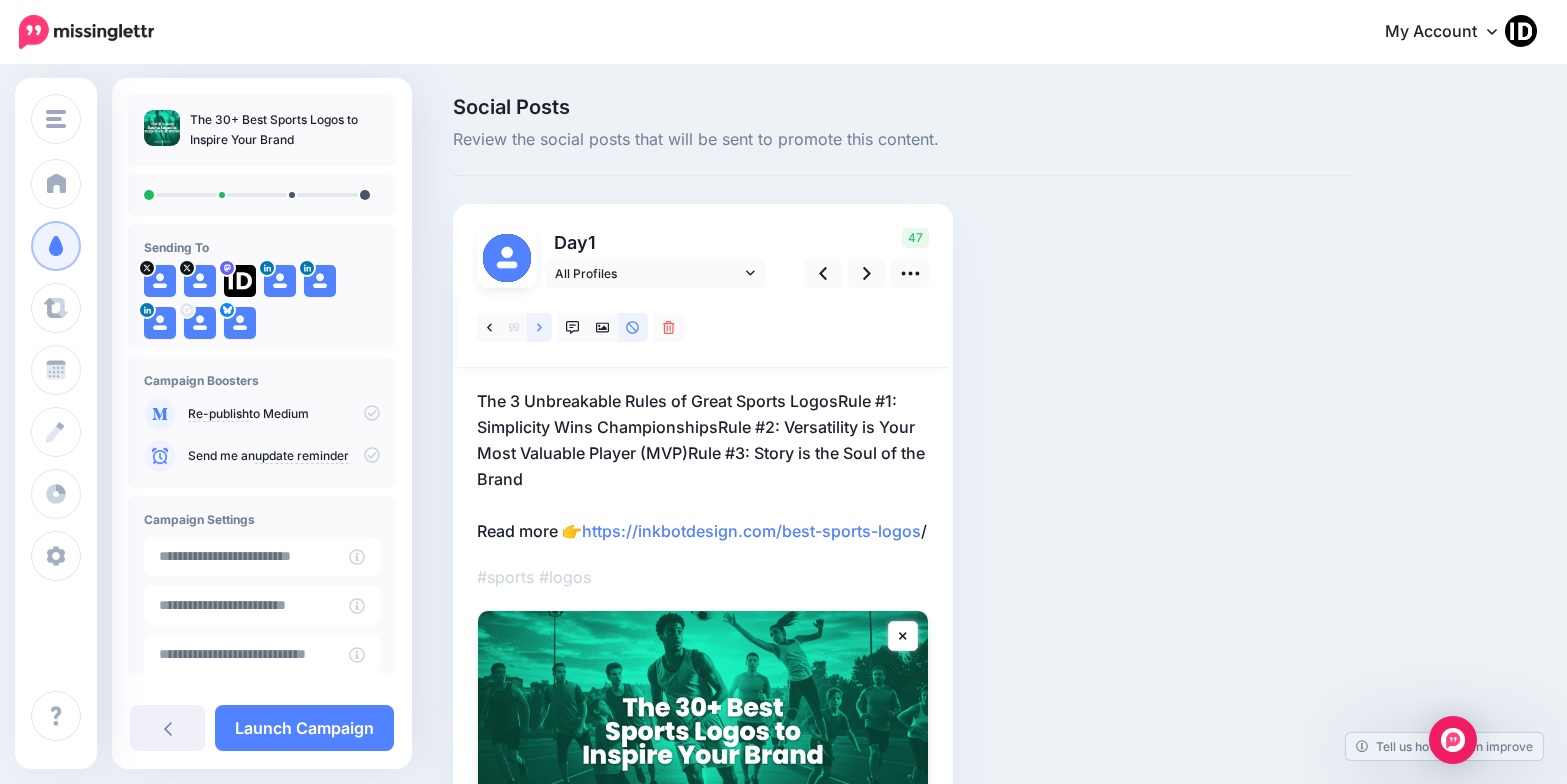click 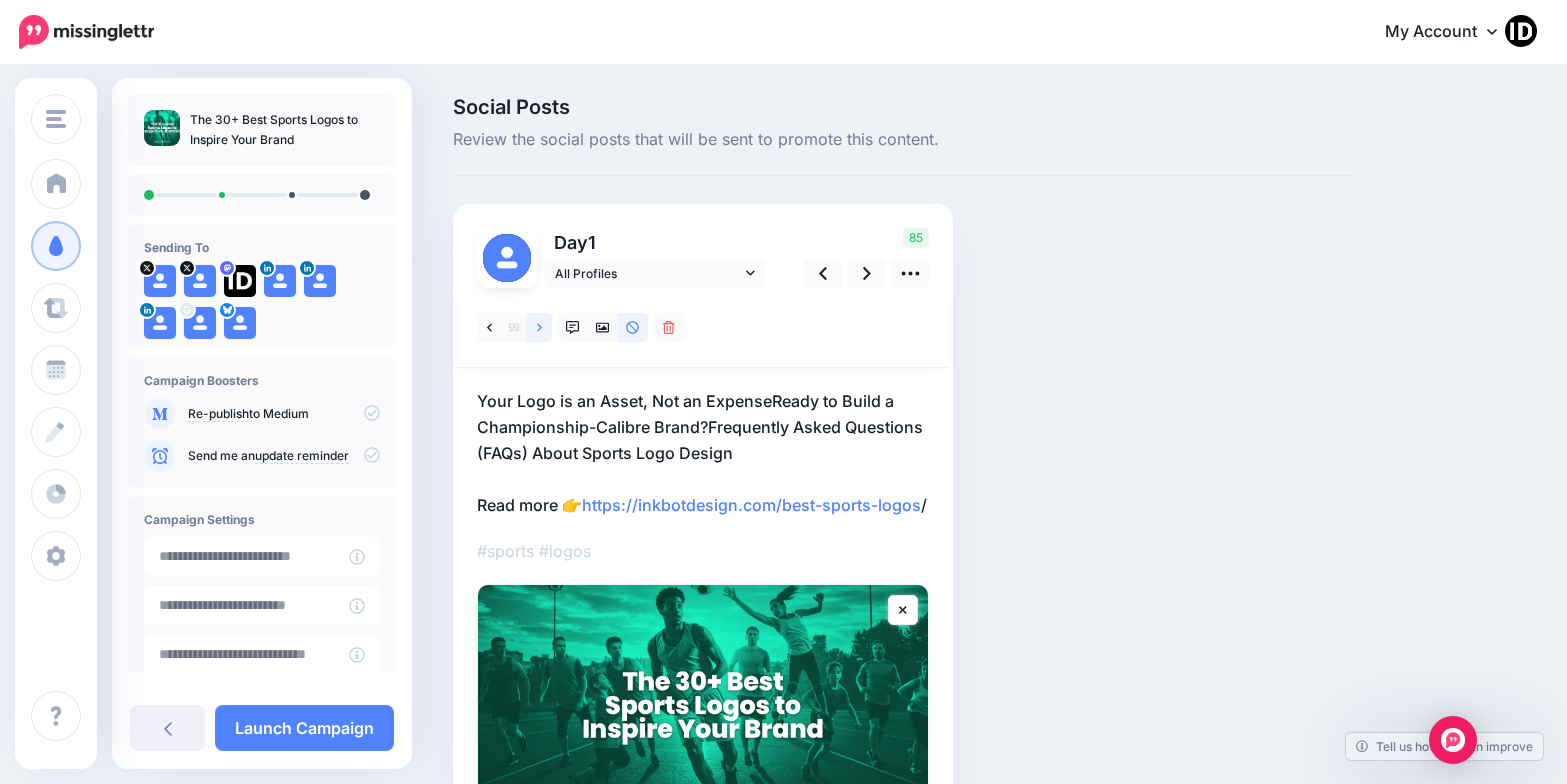 click 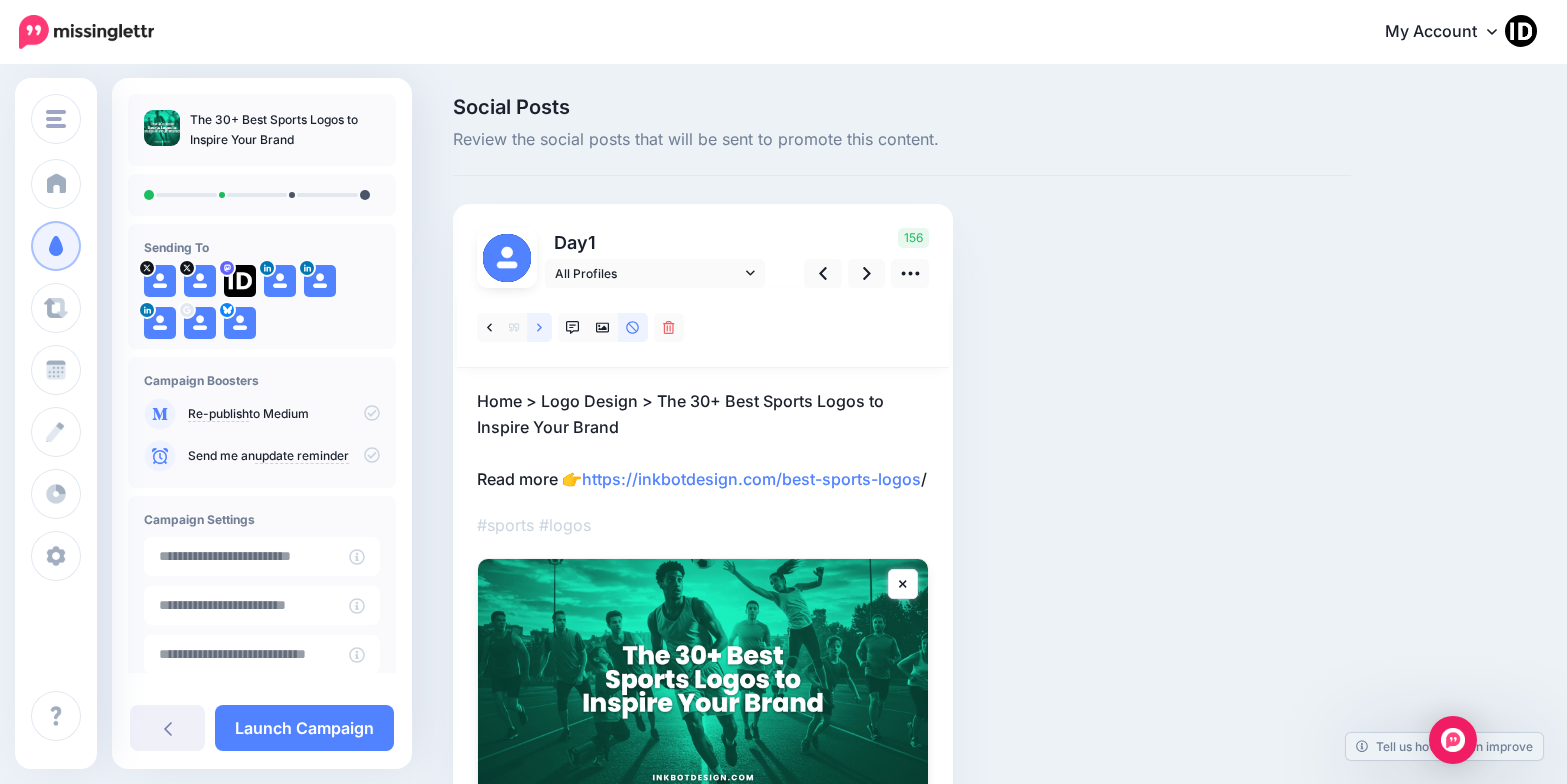 click 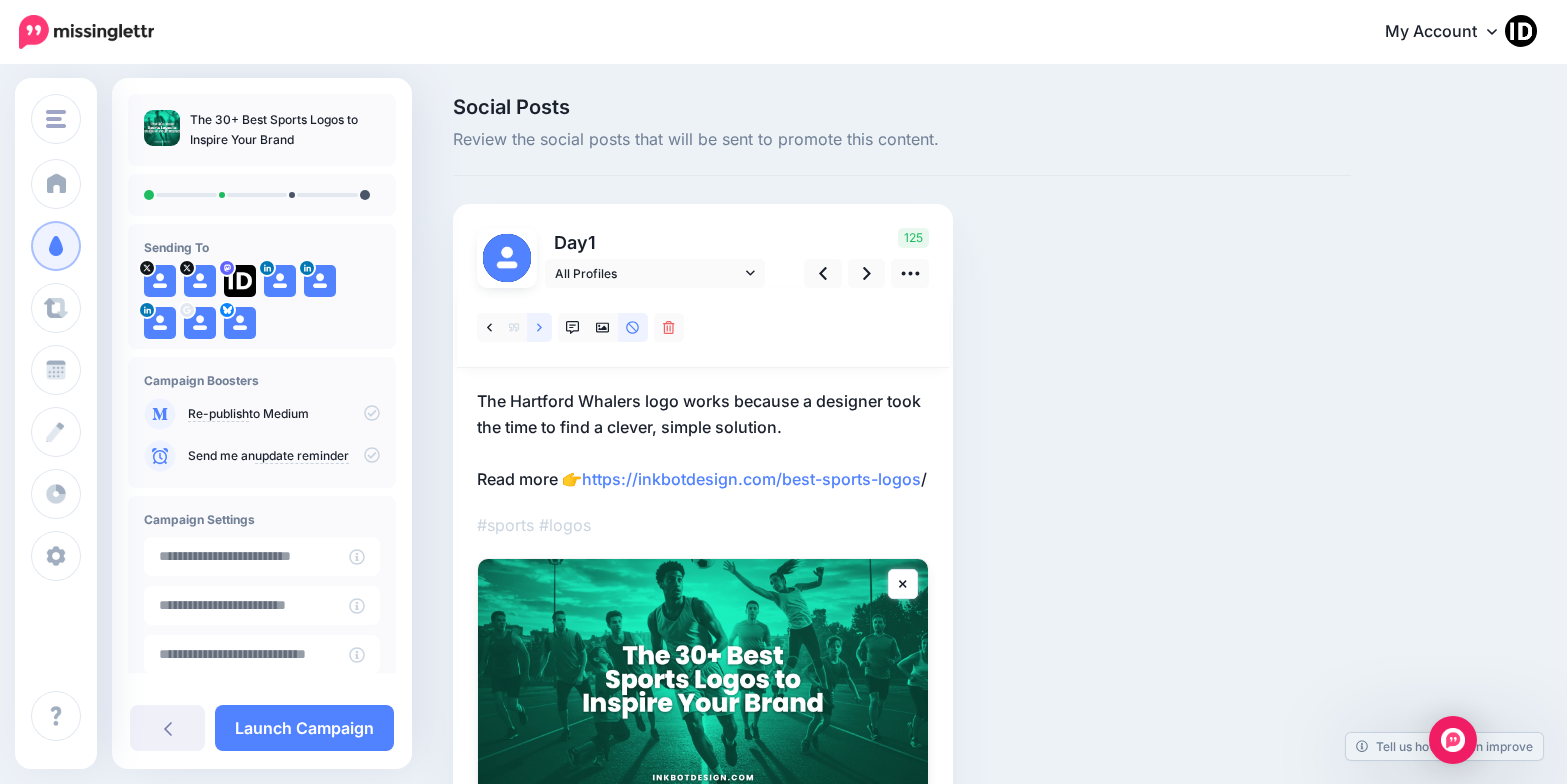 click at bounding box center (539, 327) 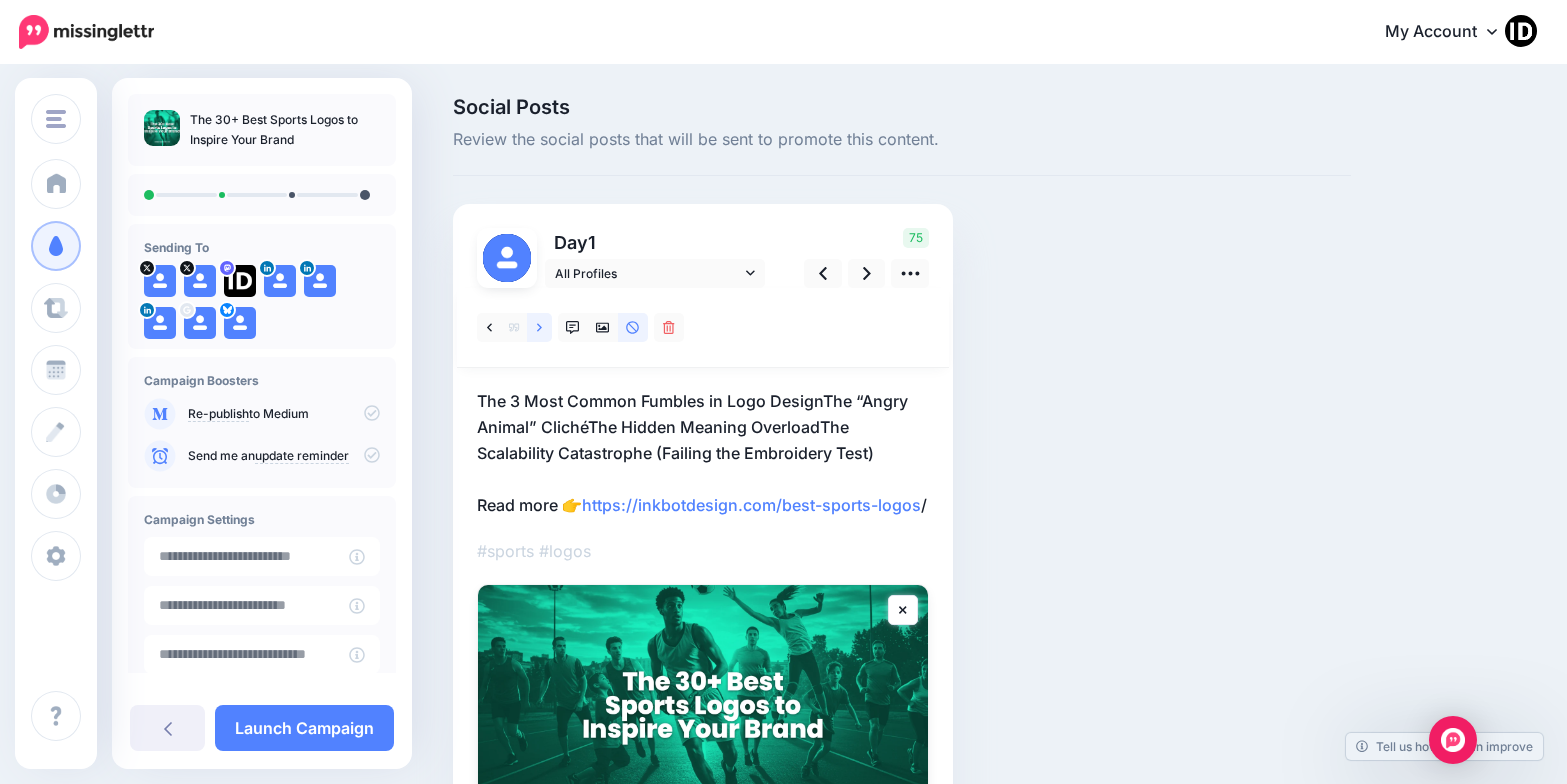 click at bounding box center [539, 327] 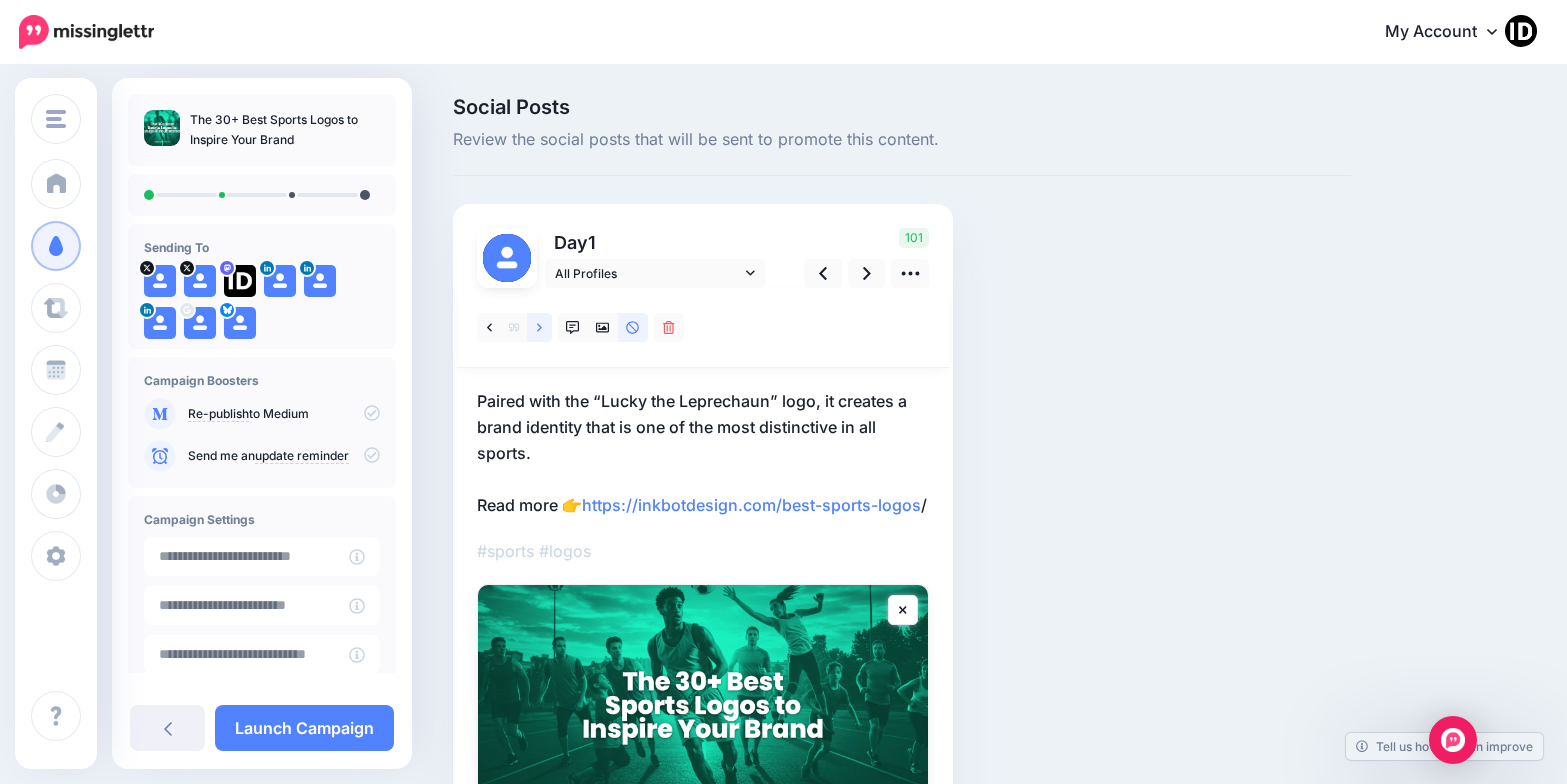 click 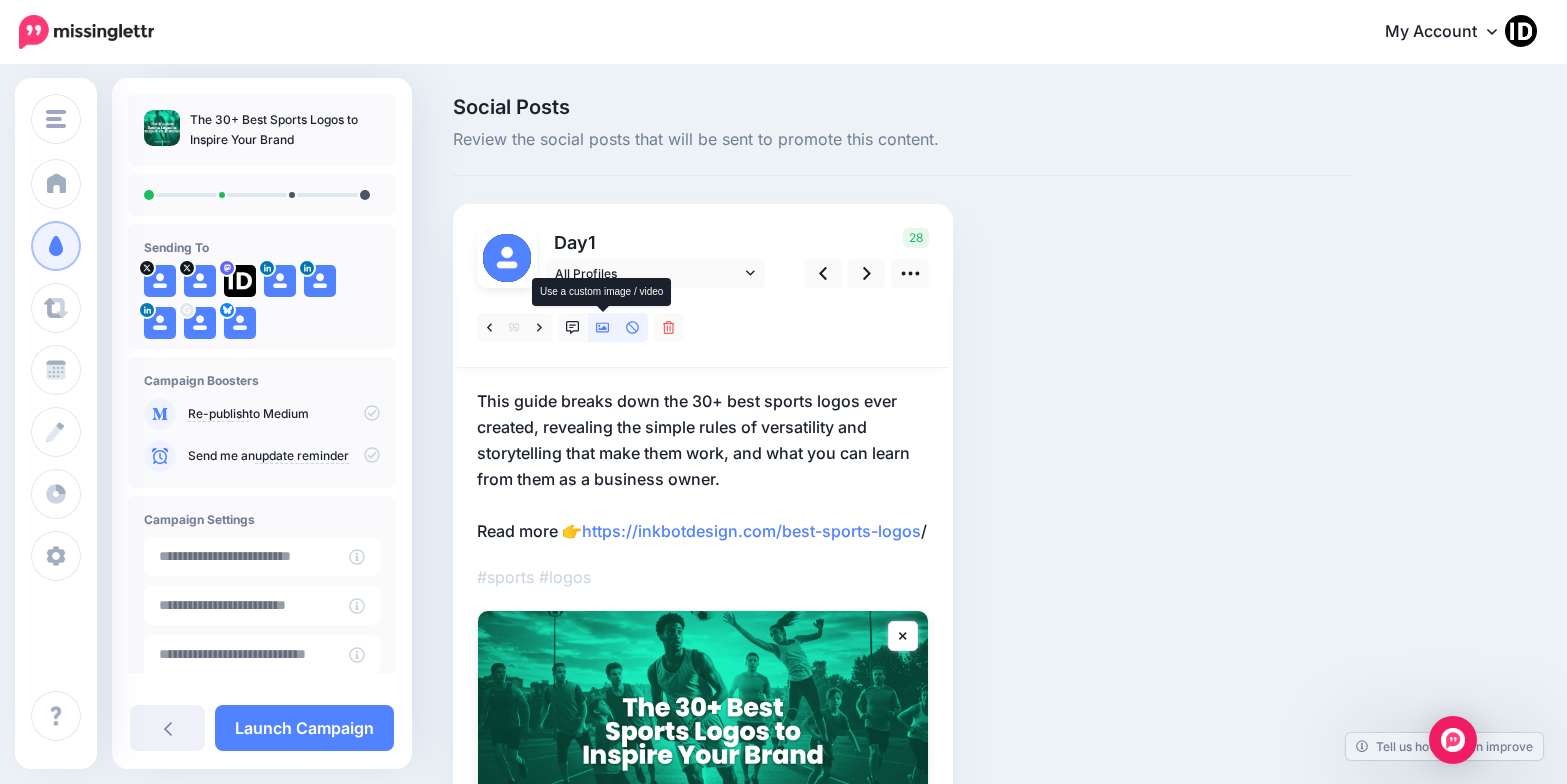 click 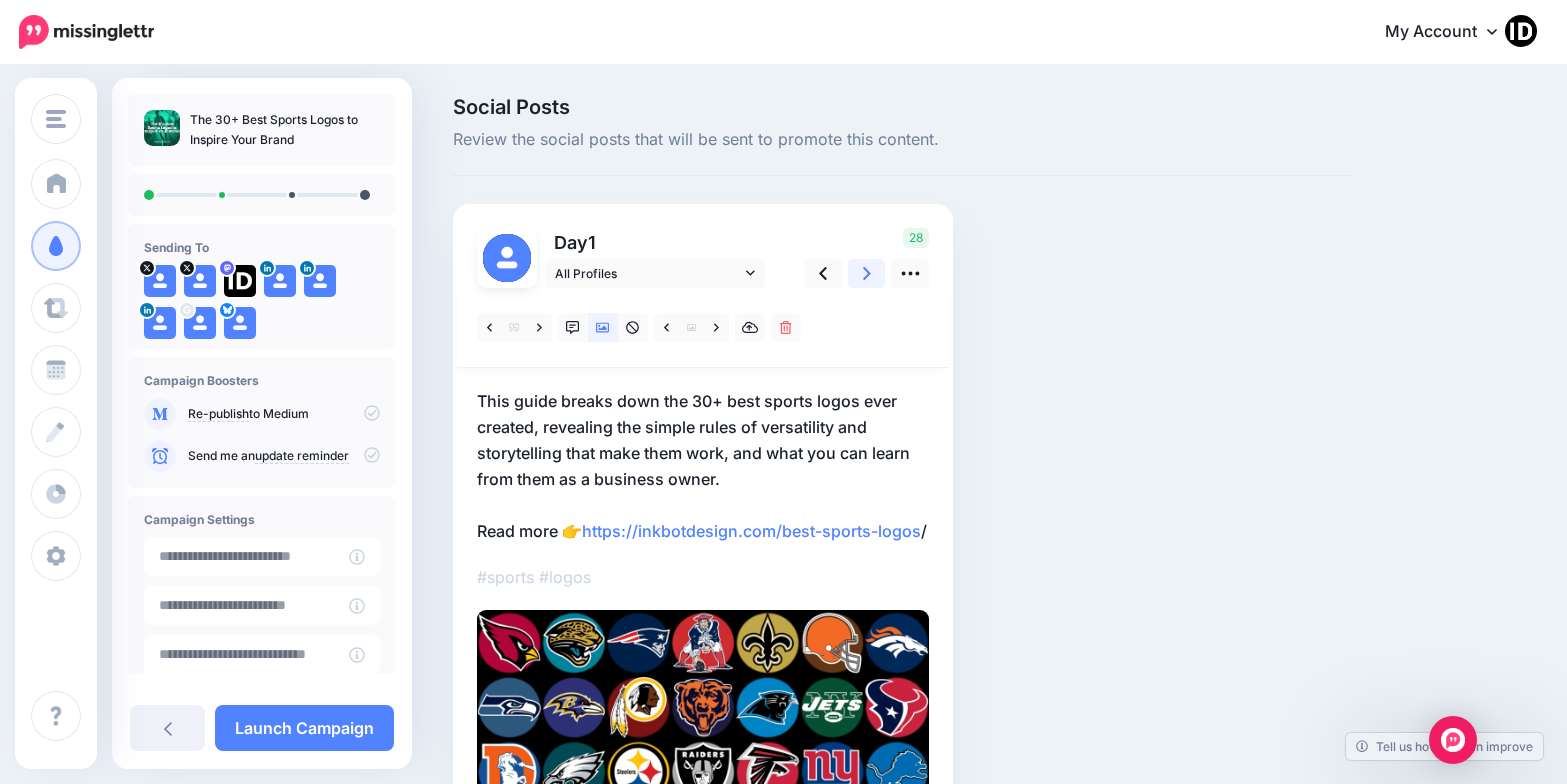click 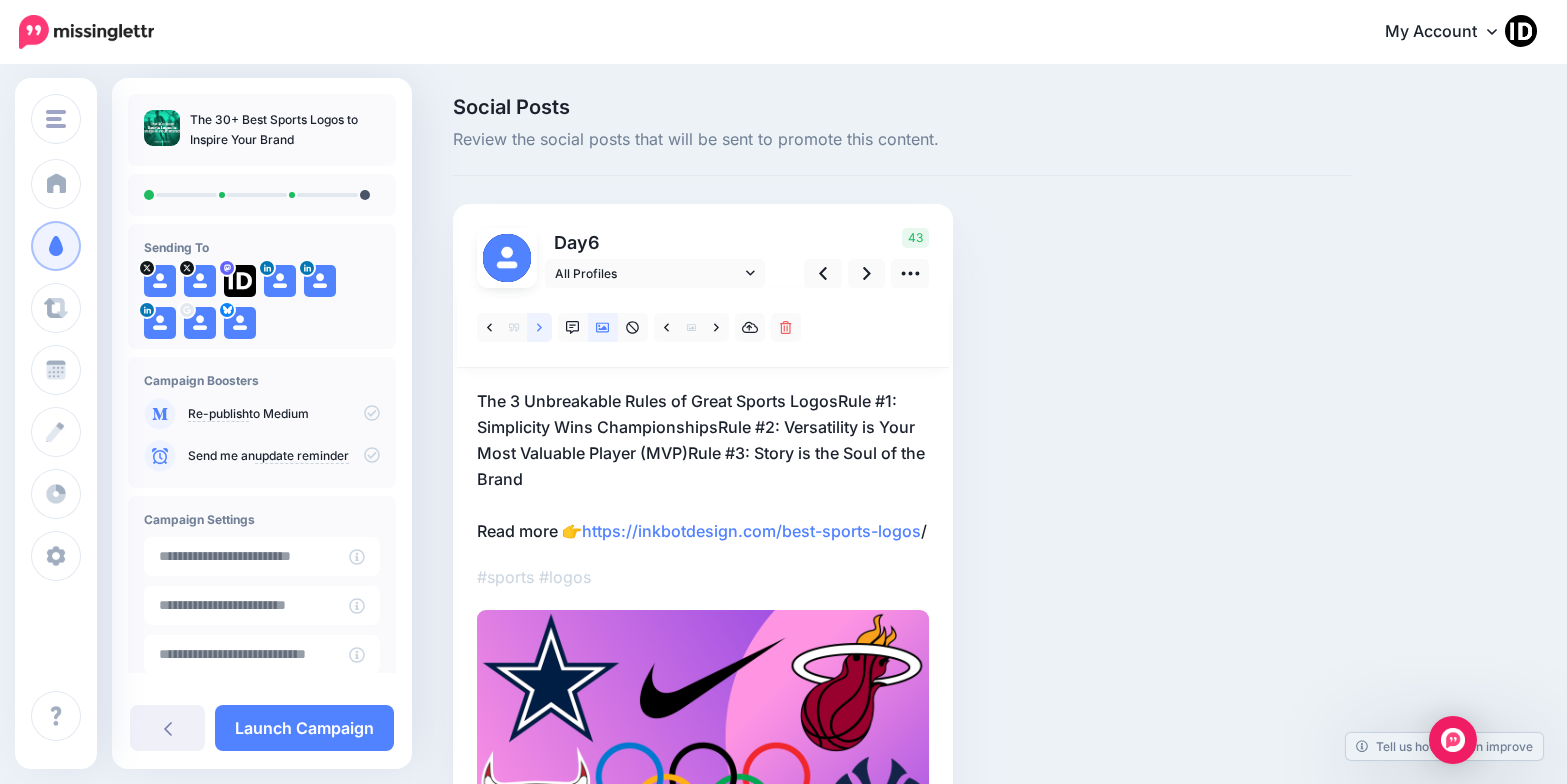 click 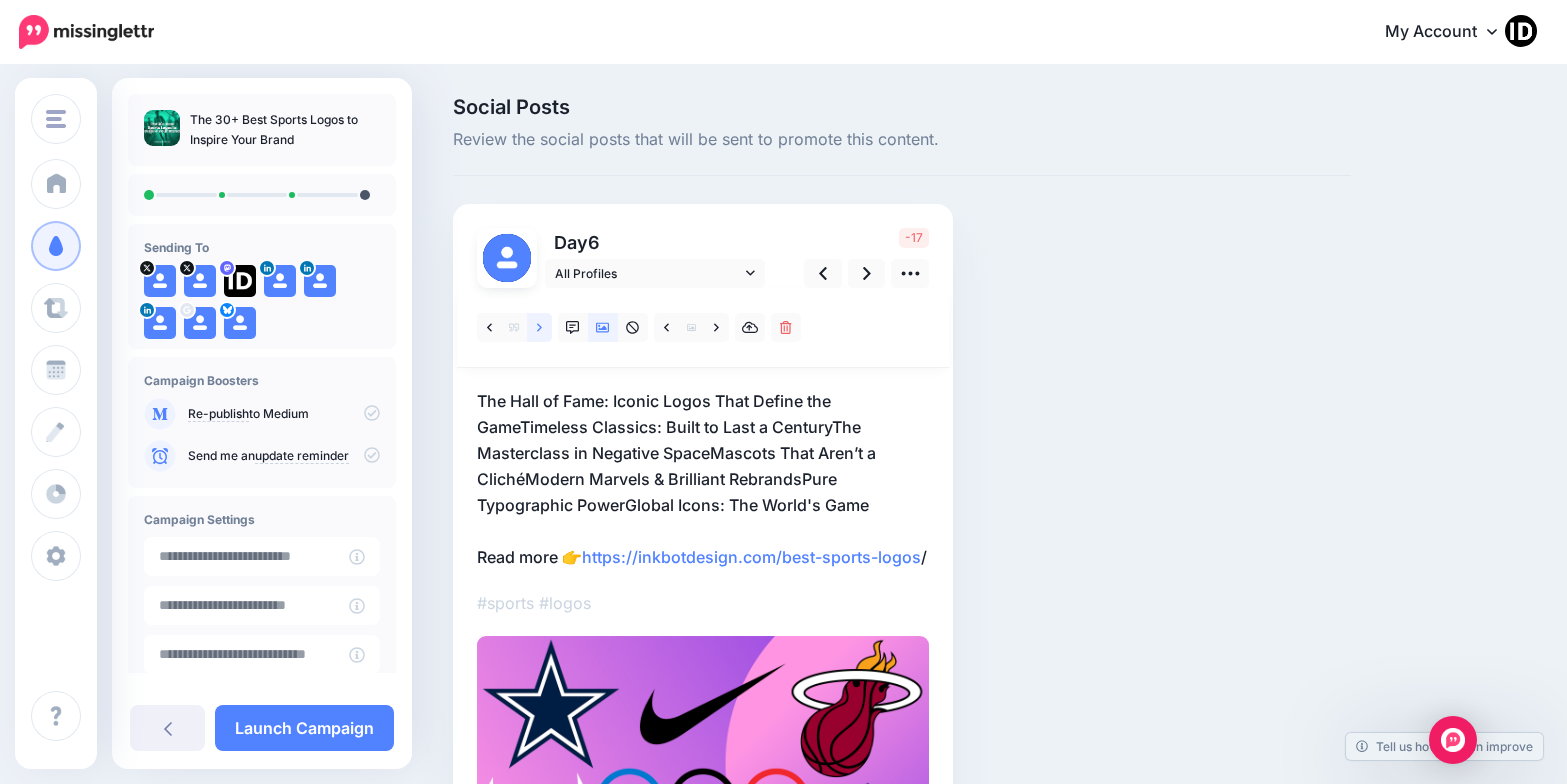click 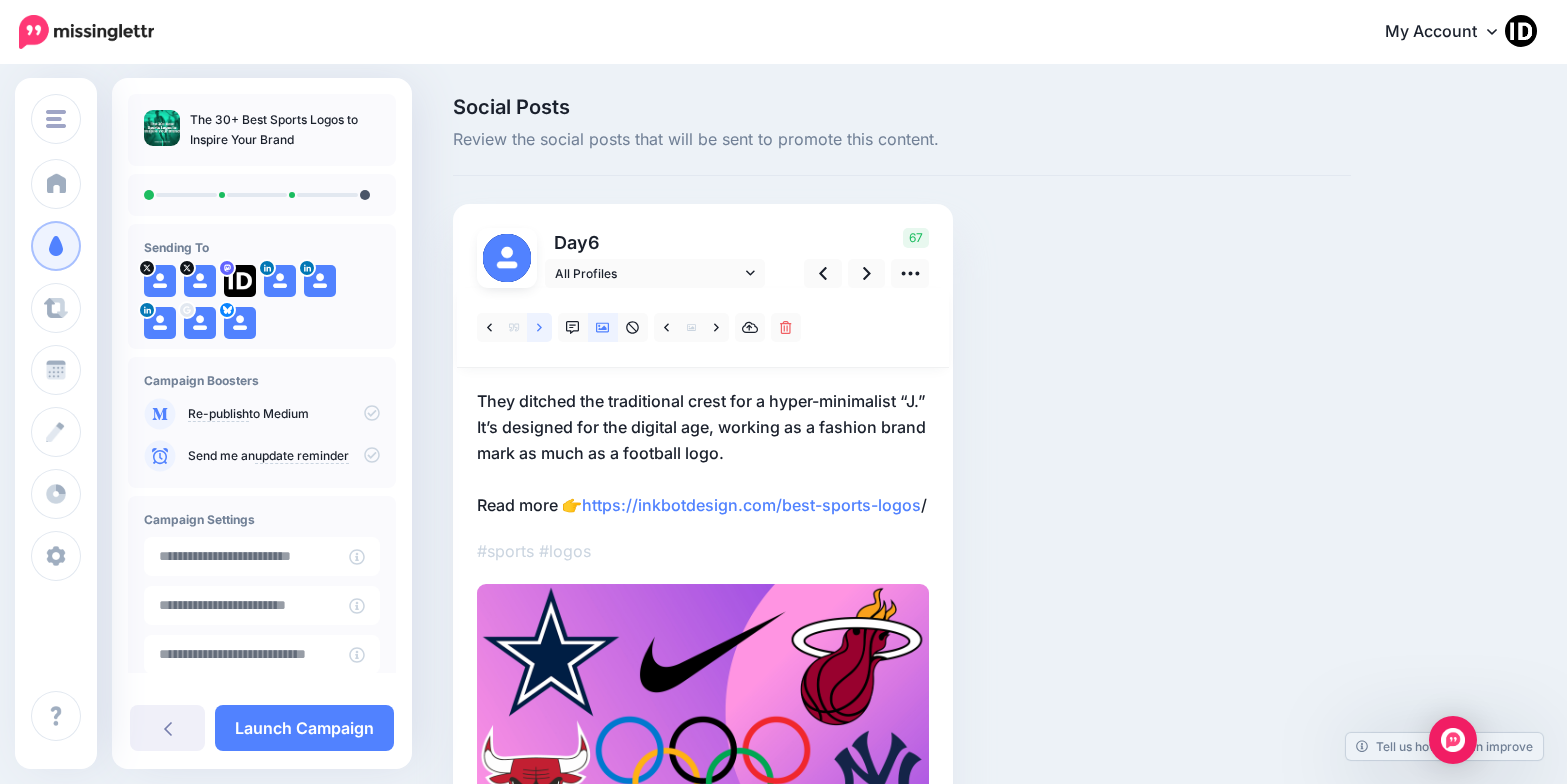 click 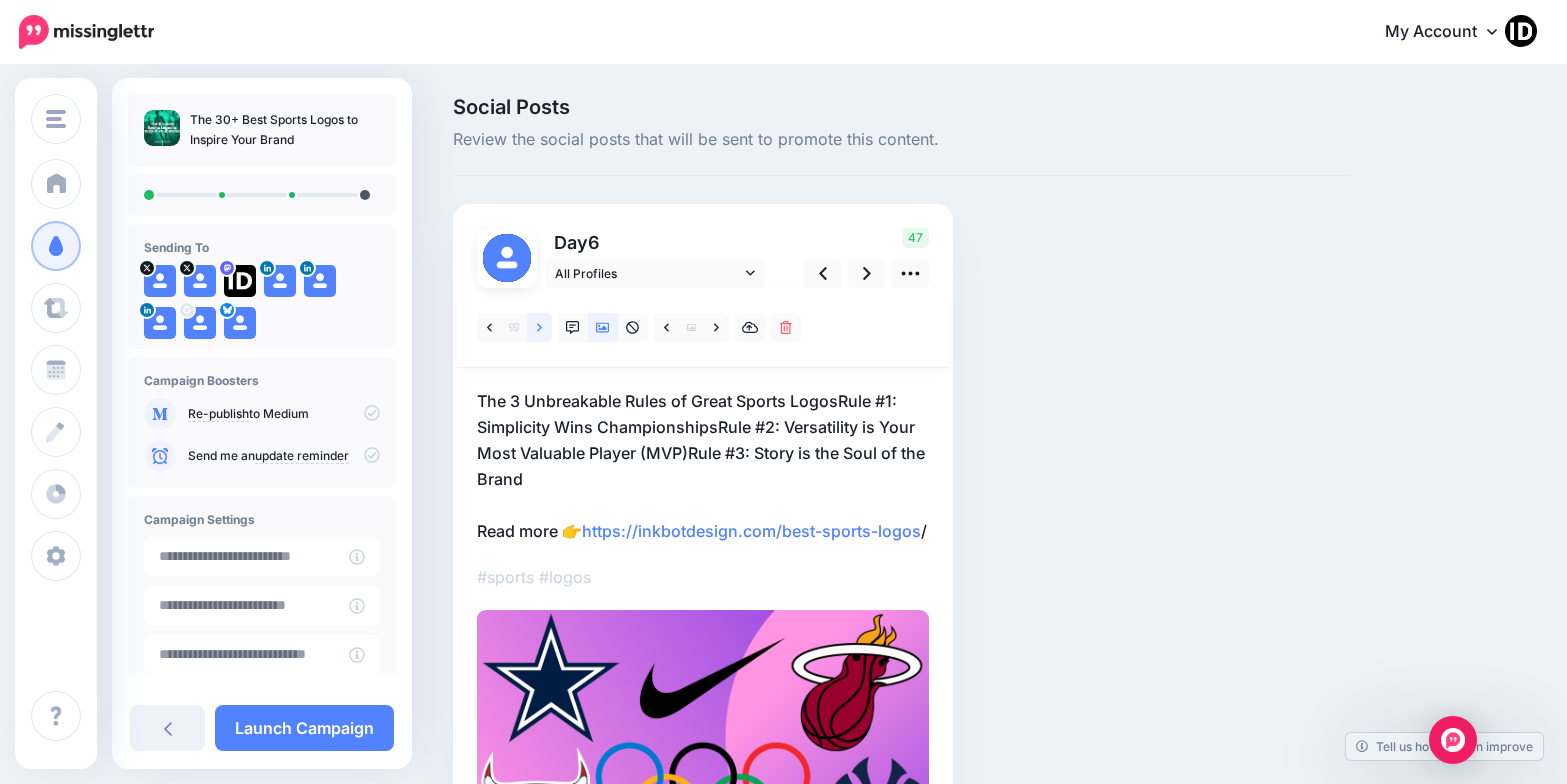 click 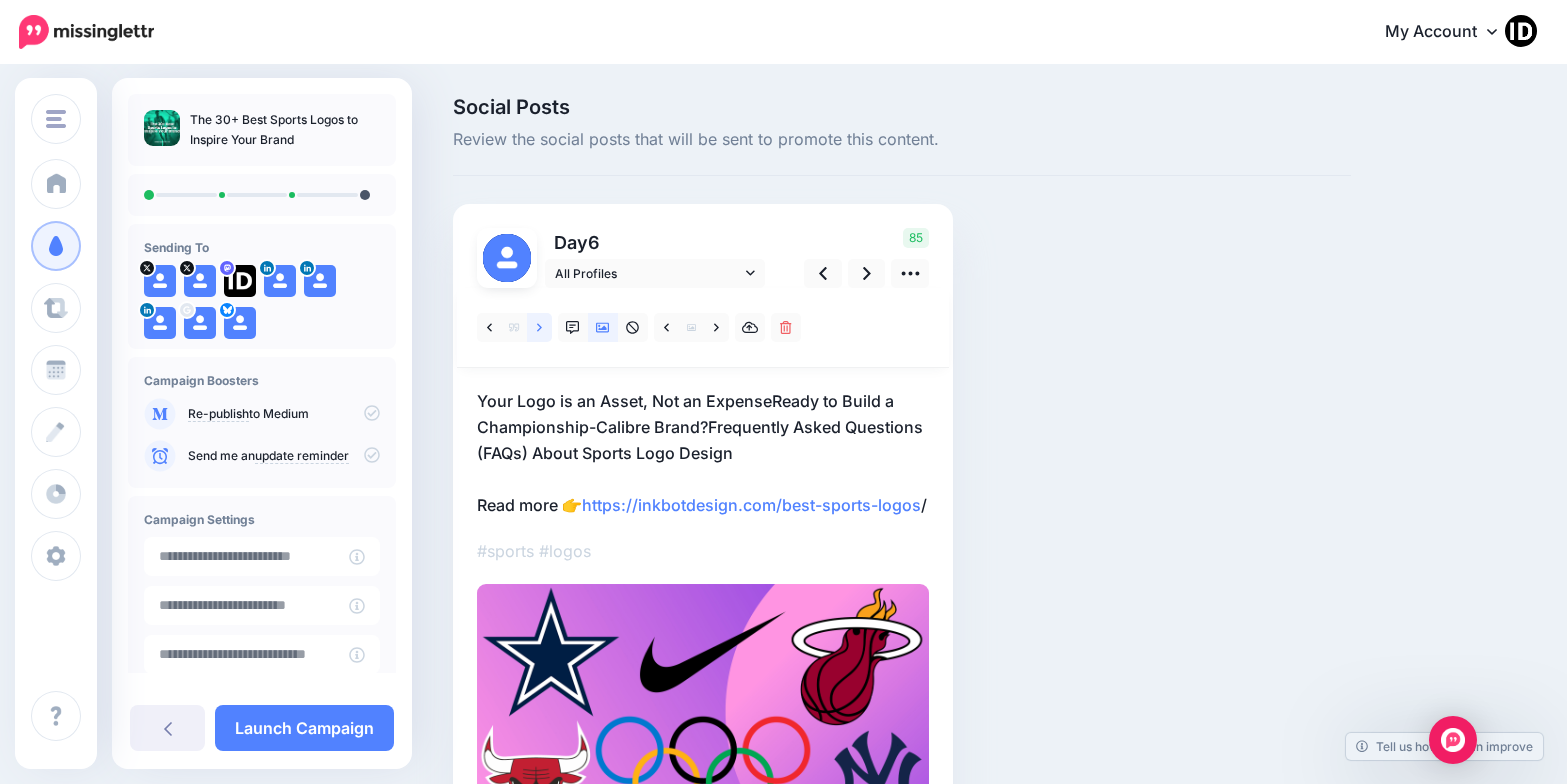 click 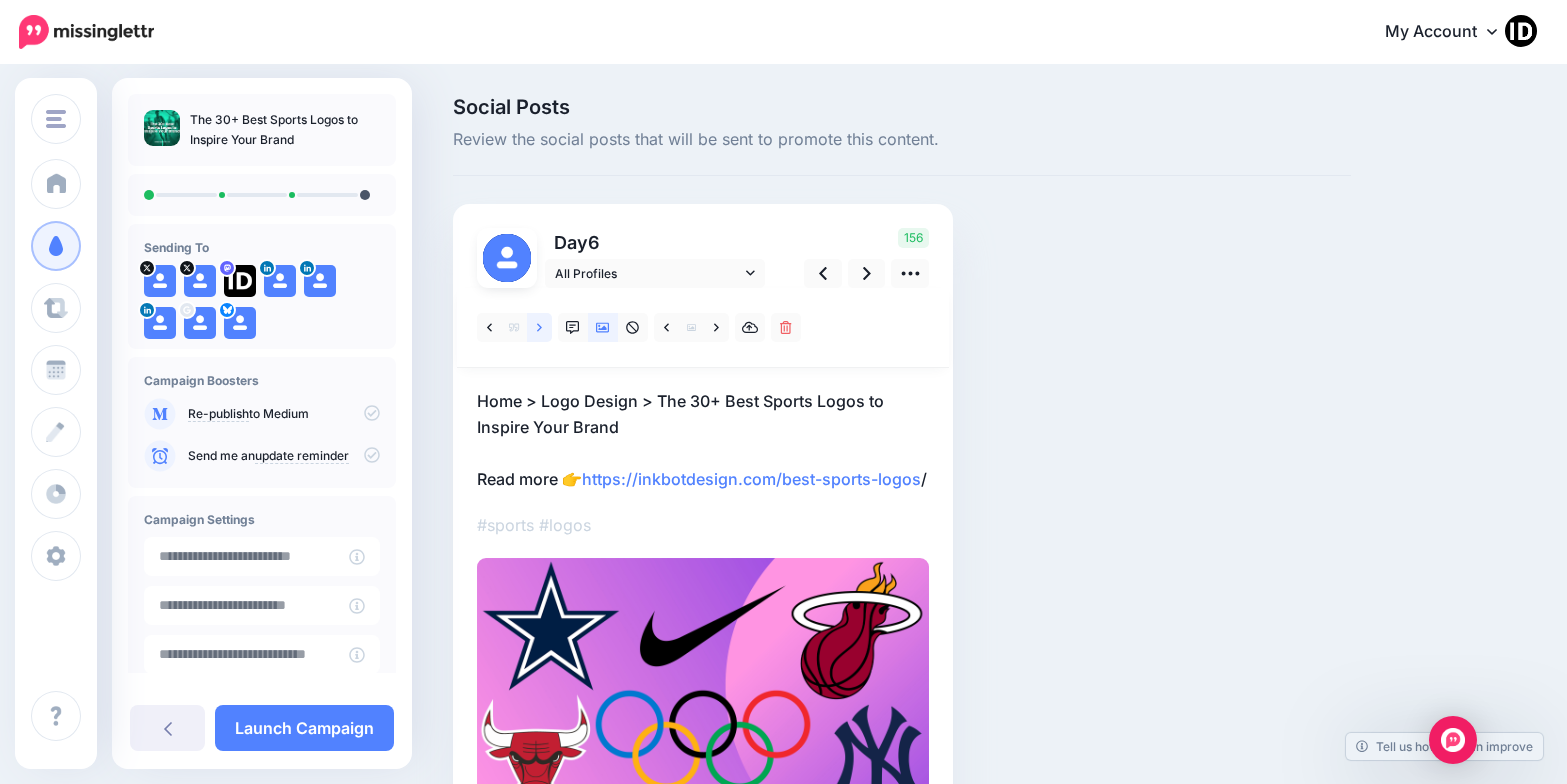 click 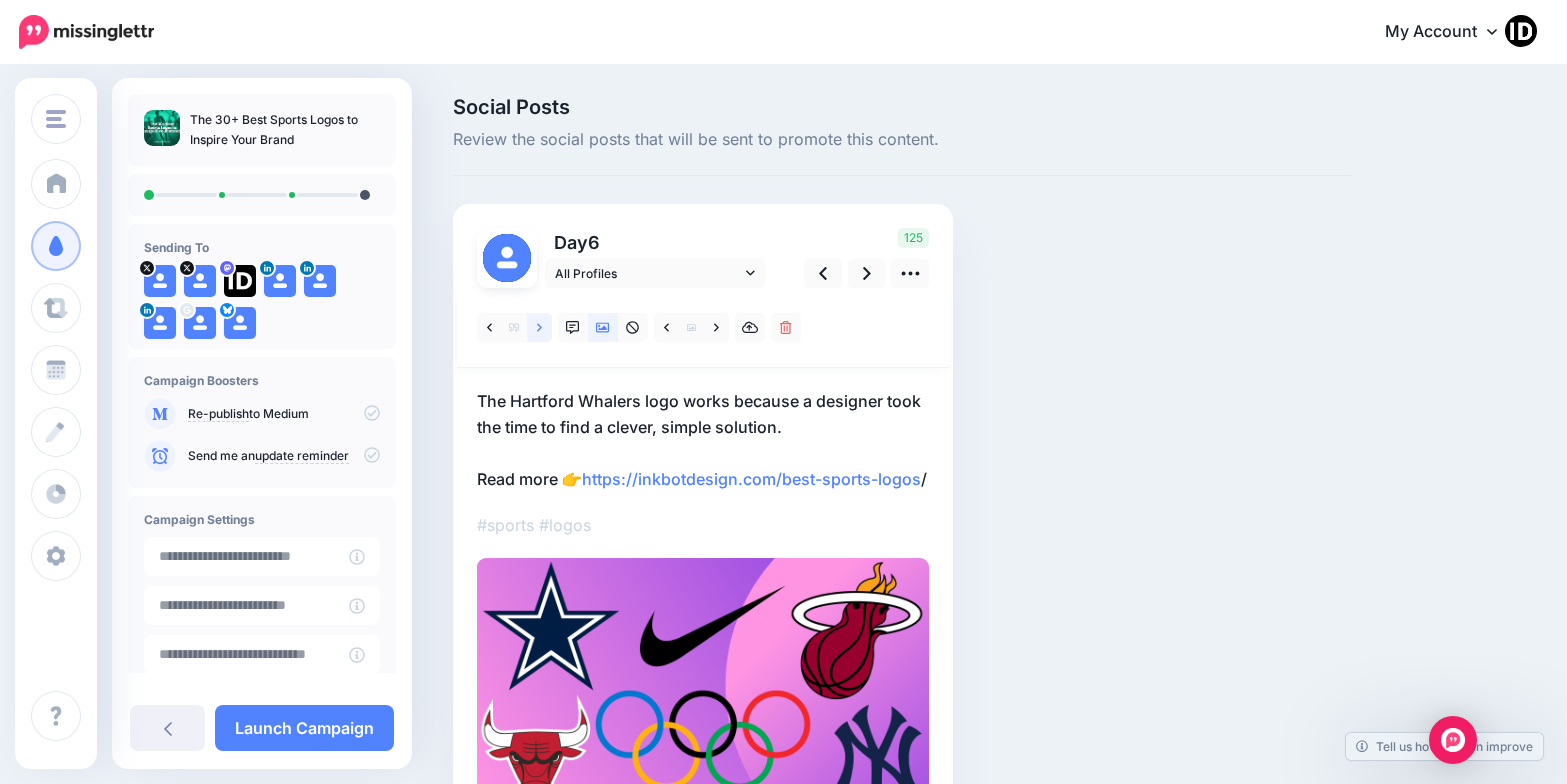 click 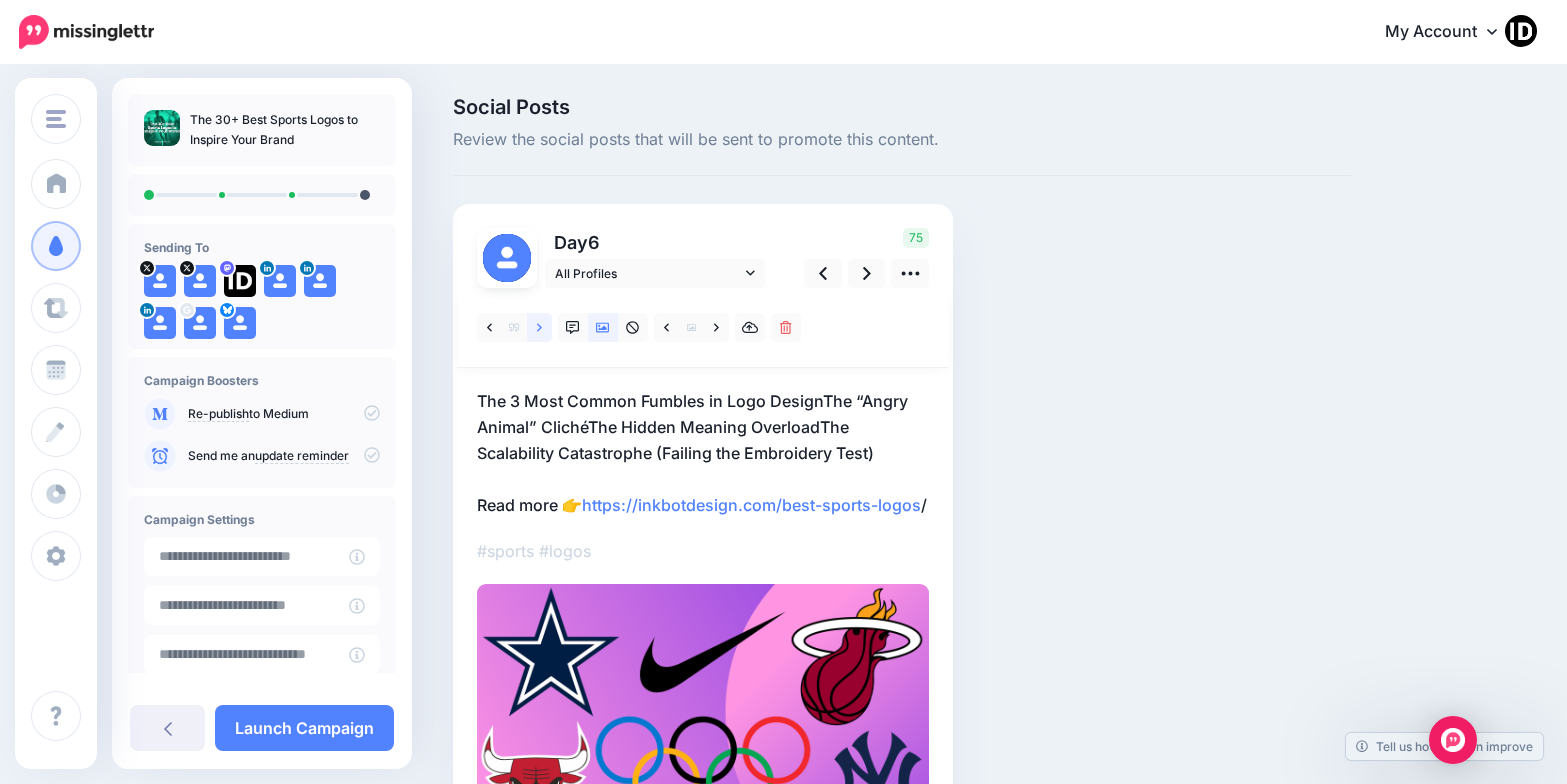click 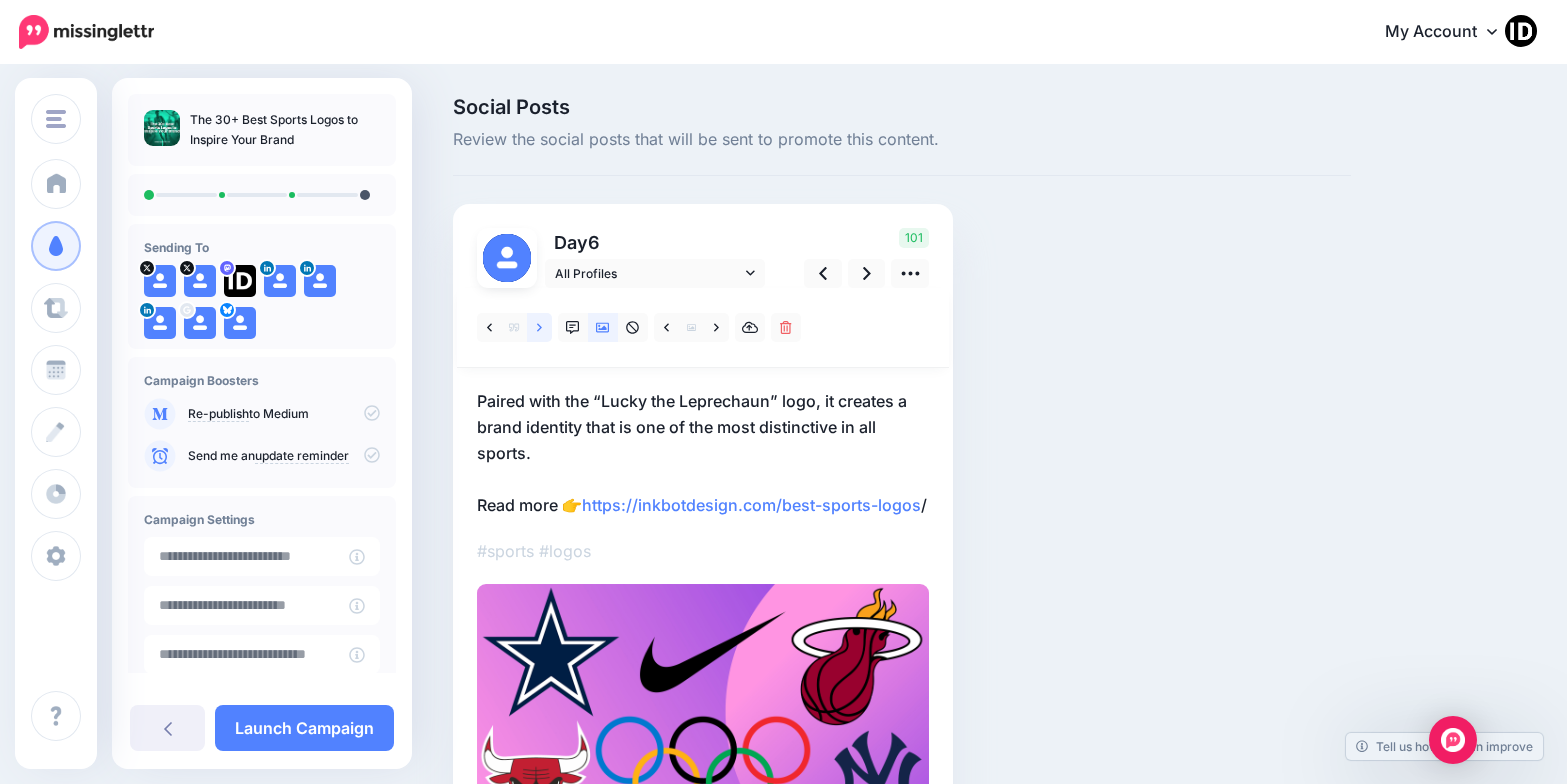 click 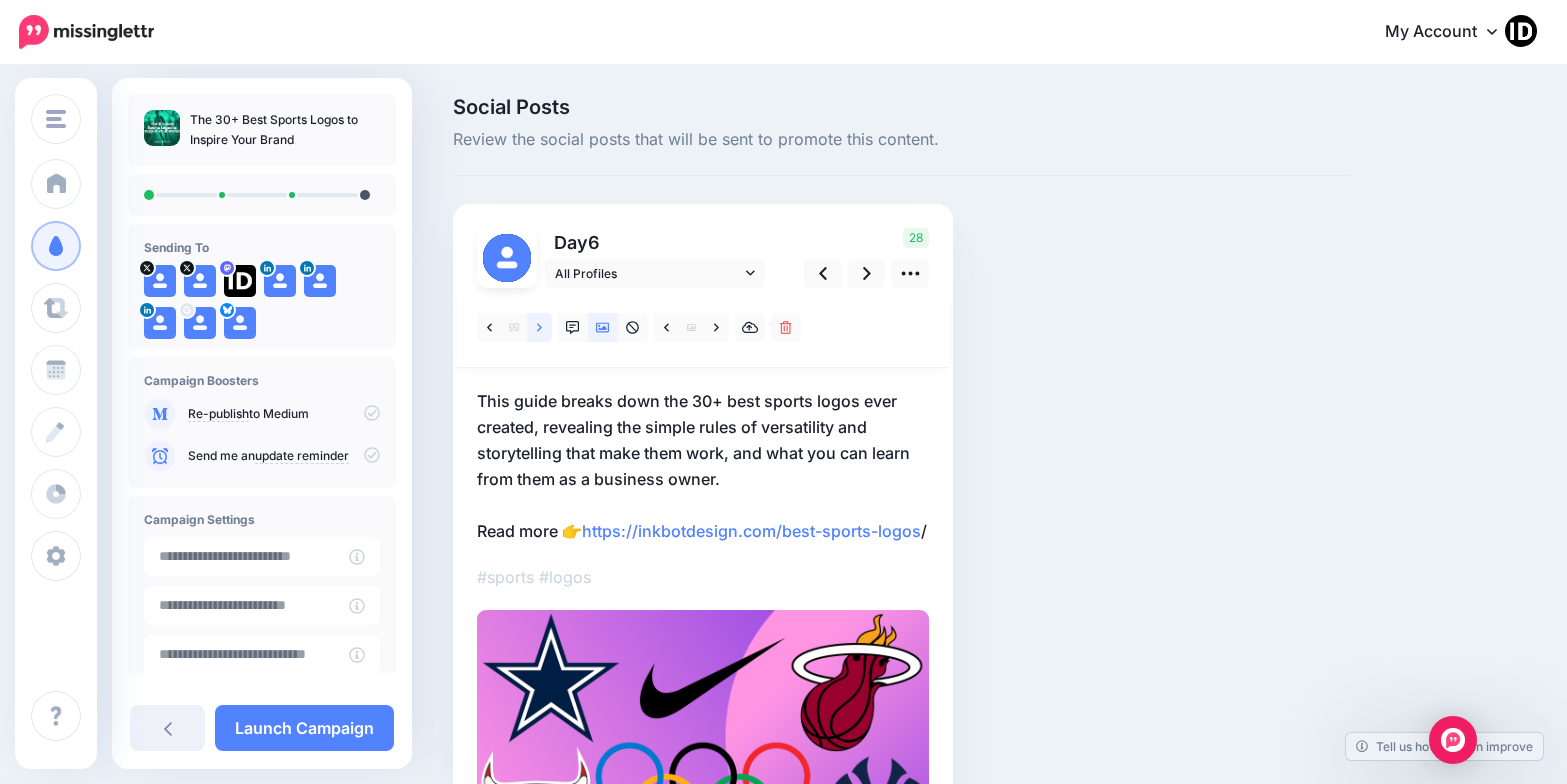 click 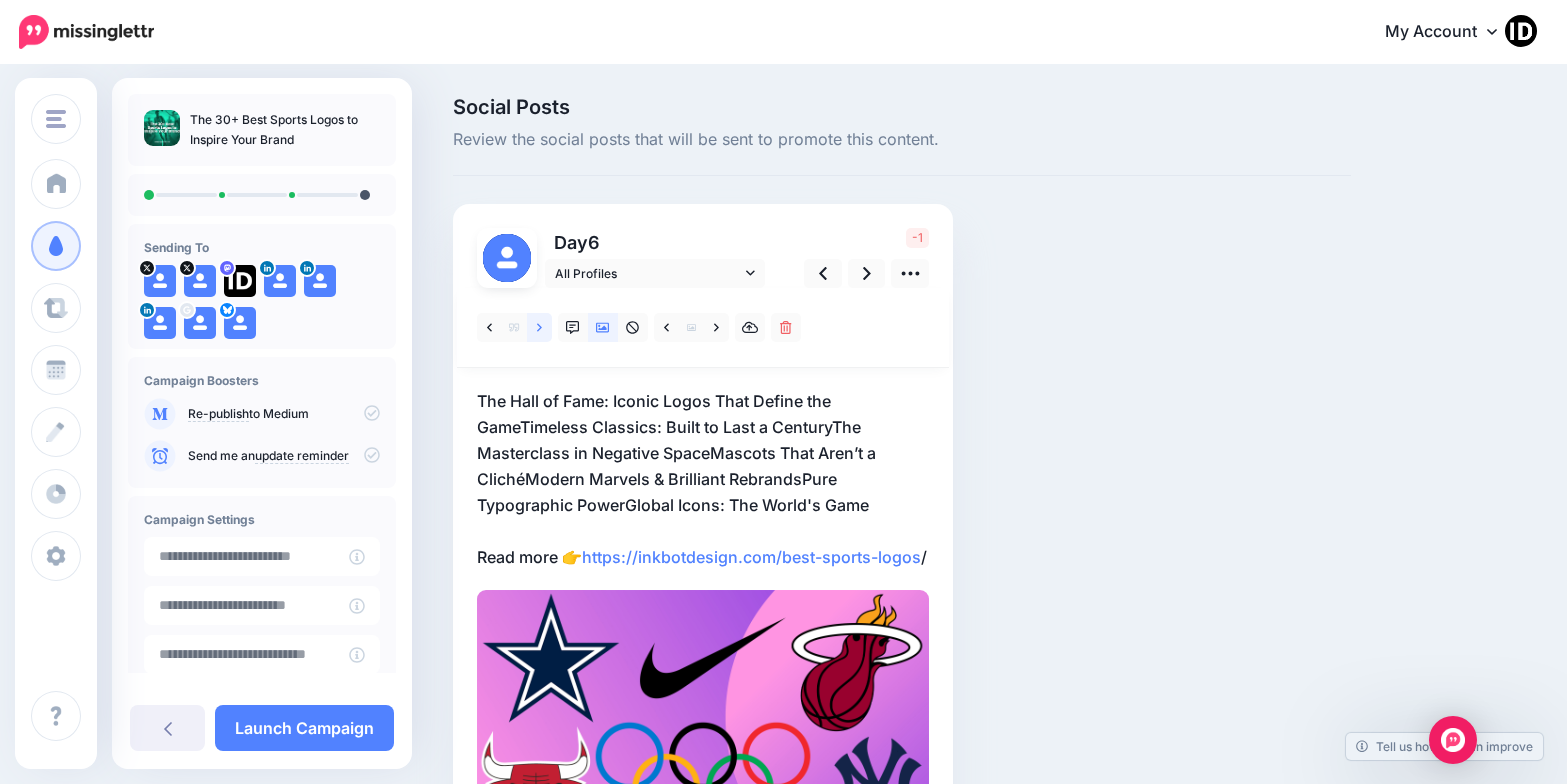 click at bounding box center [539, 327] 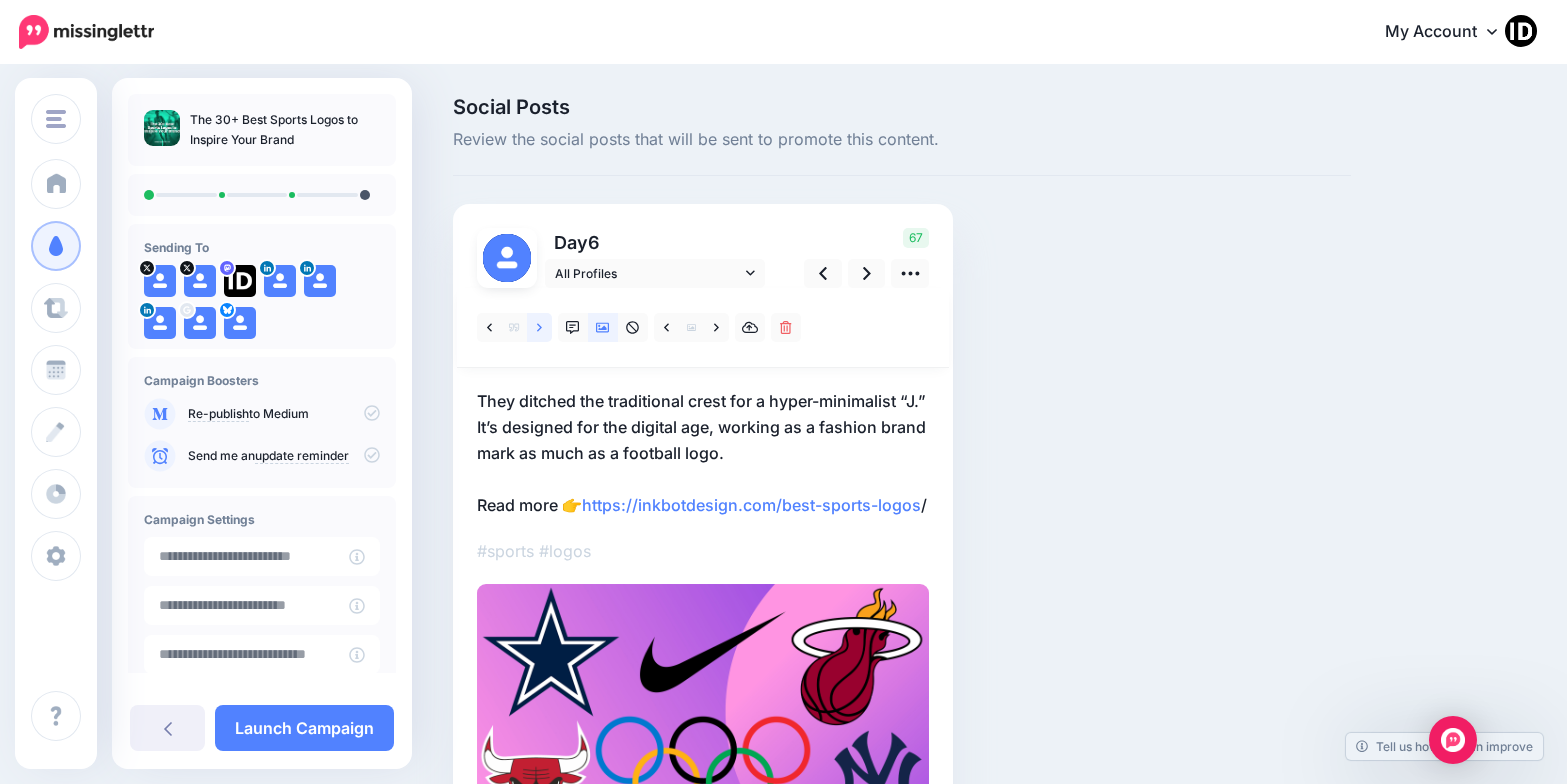 click at bounding box center [539, 327] 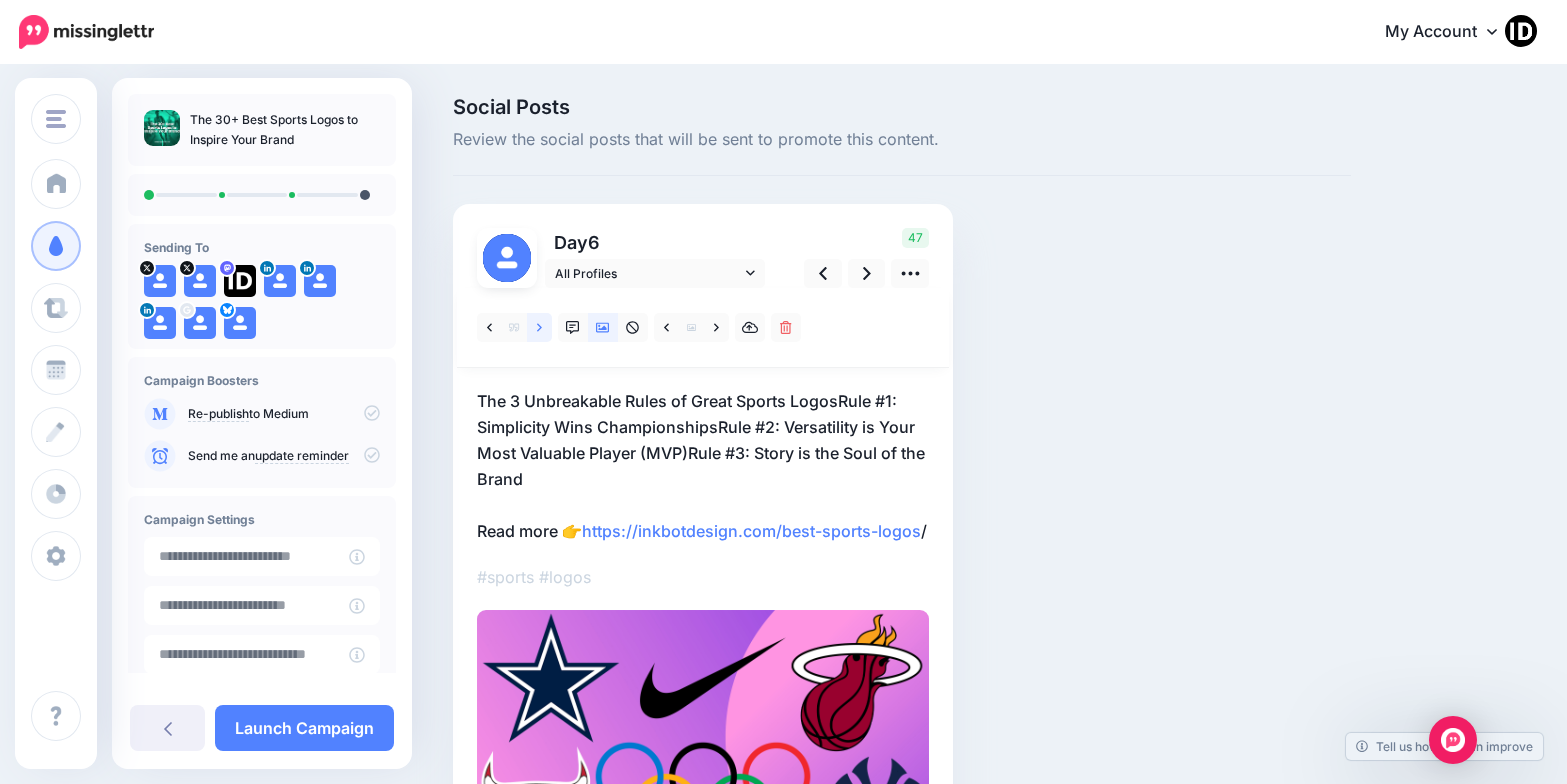 click at bounding box center (539, 327) 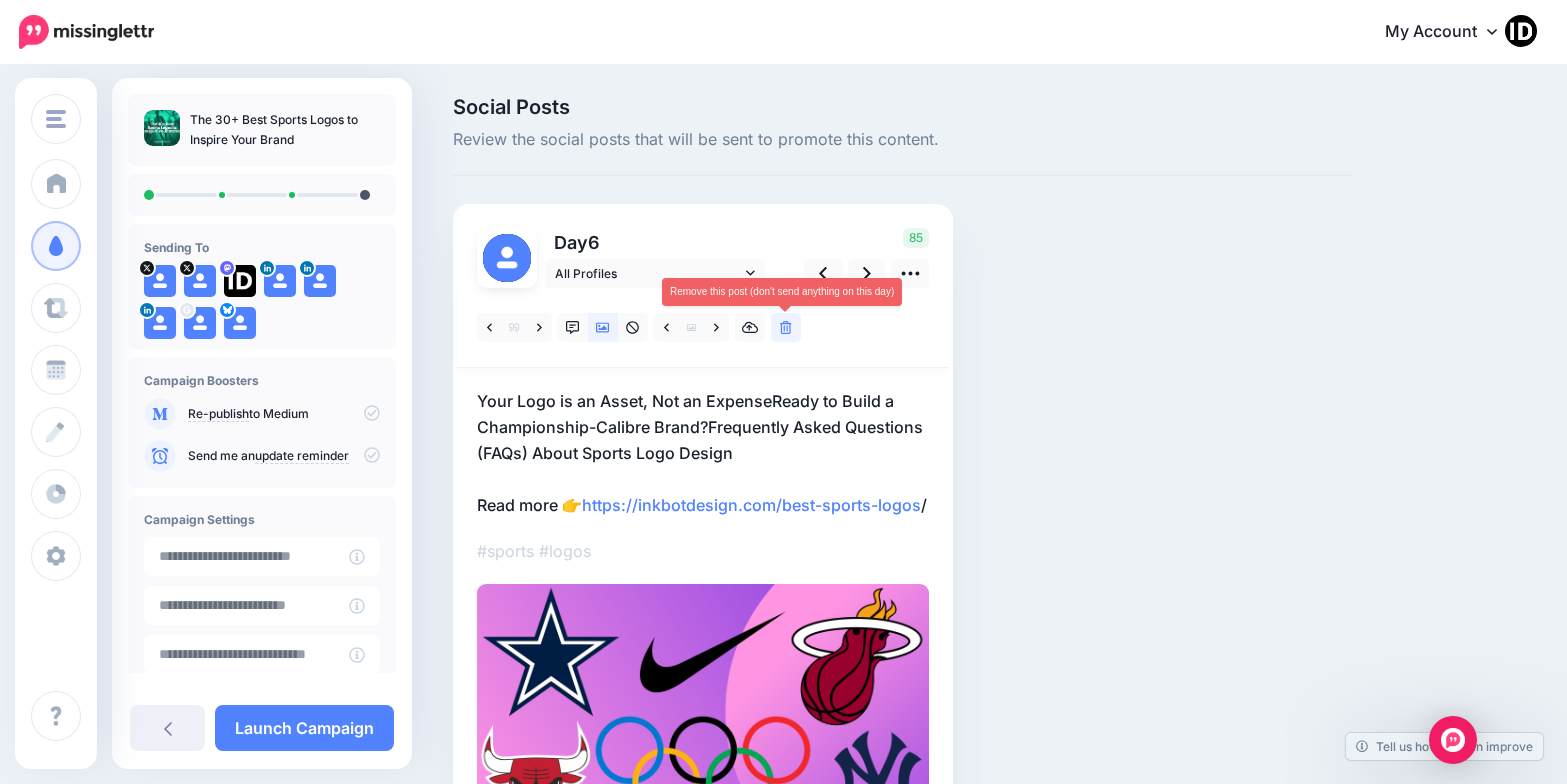 click at bounding box center (786, 327) 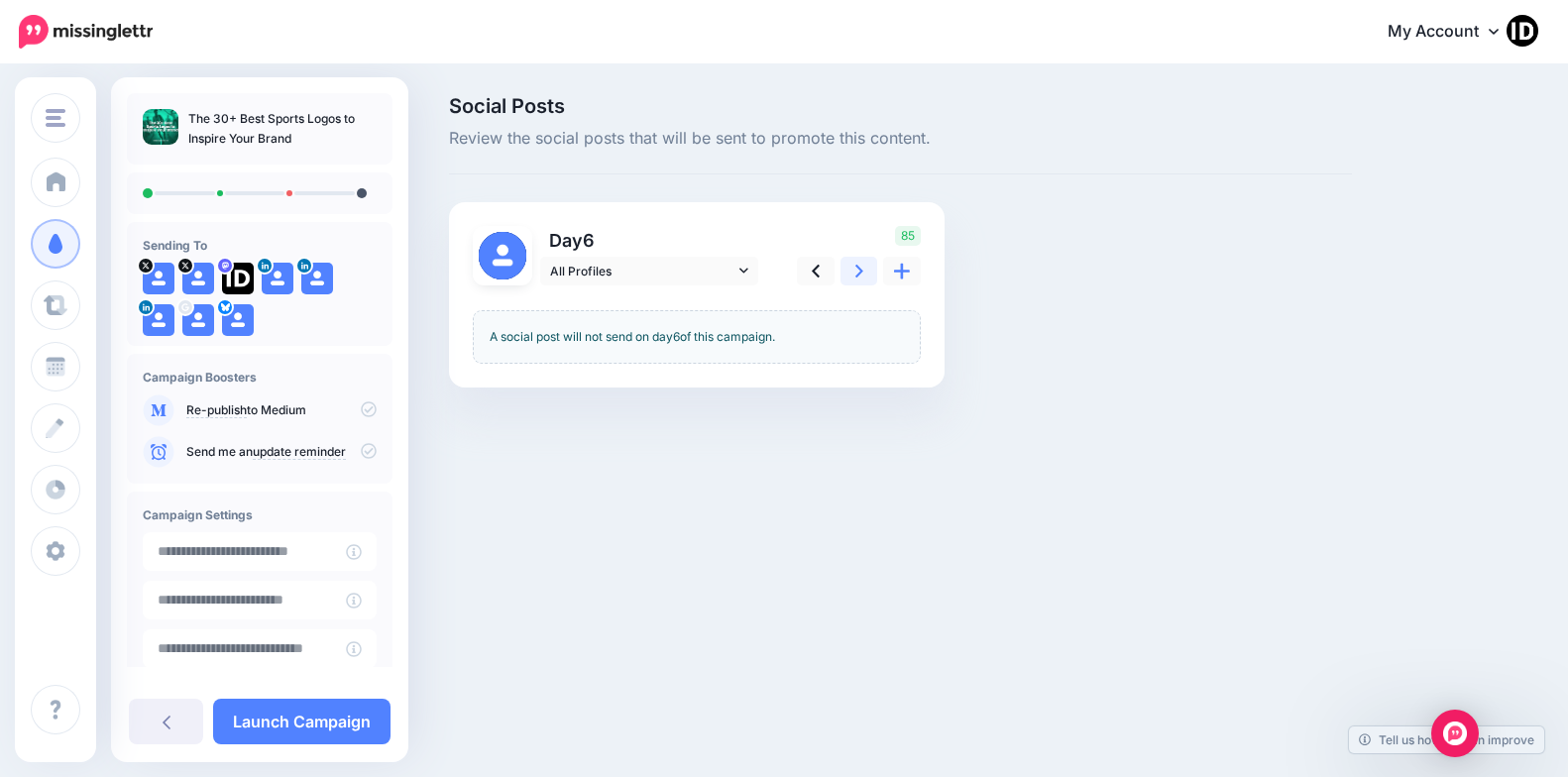 click 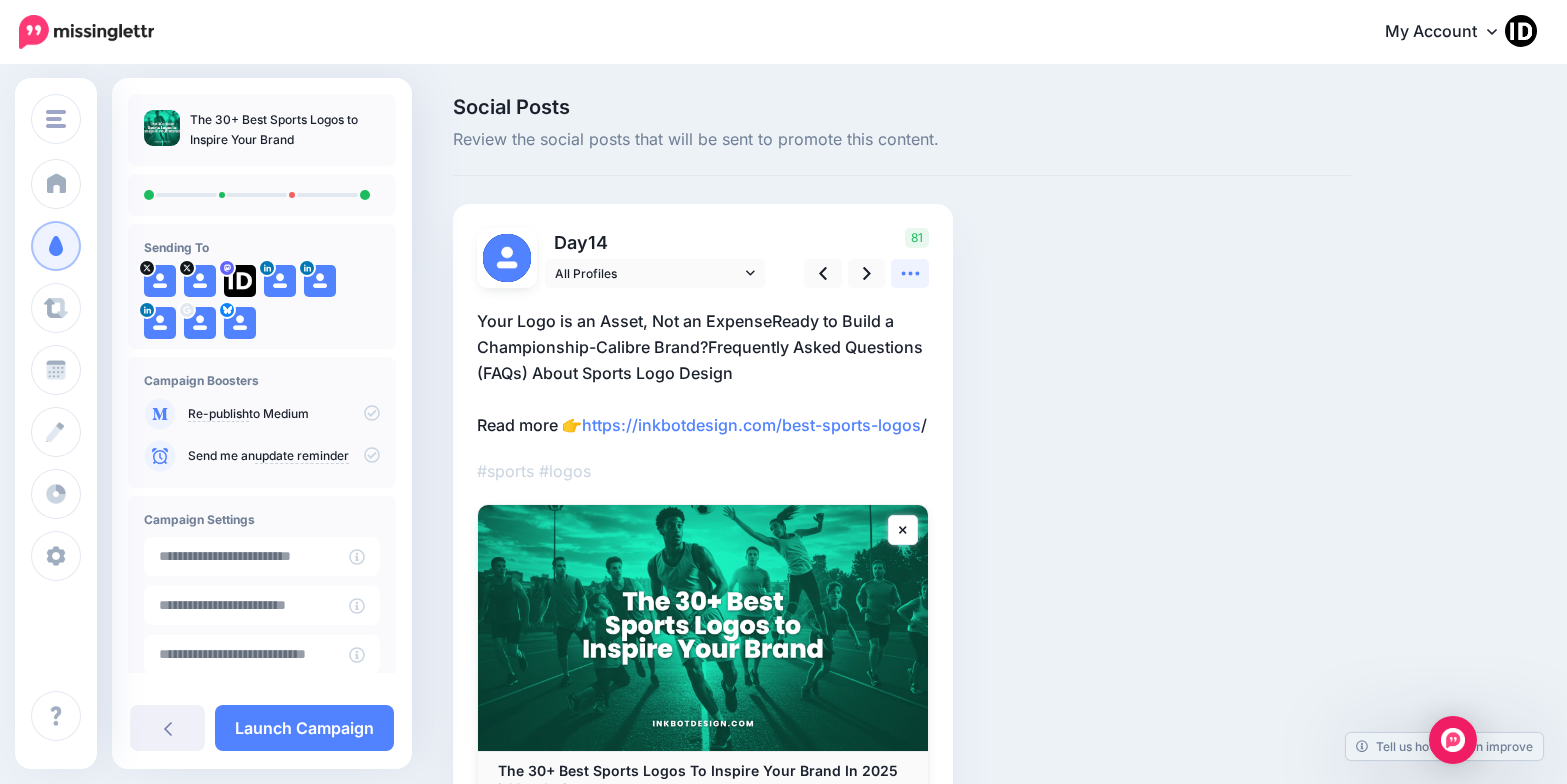 click 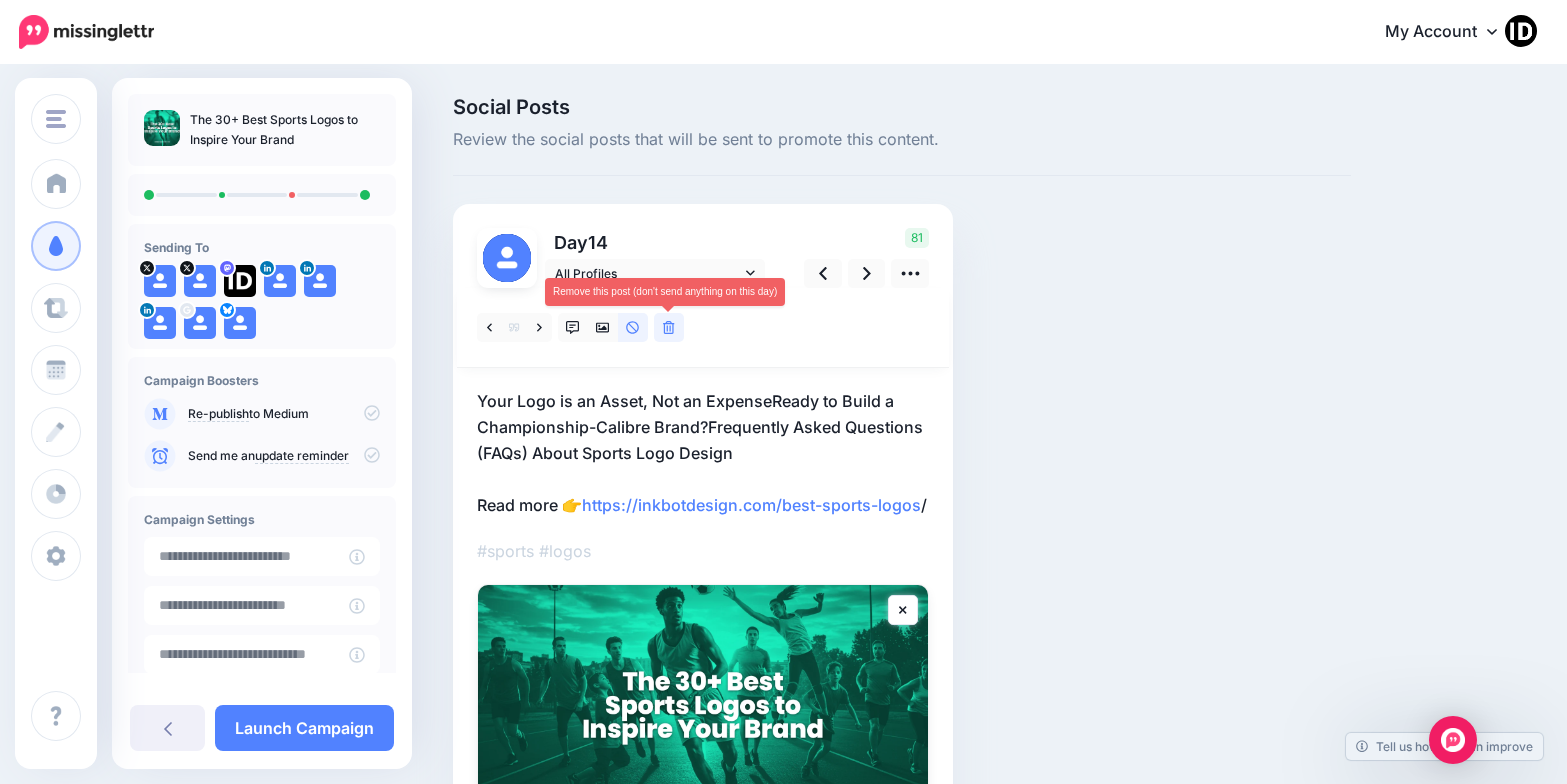 click 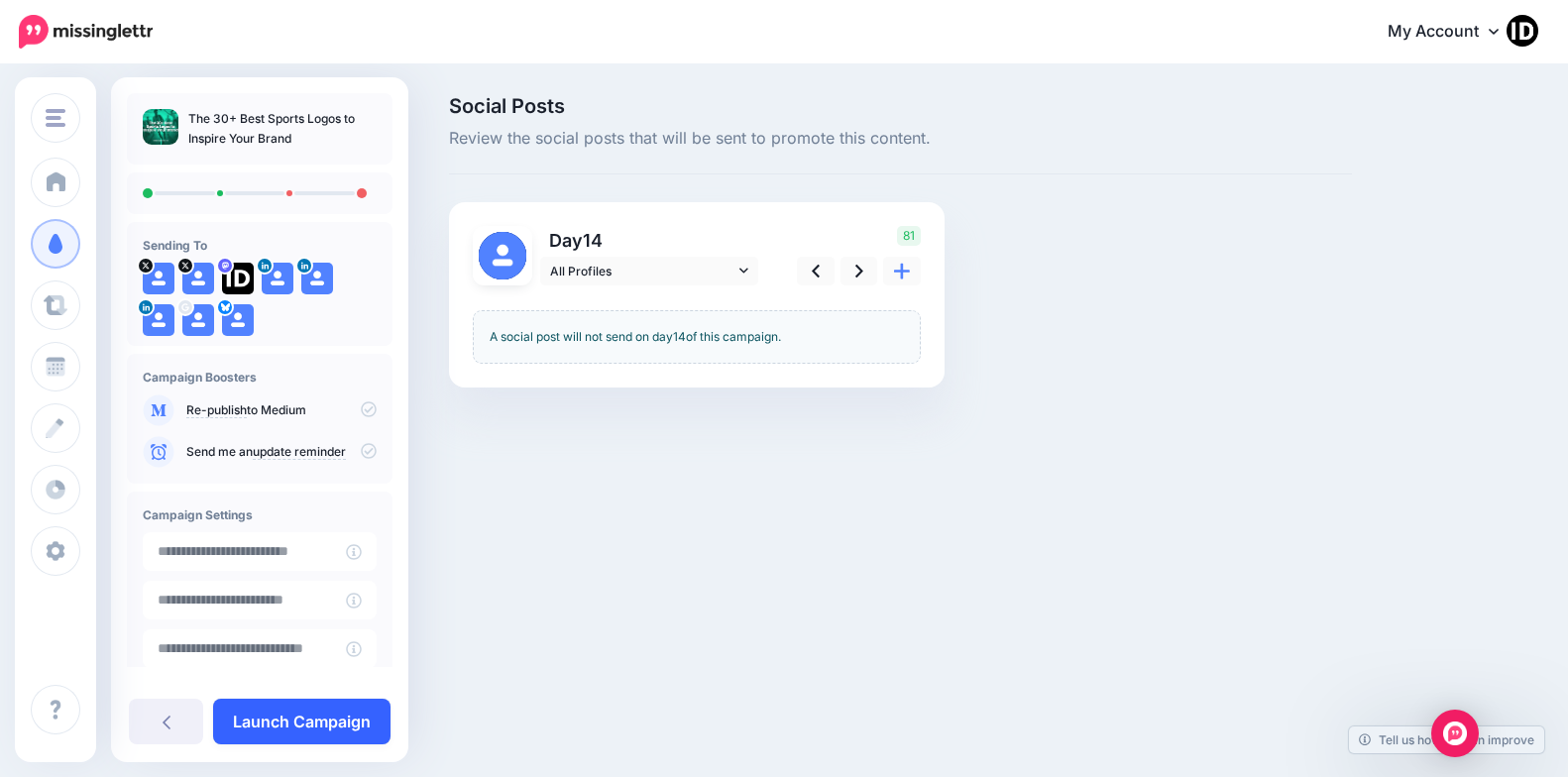 click on "Launch Campaign" at bounding box center [301, 722] 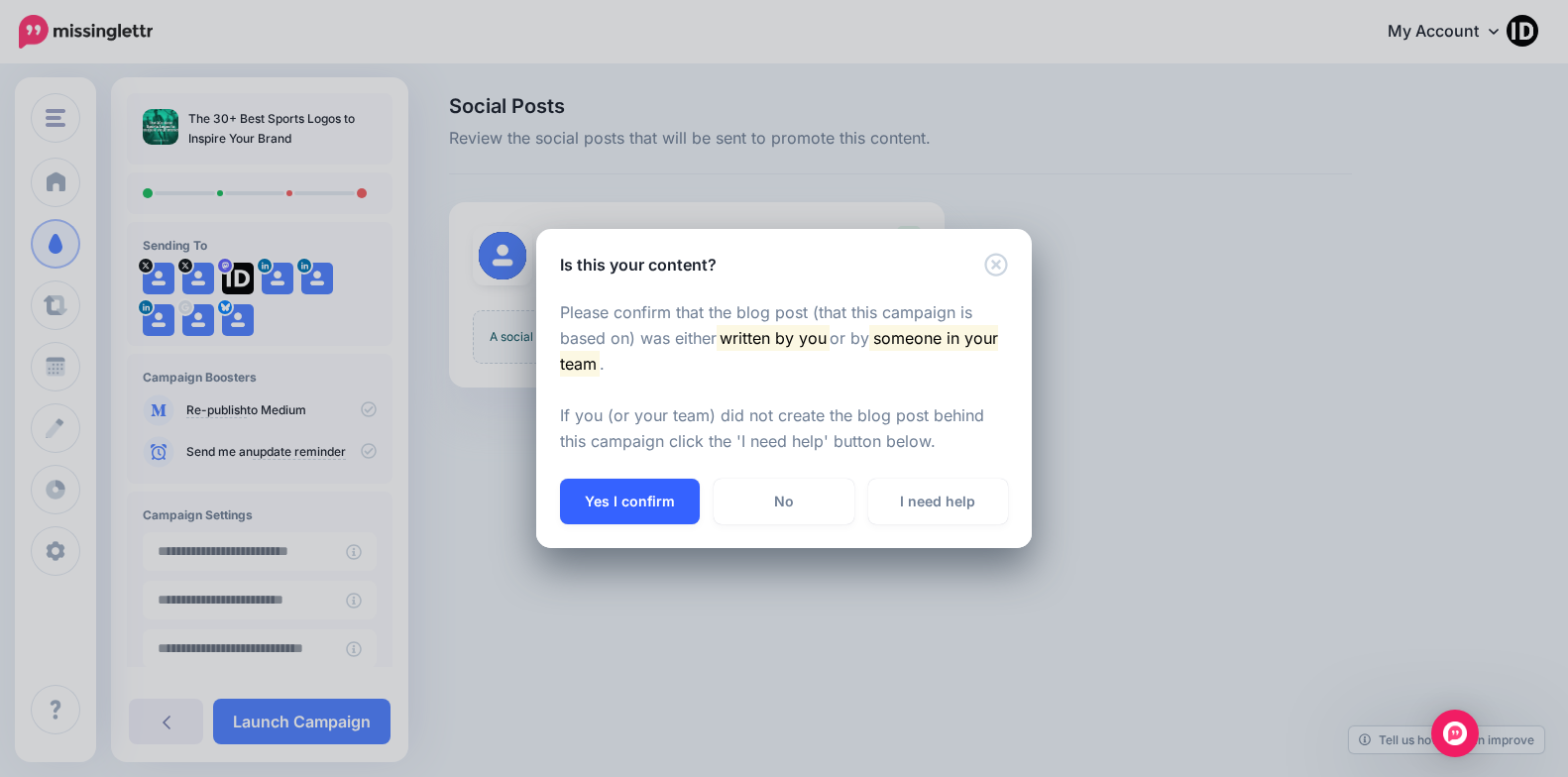 click on "Yes I confirm" at bounding box center [629, 501] 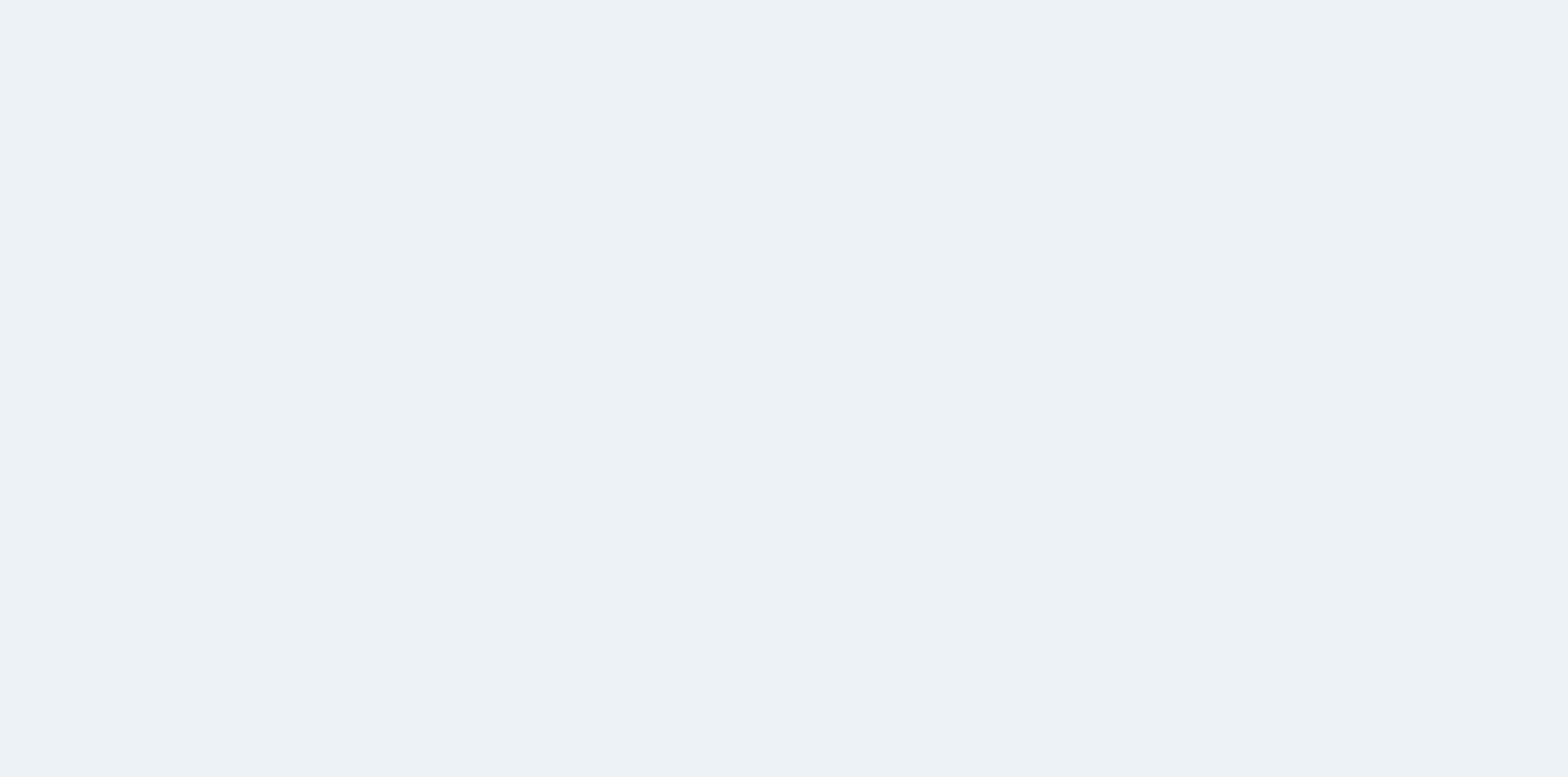 scroll, scrollTop: 0, scrollLeft: 0, axis: both 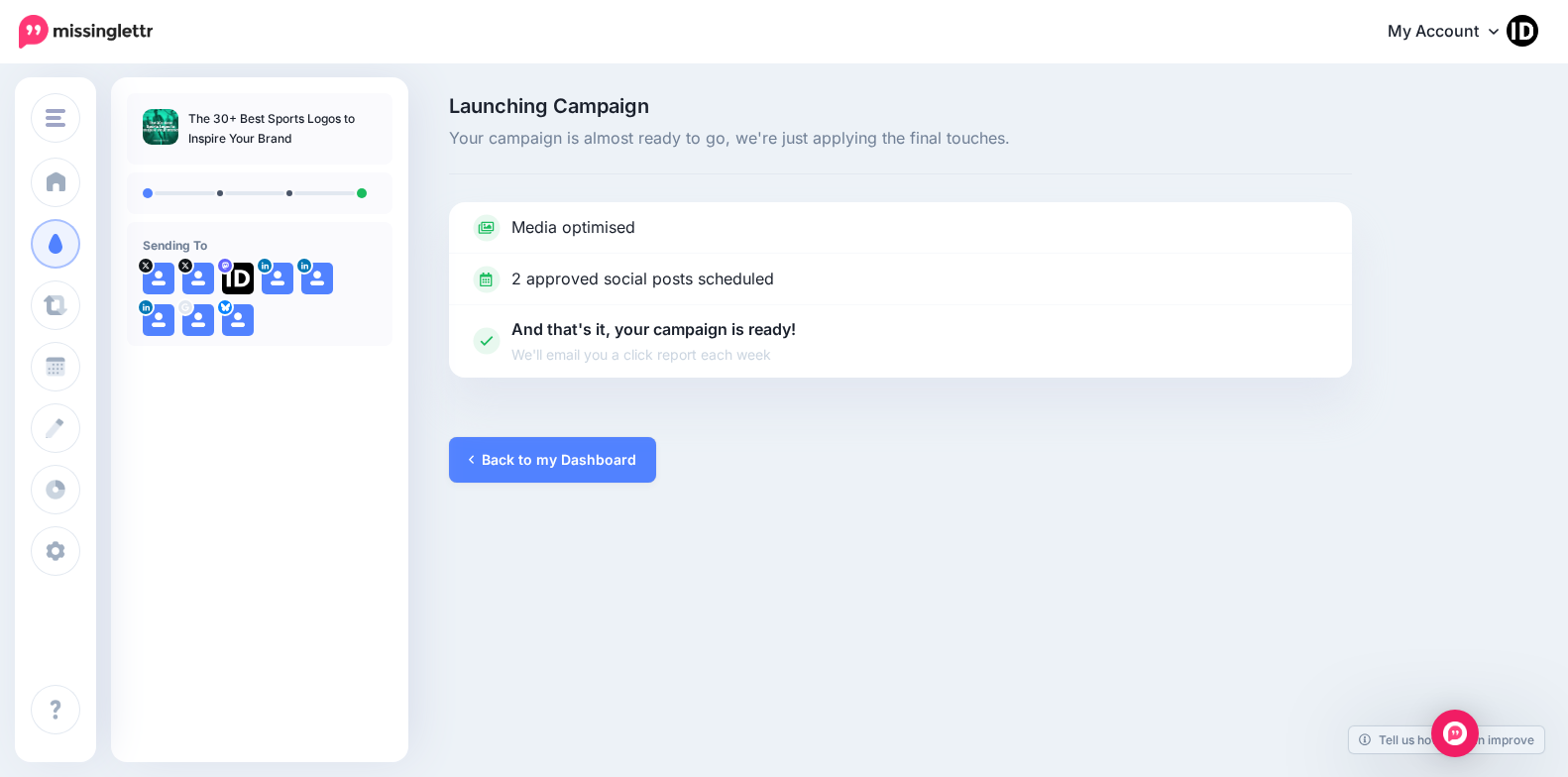 click on "Launching Campaign
Your campaign is almost ready to go, we're just applying the final touches.
Media optimised" at bounding box center (784, 289) 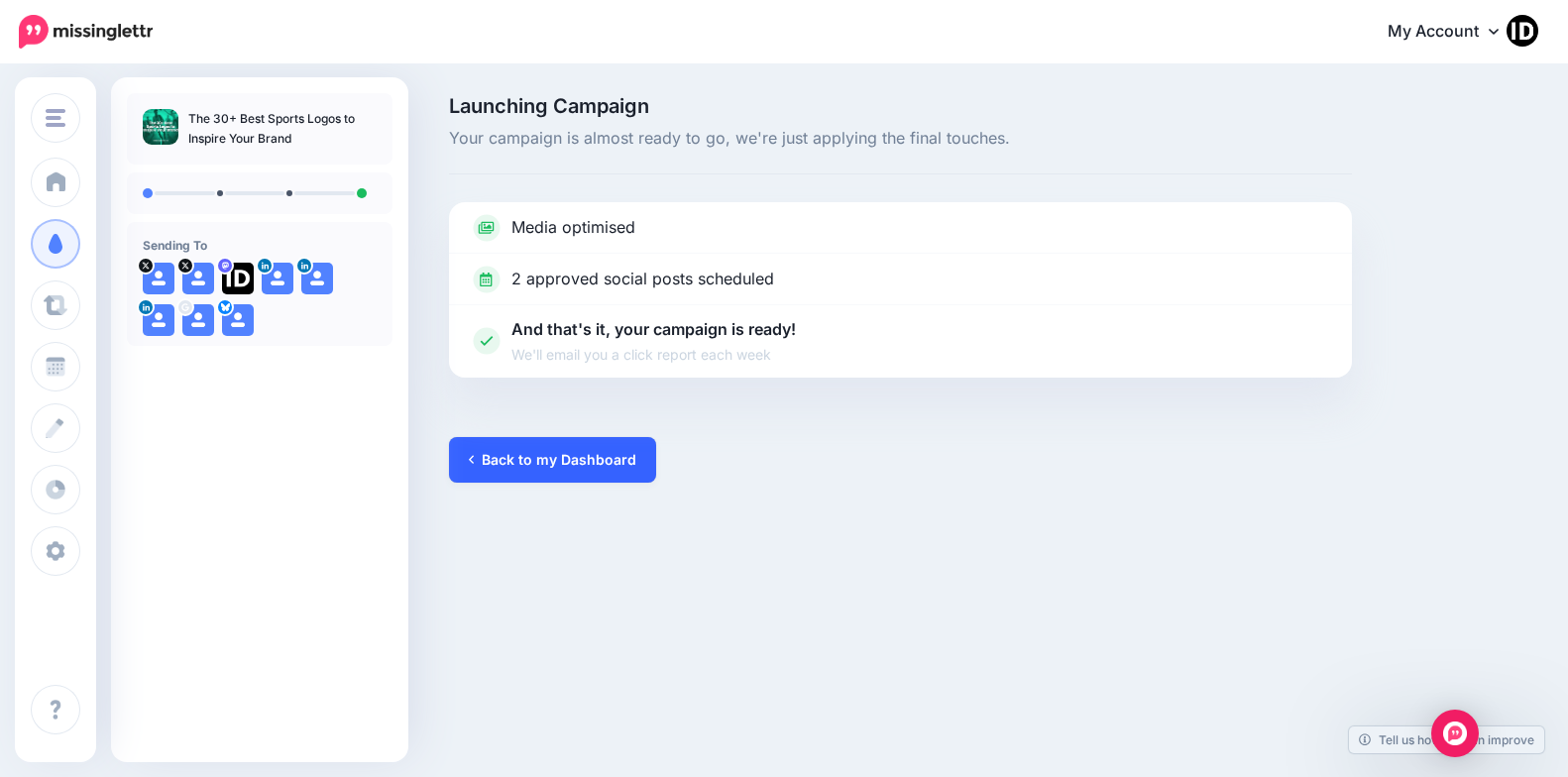 click on "Back to my Dashboard" at bounding box center [552, 460] 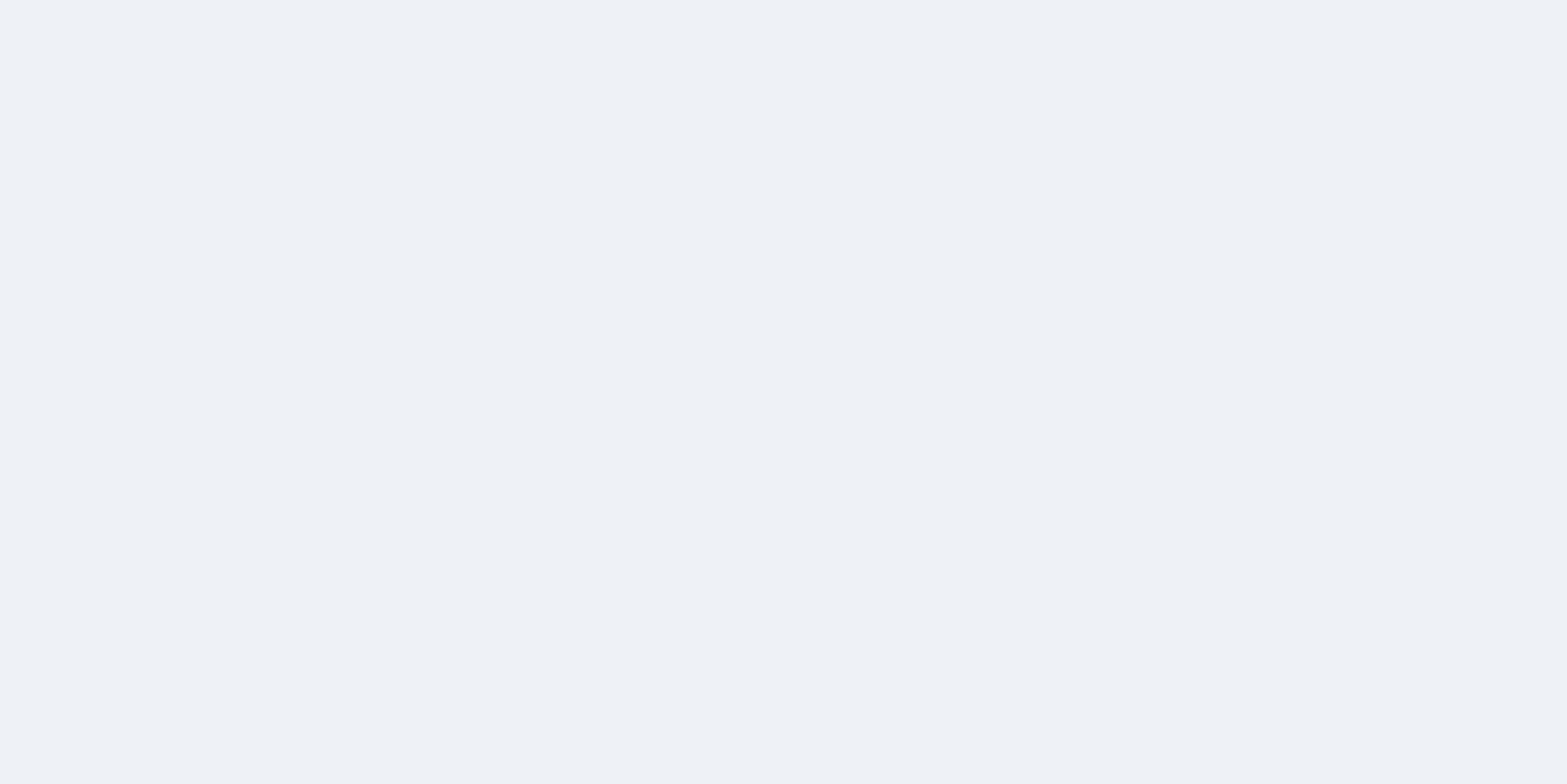 scroll, scrollTop: 0, scrollLeft: 0, axis: both 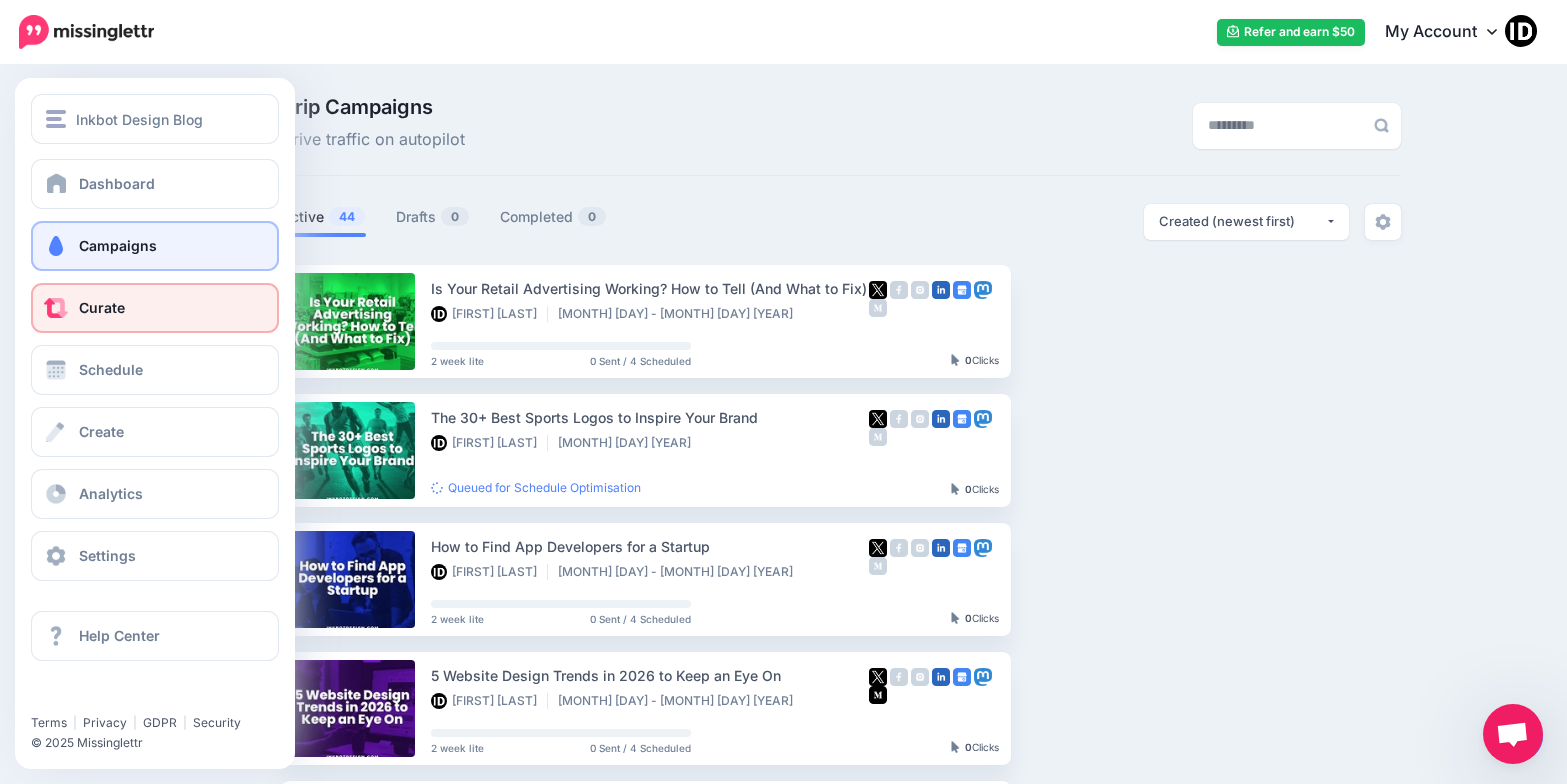click on "Curate" at bounding box center [102, 307] 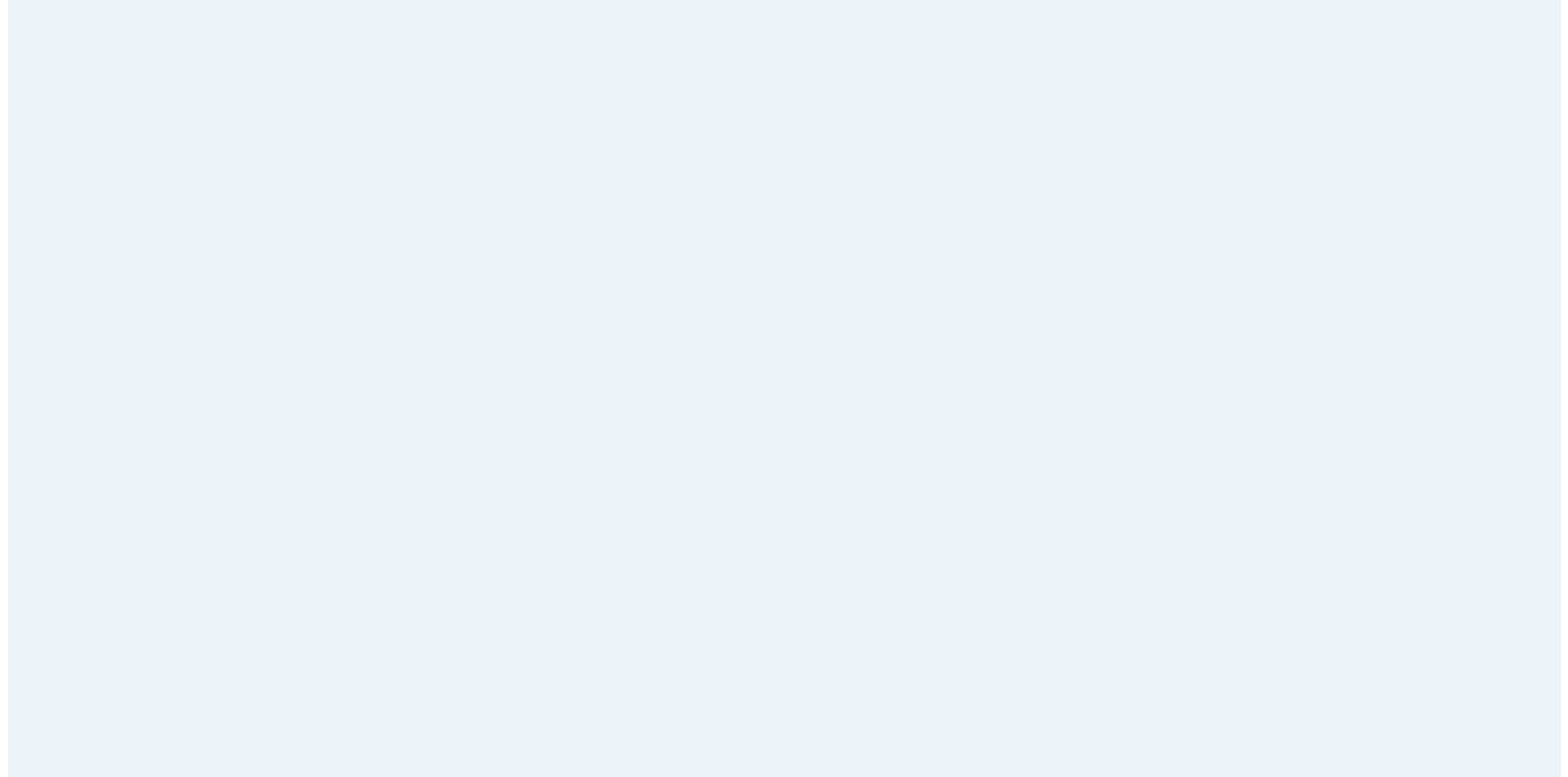 scroll, scrollTop: 0, scrollLeft: 0, axis: both 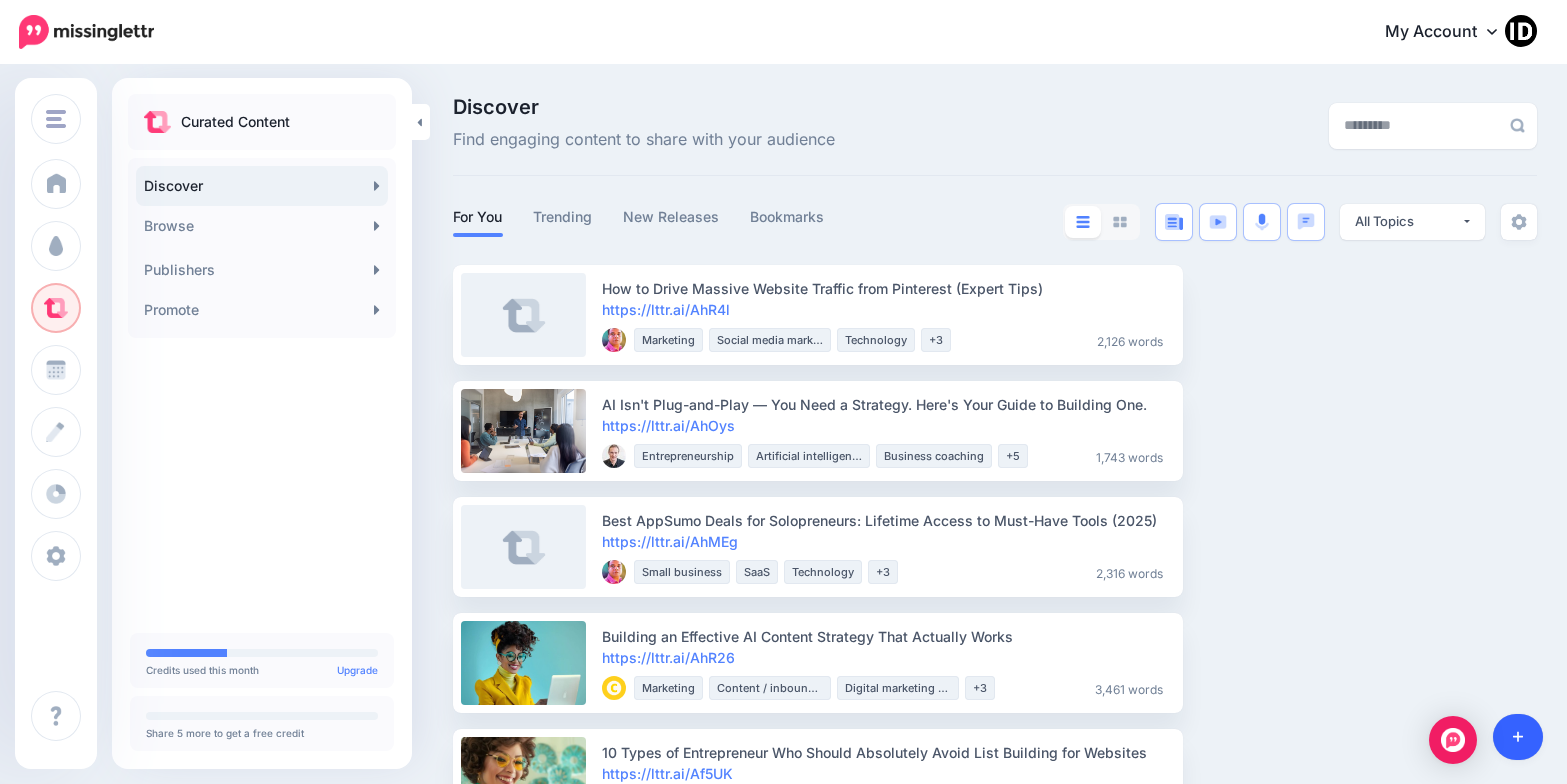 click 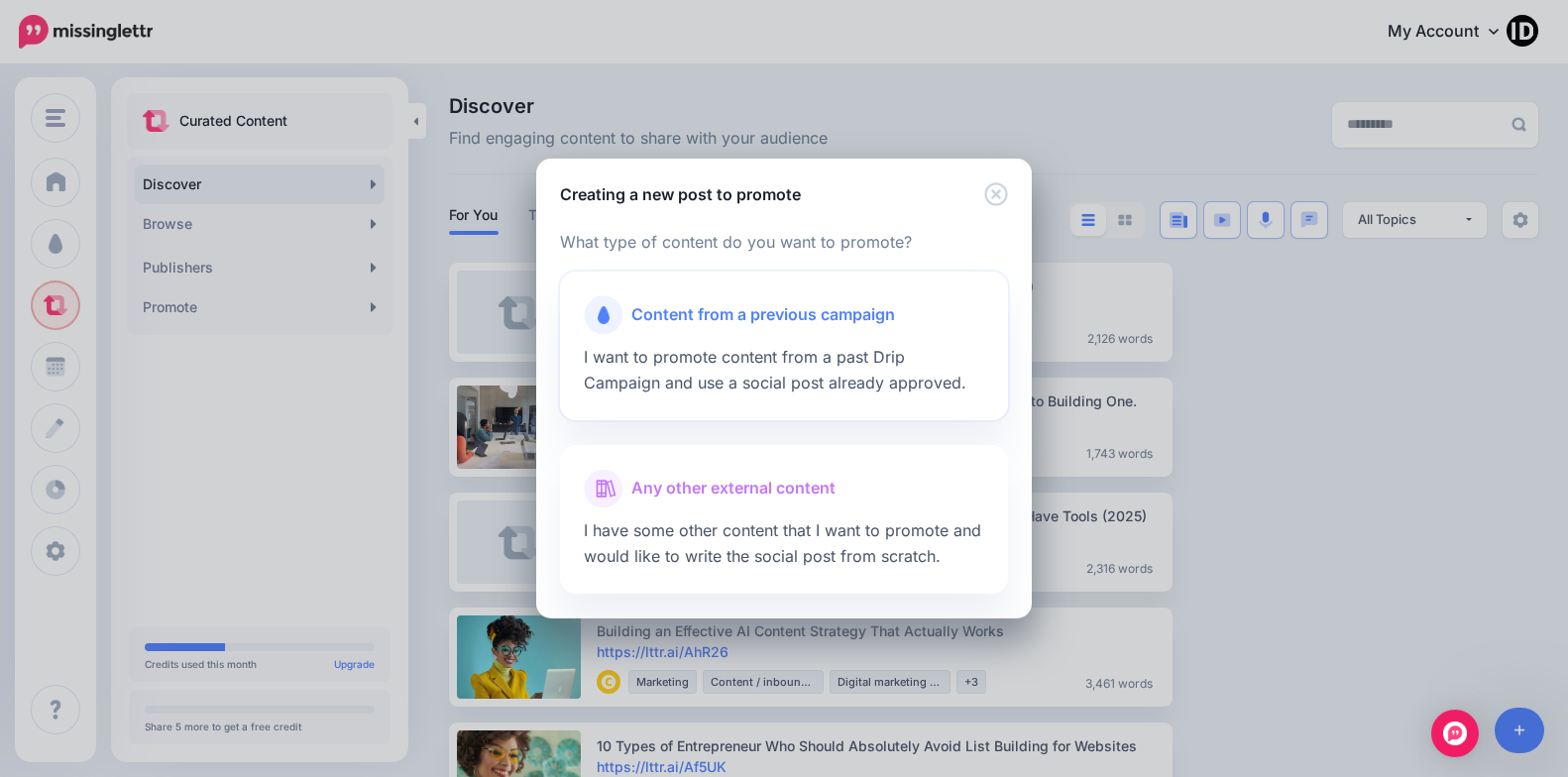 click on "Content from a previous campaign" at bounding box center (763, 315) 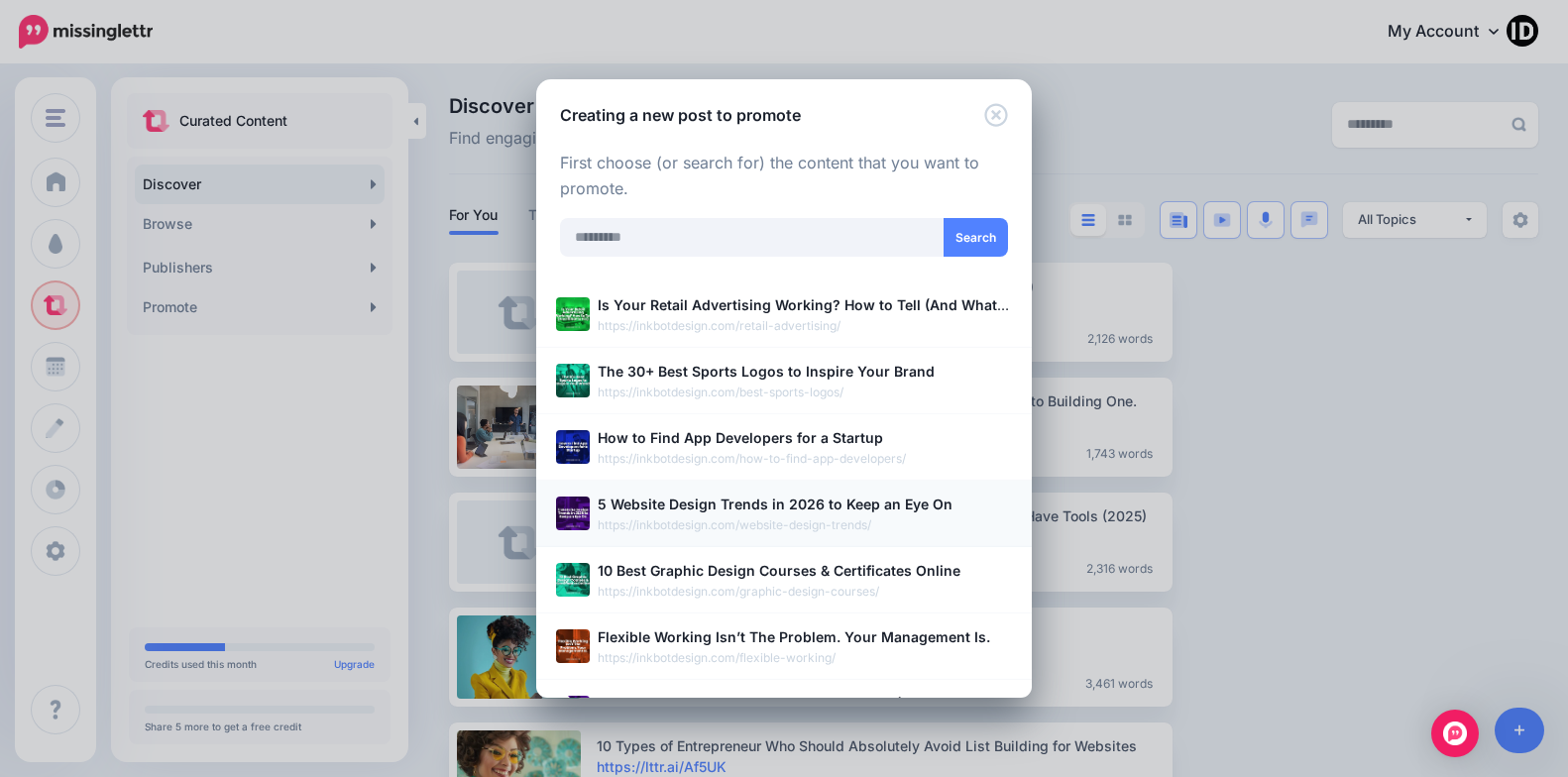 click on "5 Website Design Trends in 2026 to Keep an Eye On" at bounding box center [775, 503] 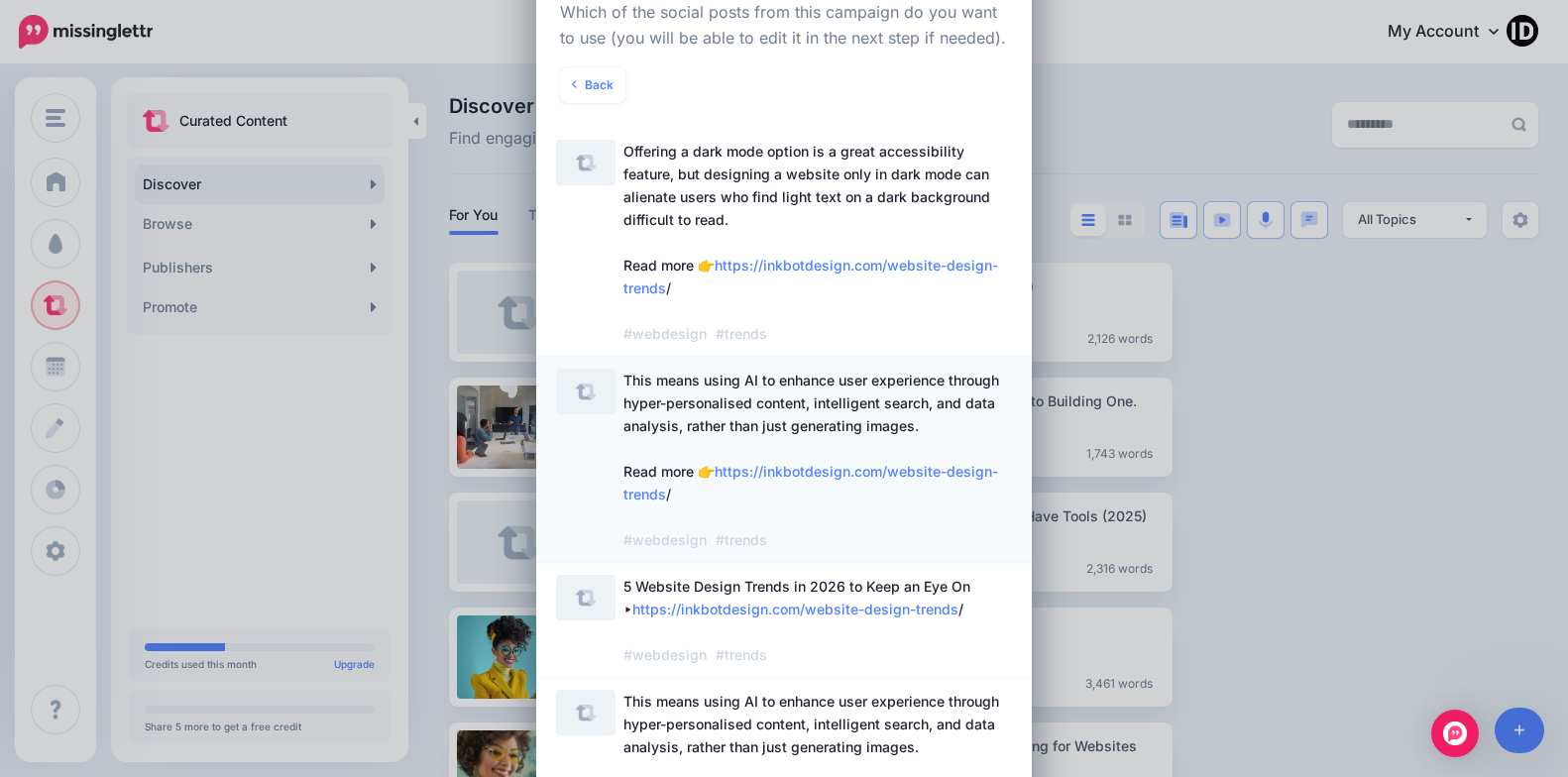scroll, scrollTop: 198, scrollLeft: 0, axis: vertical 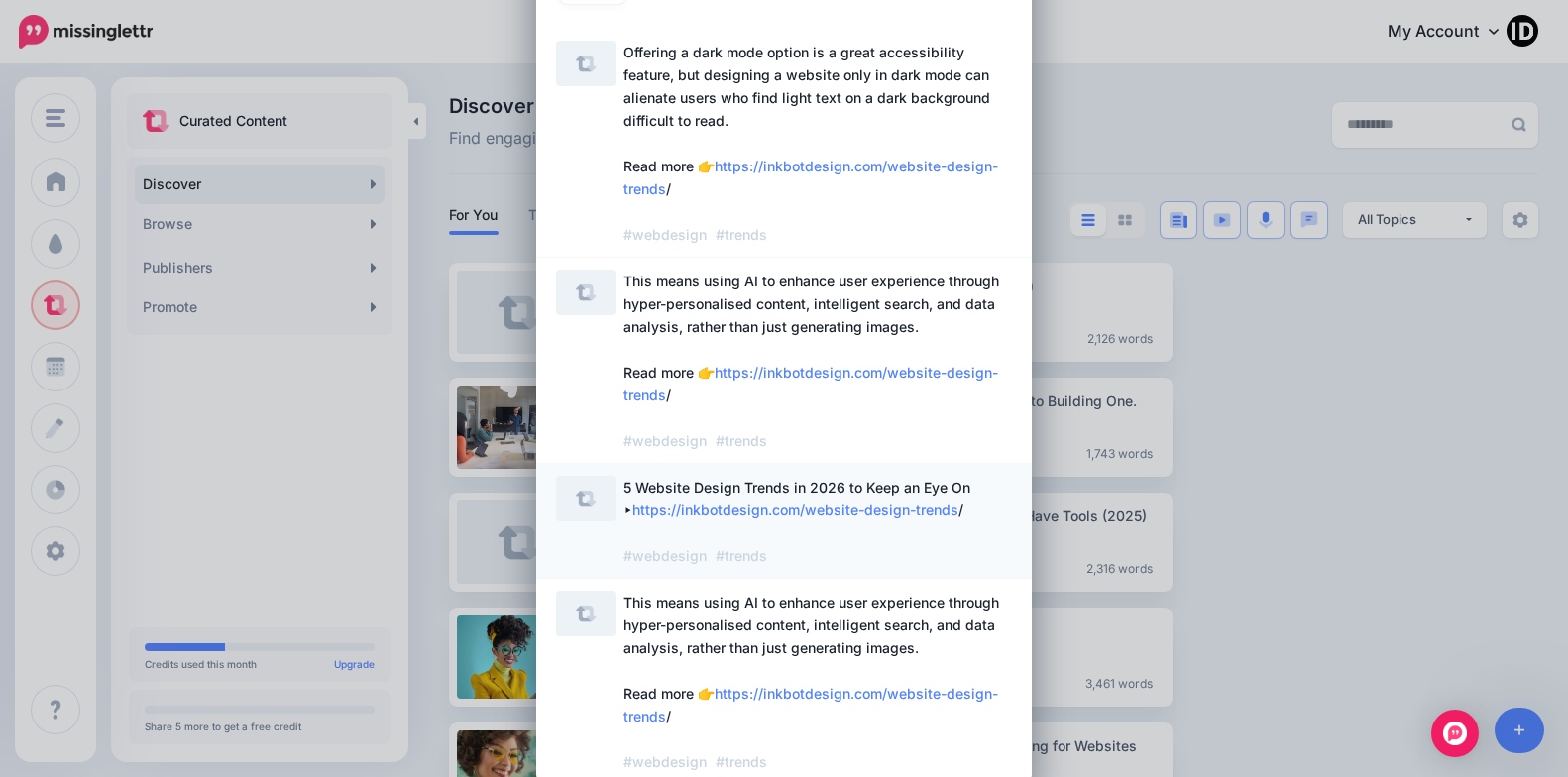 click on "https://inkbotdesign.com/website-design-trends" at bounding box center (795, 509) 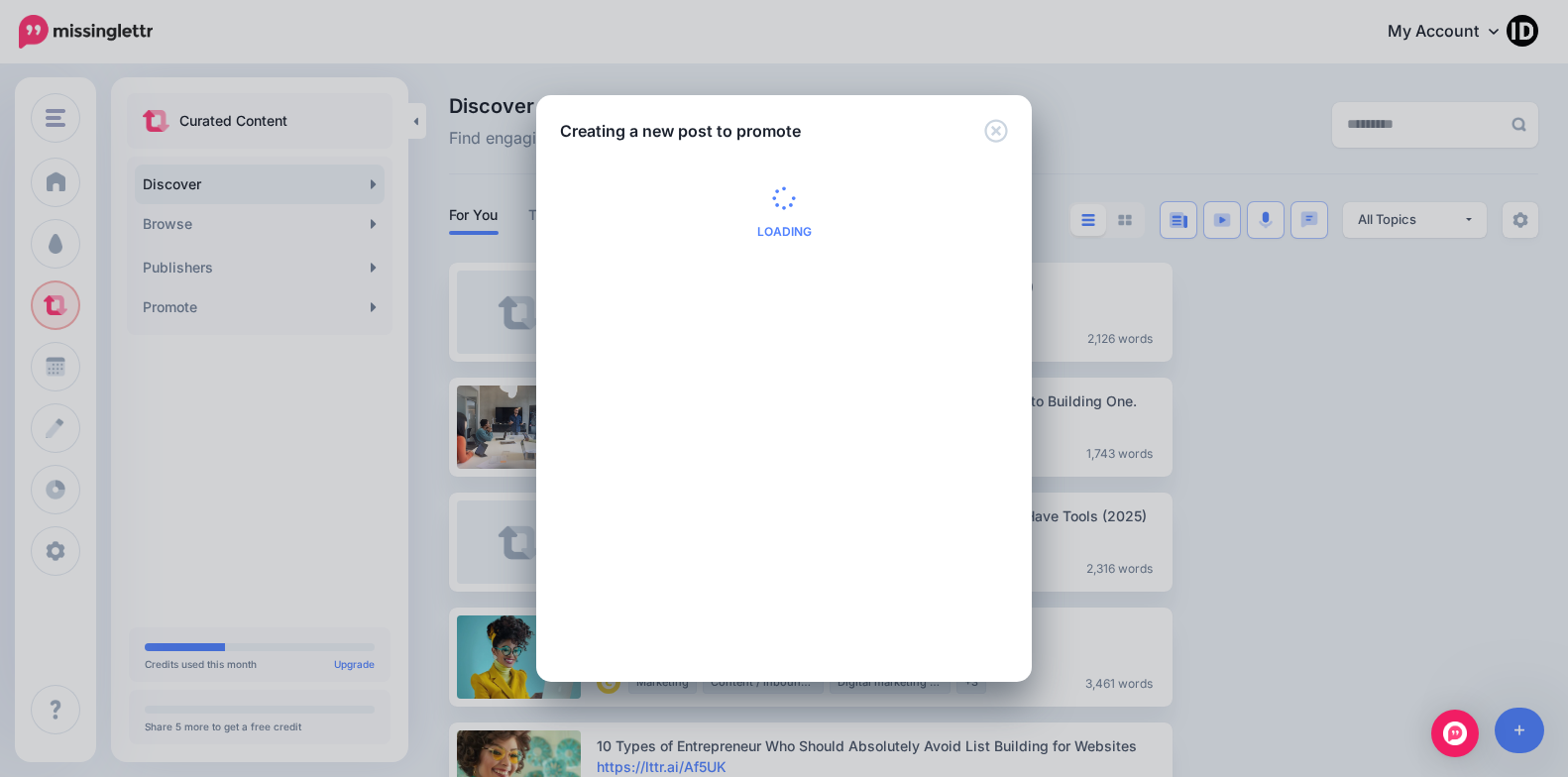 scroll, scrollTop: 0, scrollLeft: 0, axis: both 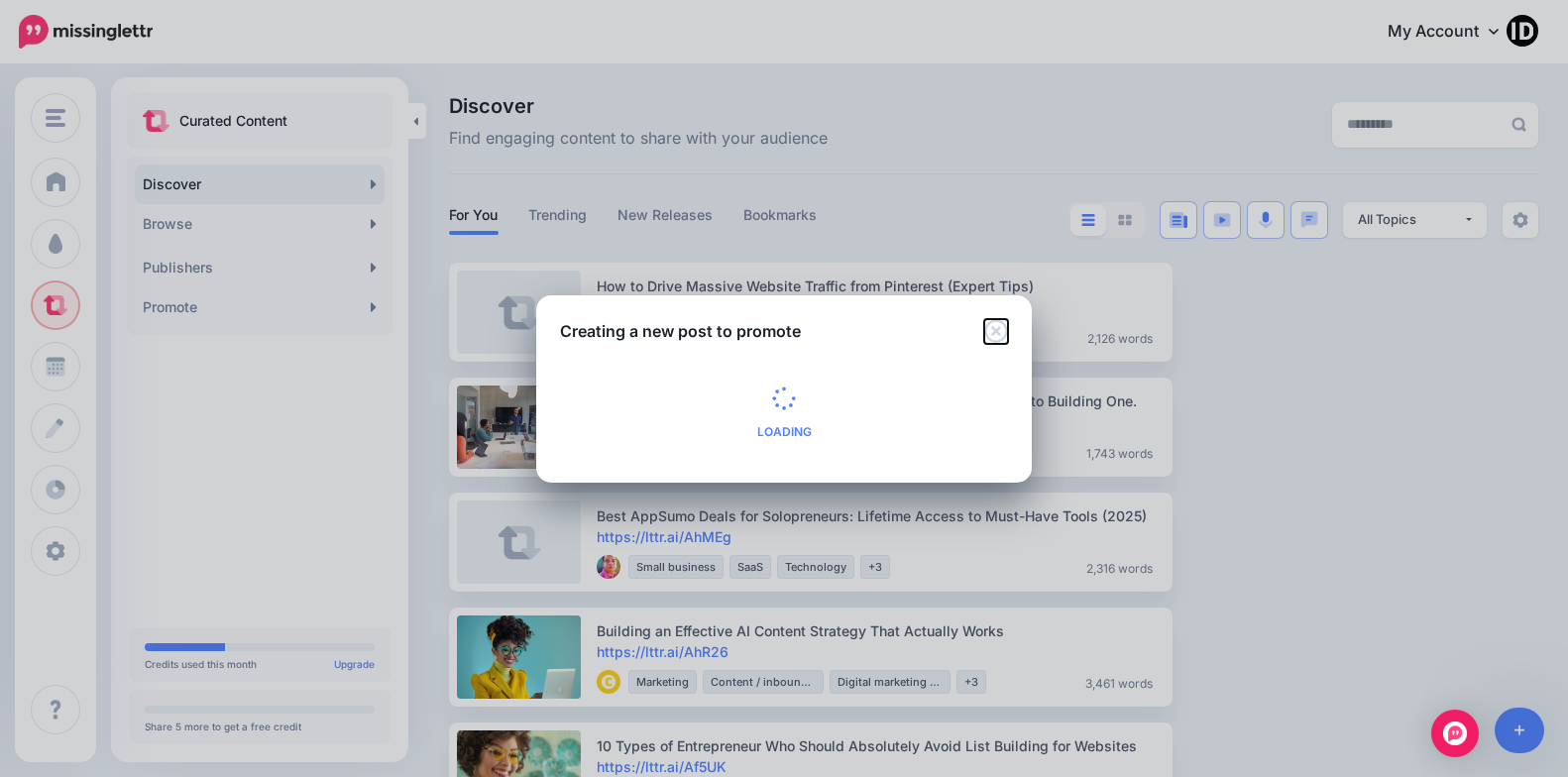 click 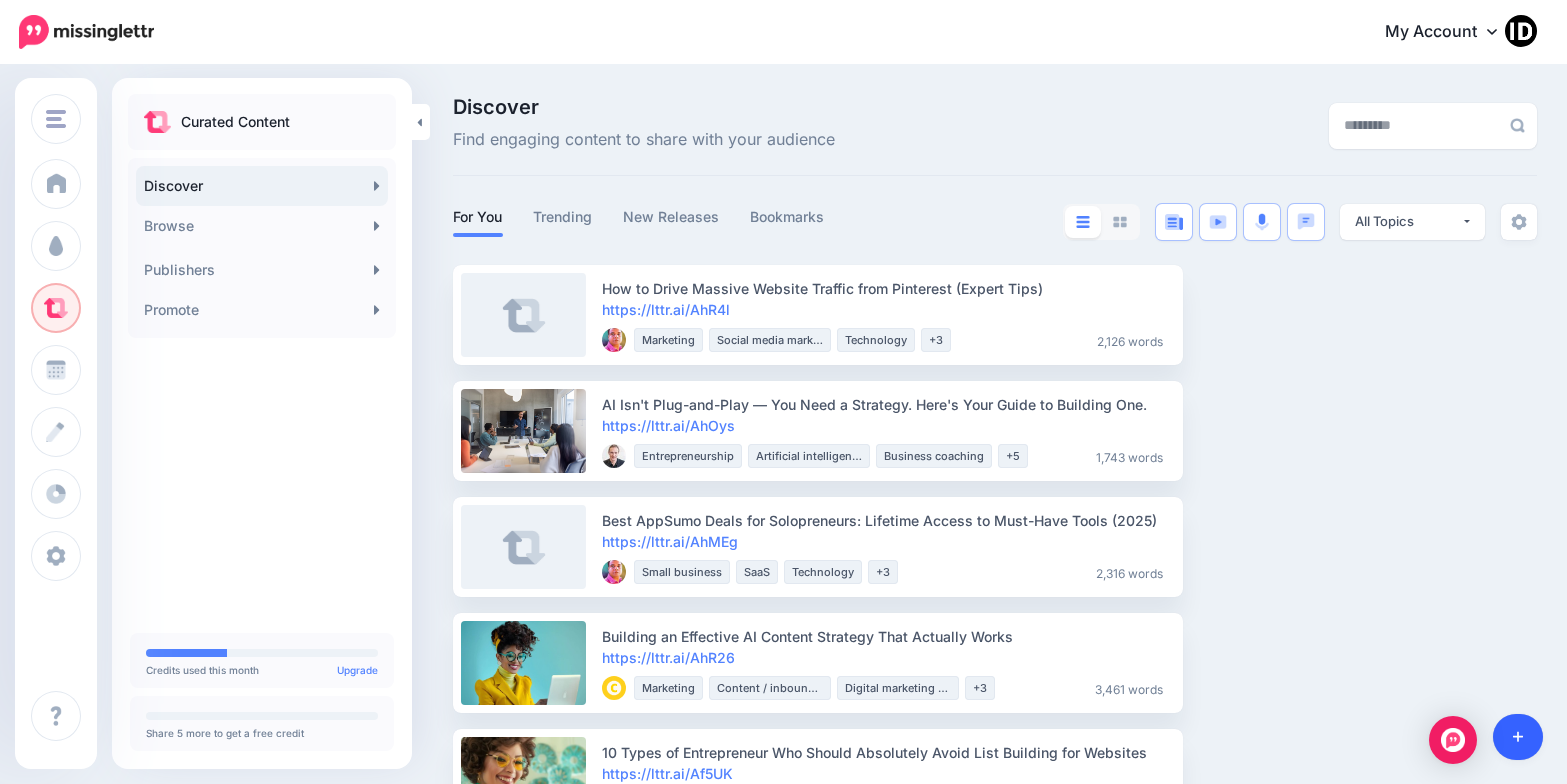 click 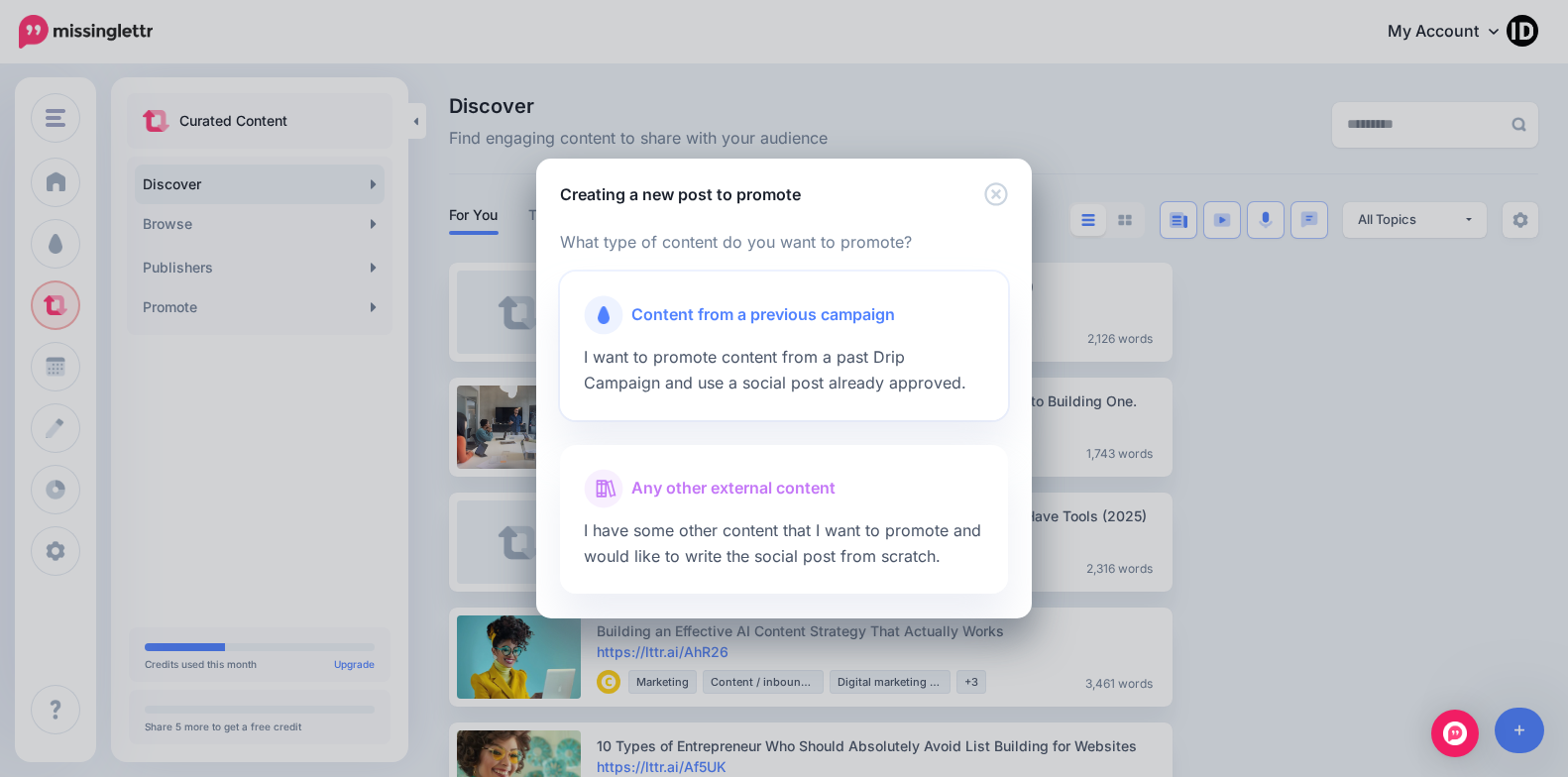 click on "Content from a previous campaign" at bounding box center (763, 315) 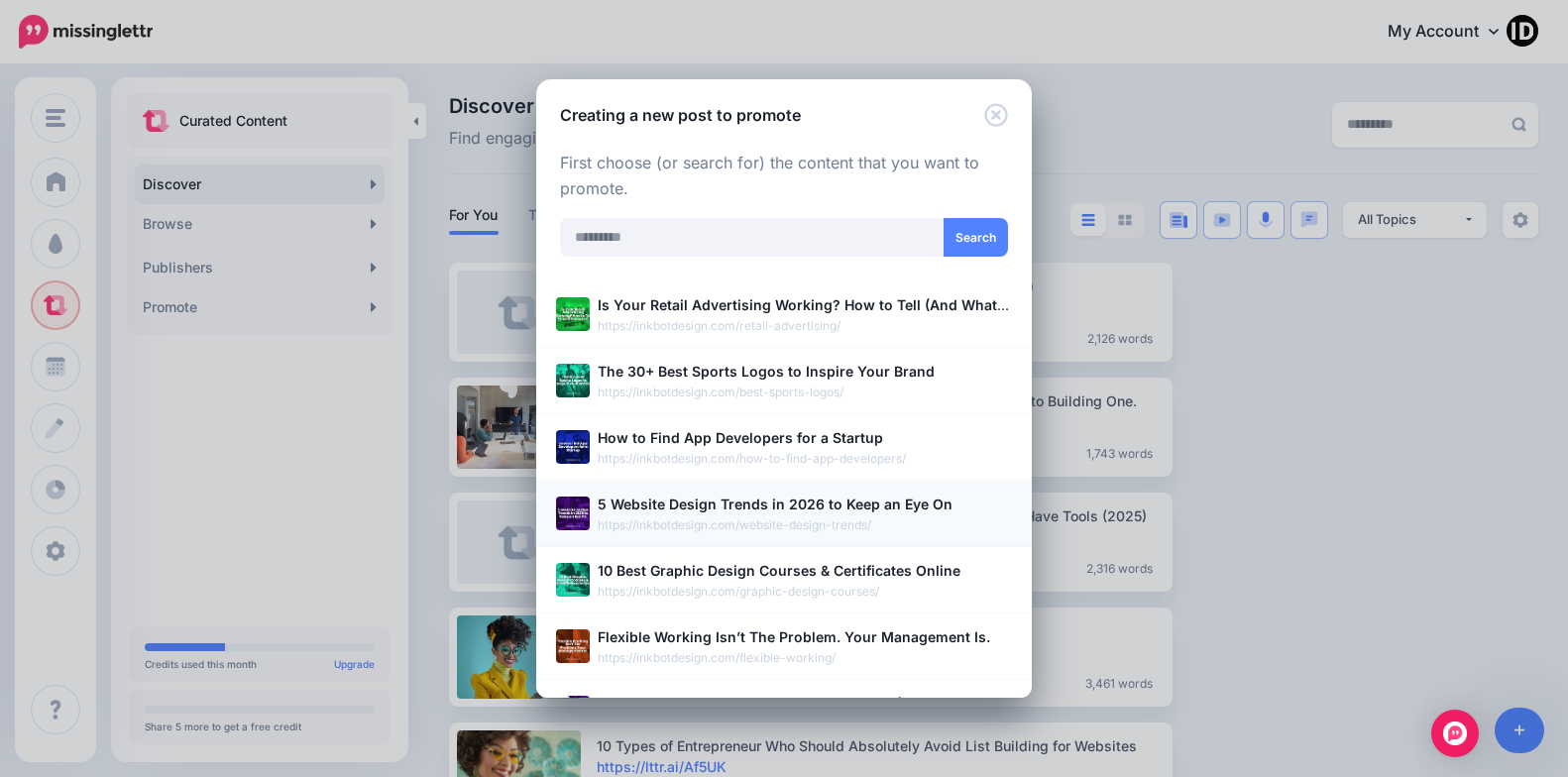 click on "https://inkbotdesign.com/website-design-trends/" at bounding box center [805, 525] 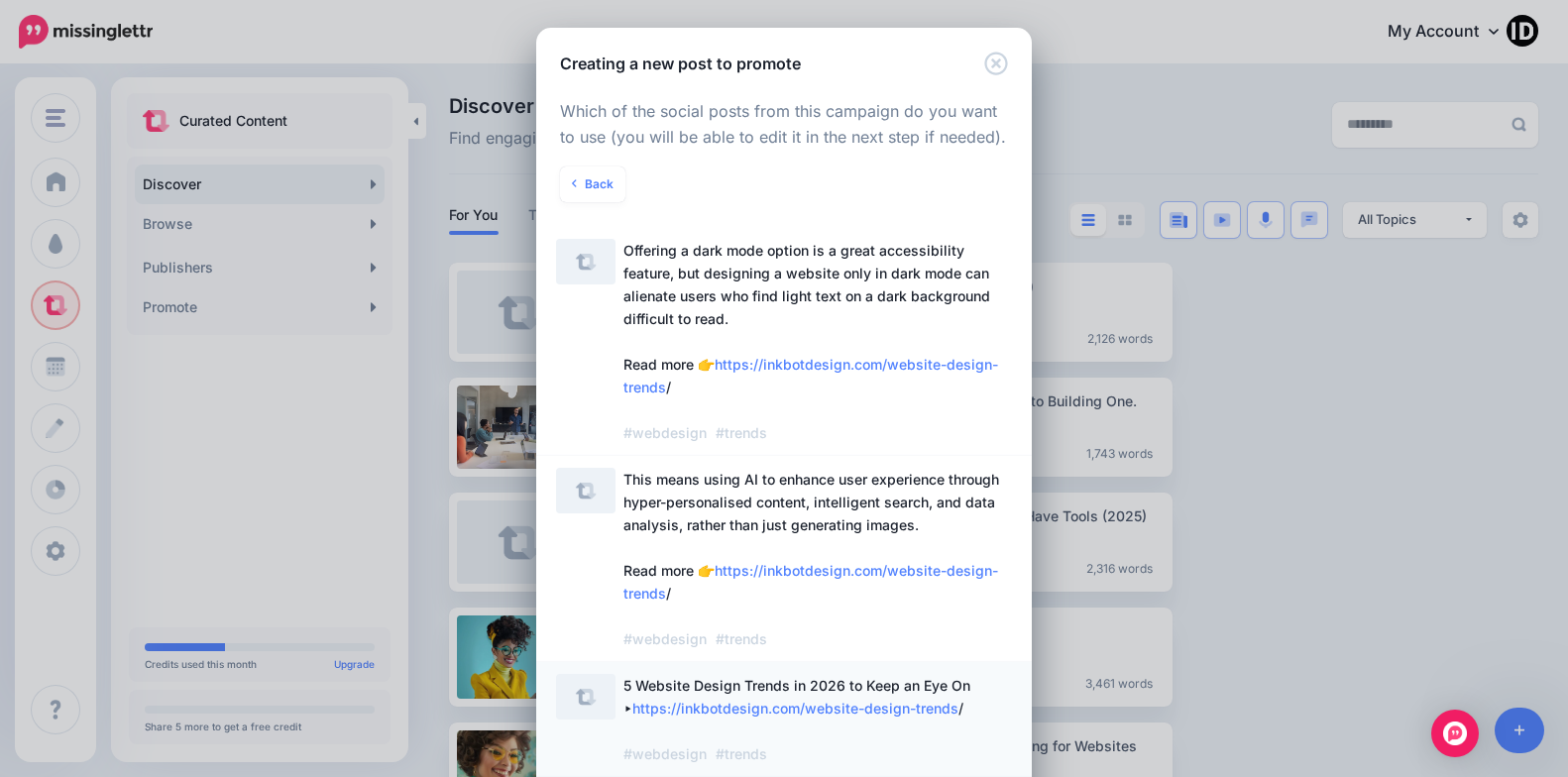 scroll, scrollTop: 198, scrollLeft: 0, axis: vertical 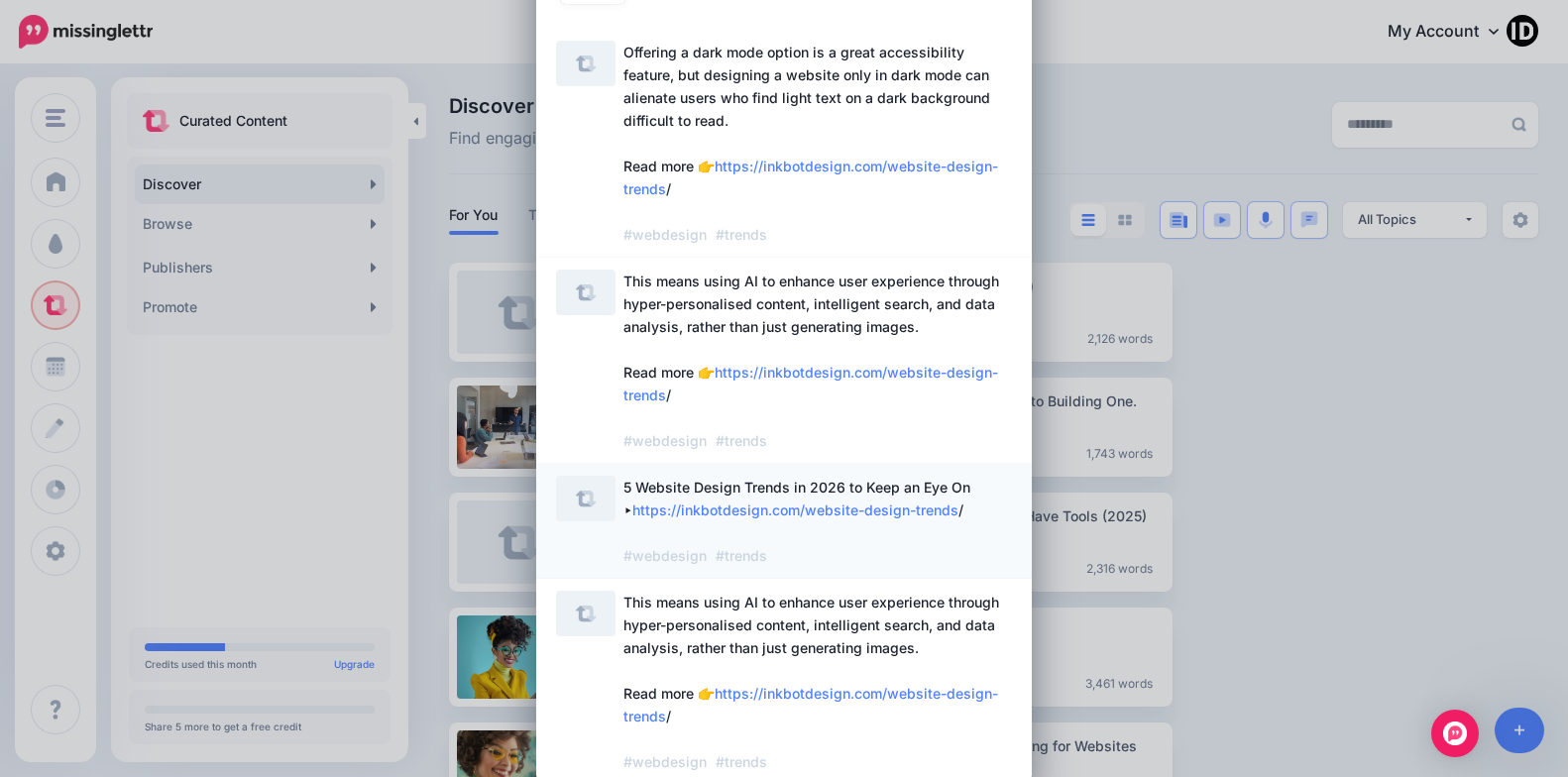click on "5 Website Design Trends in [YEAR] to Keep an Eye On ▸ https://inkbotdesign.com/website-design-trends / #webdesign #trends" at bounding box center (797, 521) 